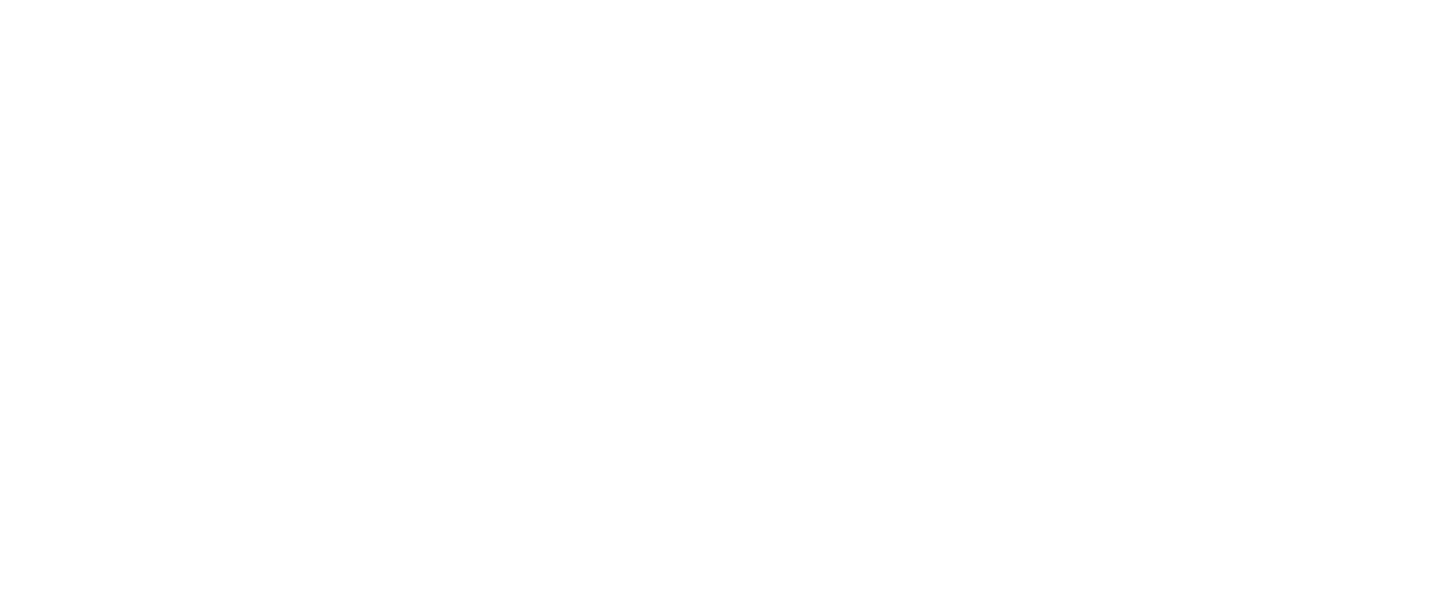 scroll, scrollTop: 0, scrollLeft: 0, axis: both 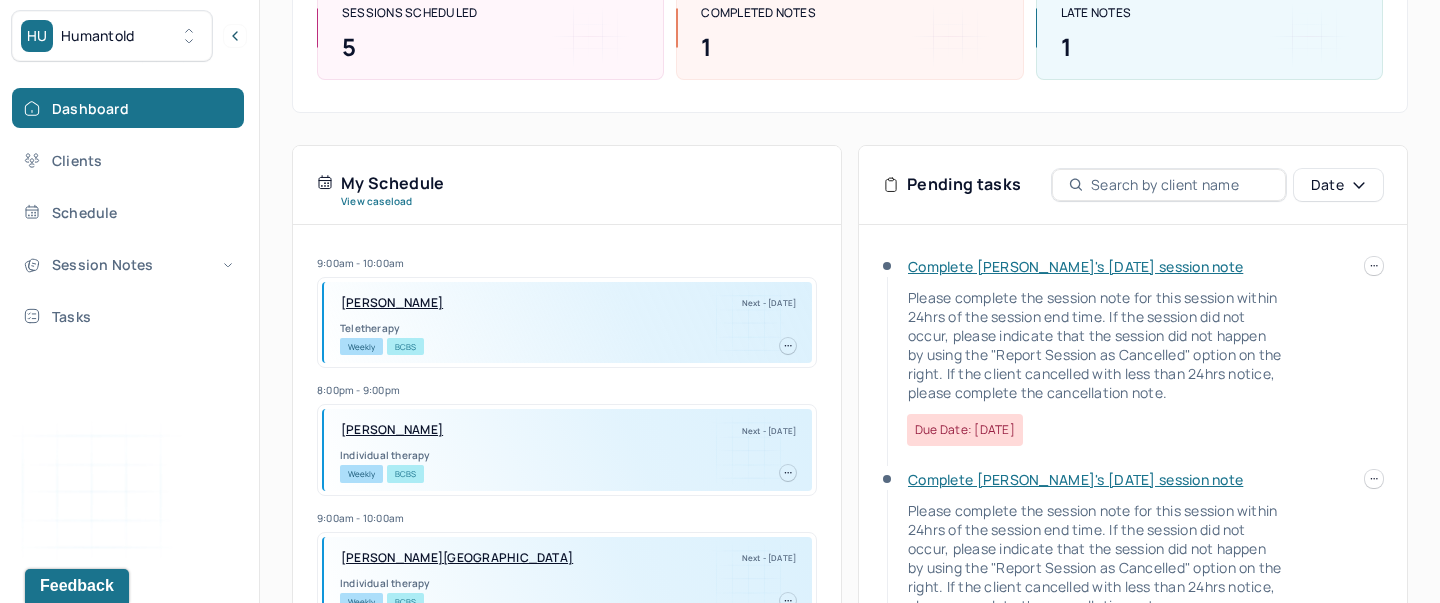 click on "Complete Krystell's Mon, 06/30 session note" at bounding box center (1075, 266) 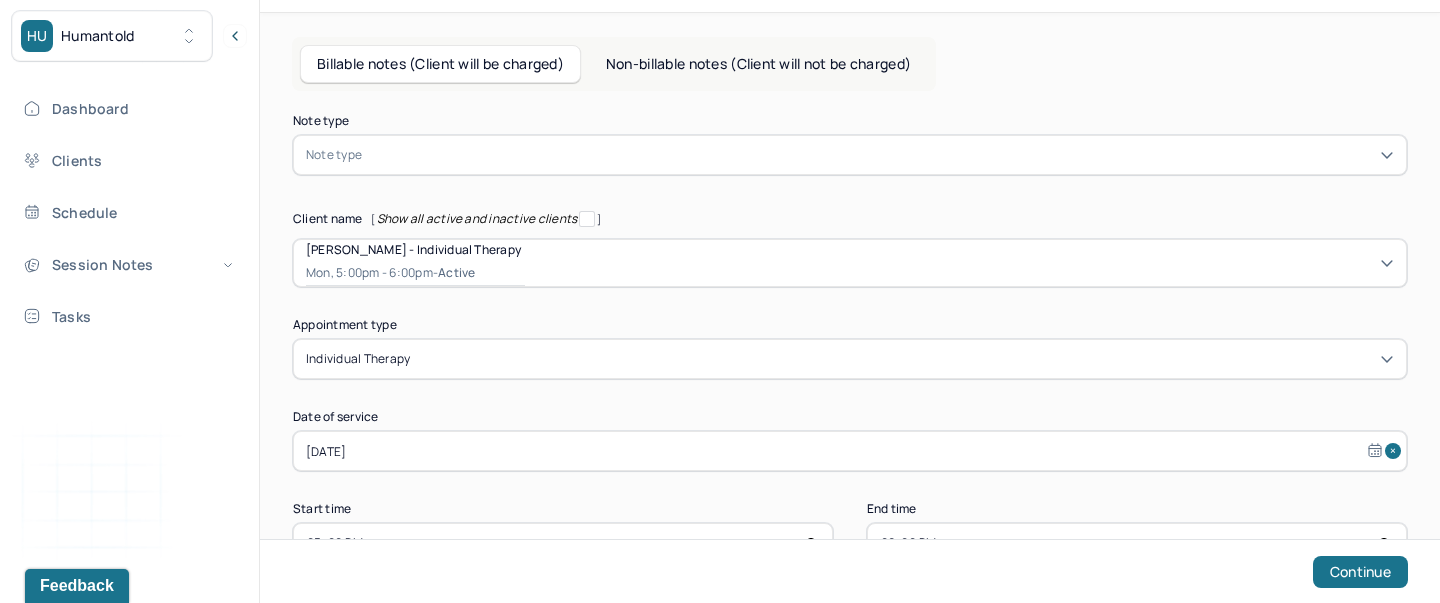 scroll, scrollTop: 0, scrollLeft: 0, axis: both 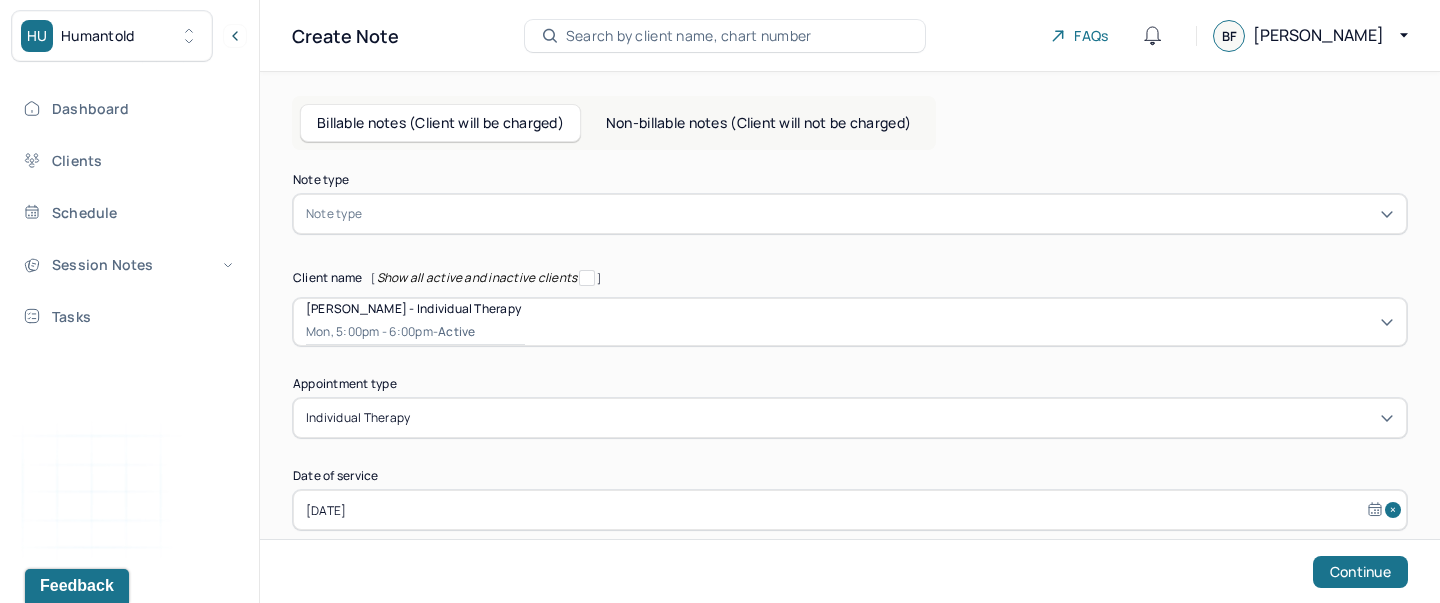 click at bounding box center (880, 214) 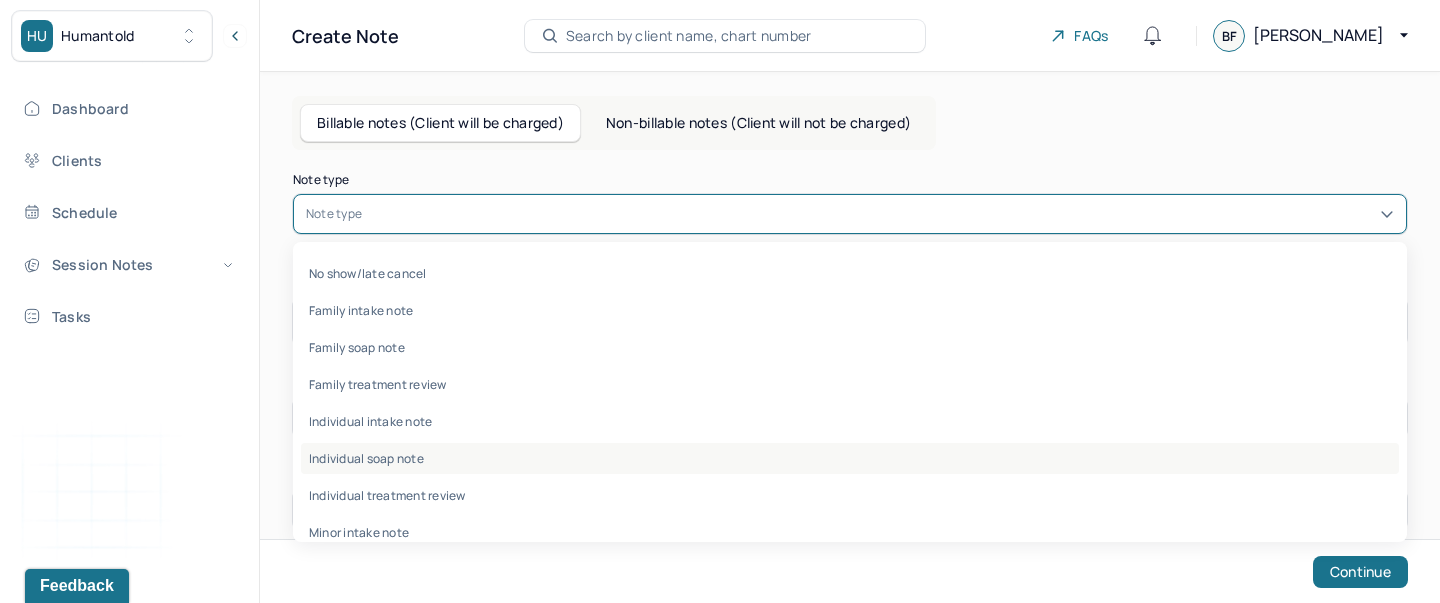 click on "Individual soap note" at bounding box center [850, 458] 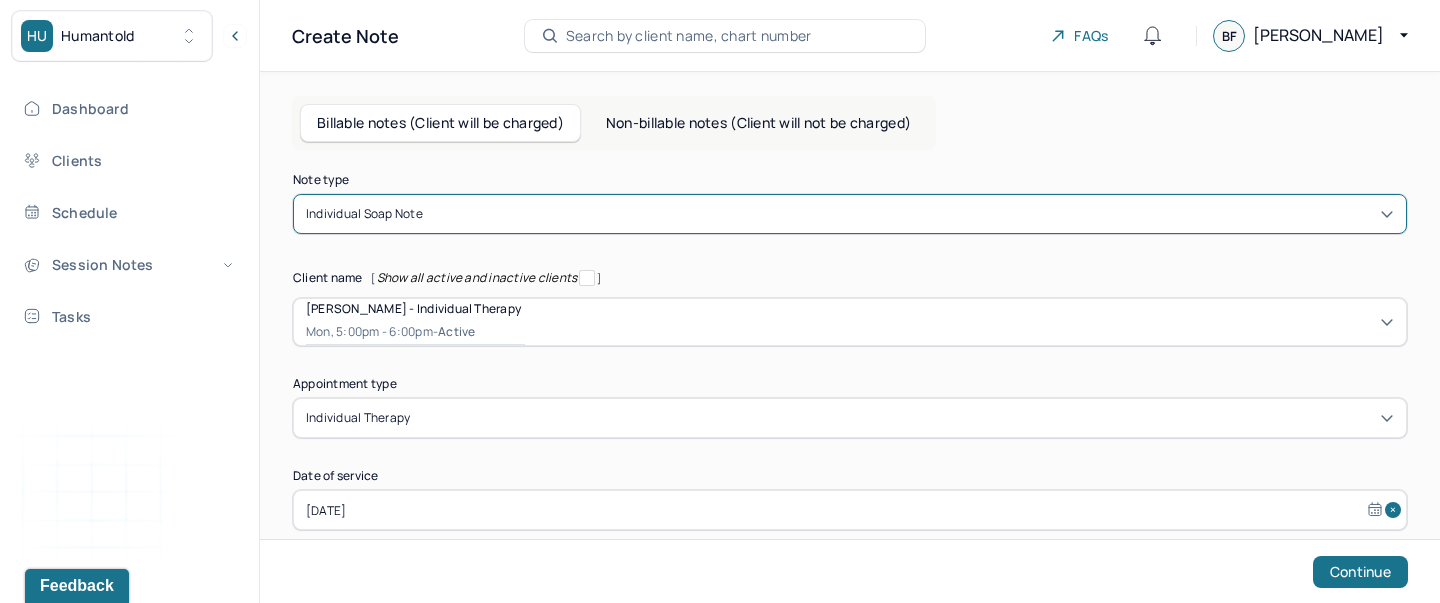 scroll, scrollTop: 124, scrollLeft: 0, axis: vertical 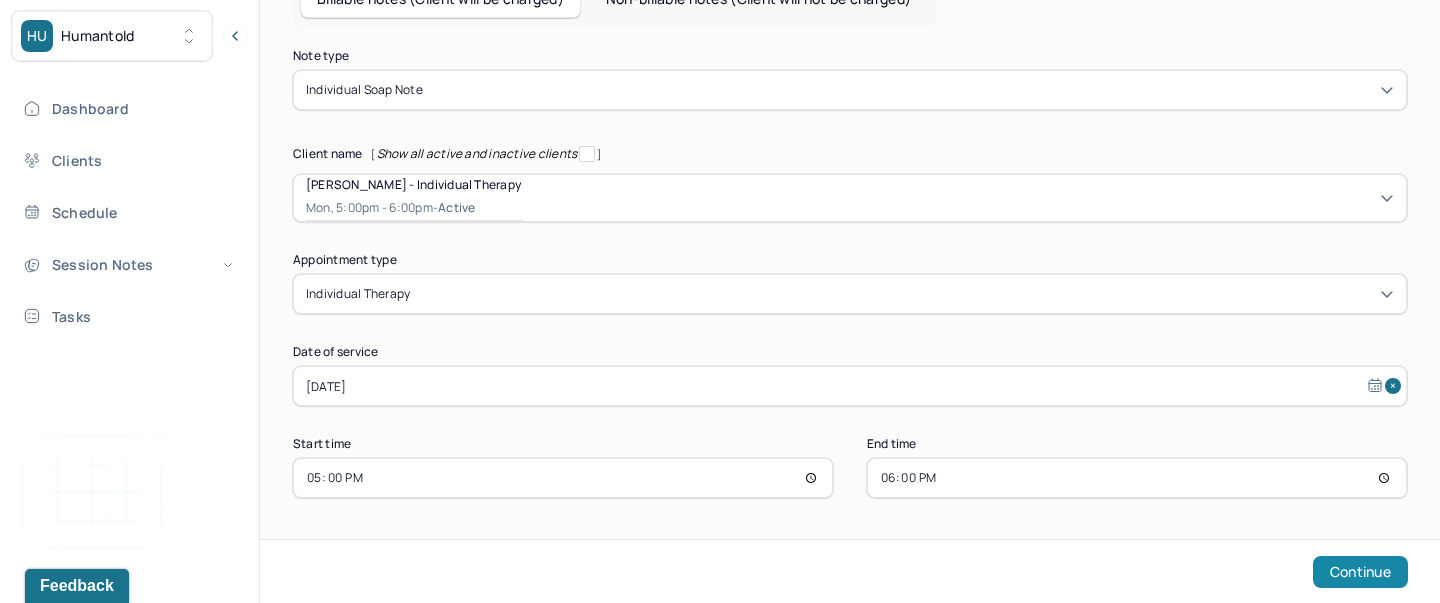 click on "Continue" at bounding box center [1360, 572] 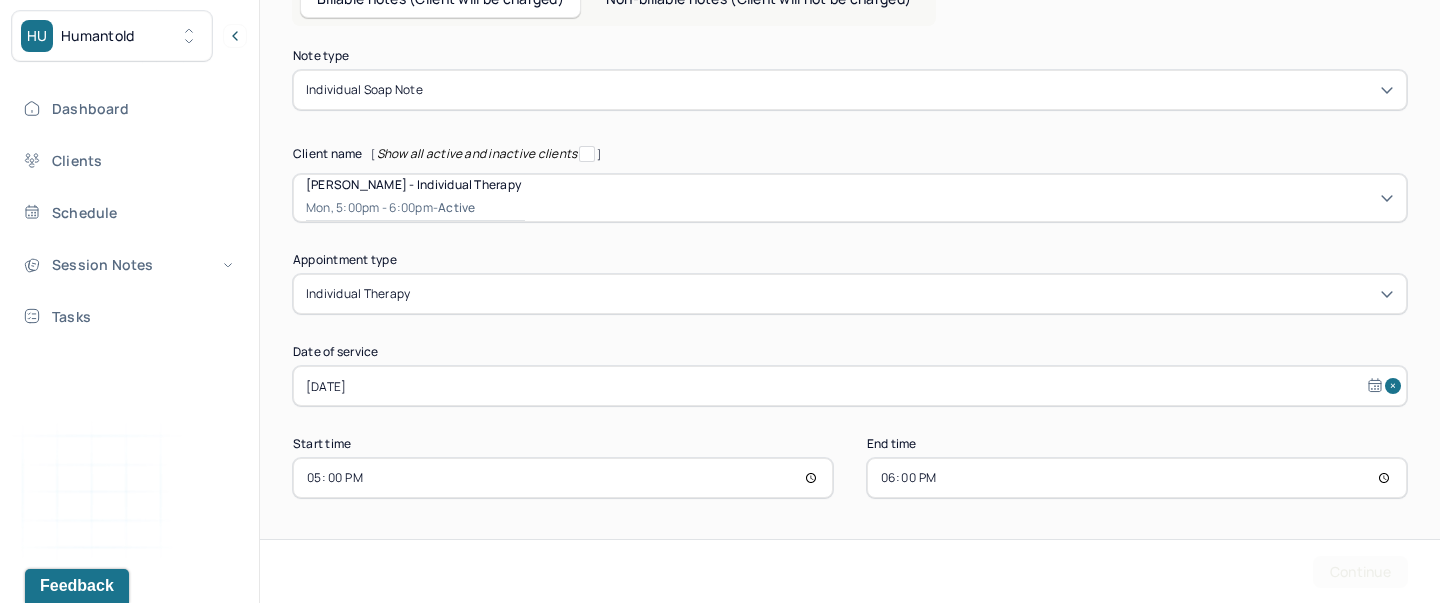 scroll, scrollTop: 0, scrollLeft: 0, axis: both 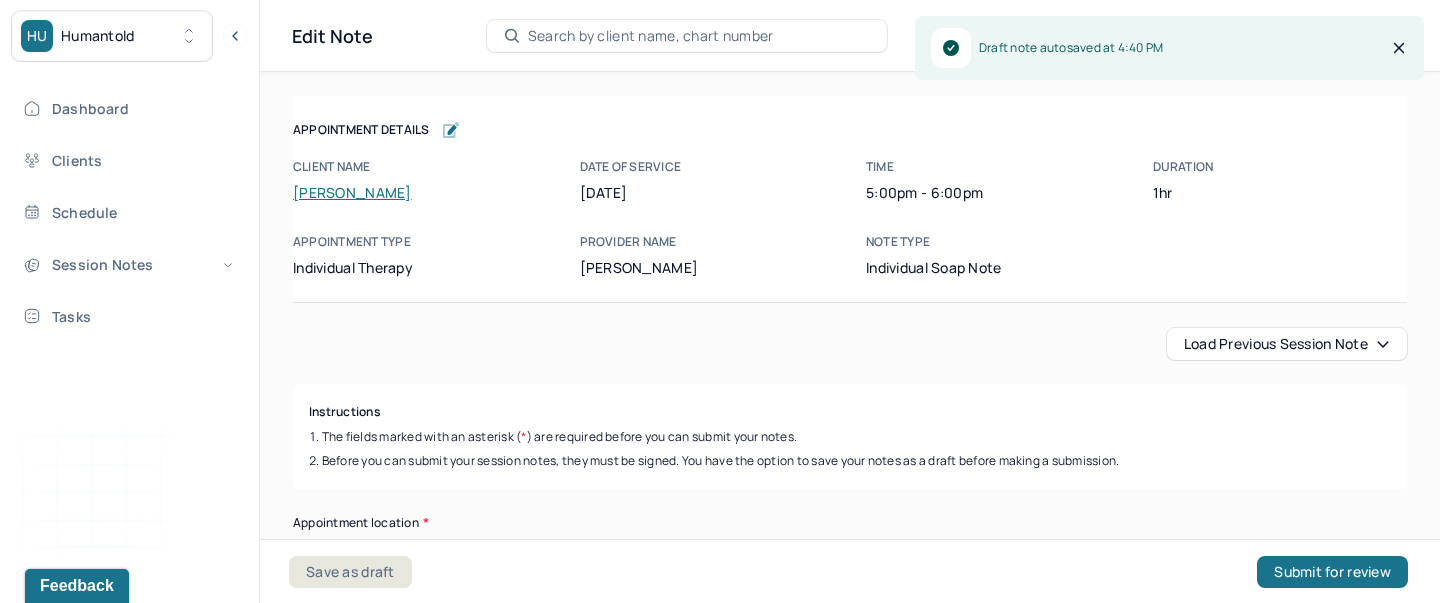 click on "Load previous session note" at bounding box center [1287, 344] 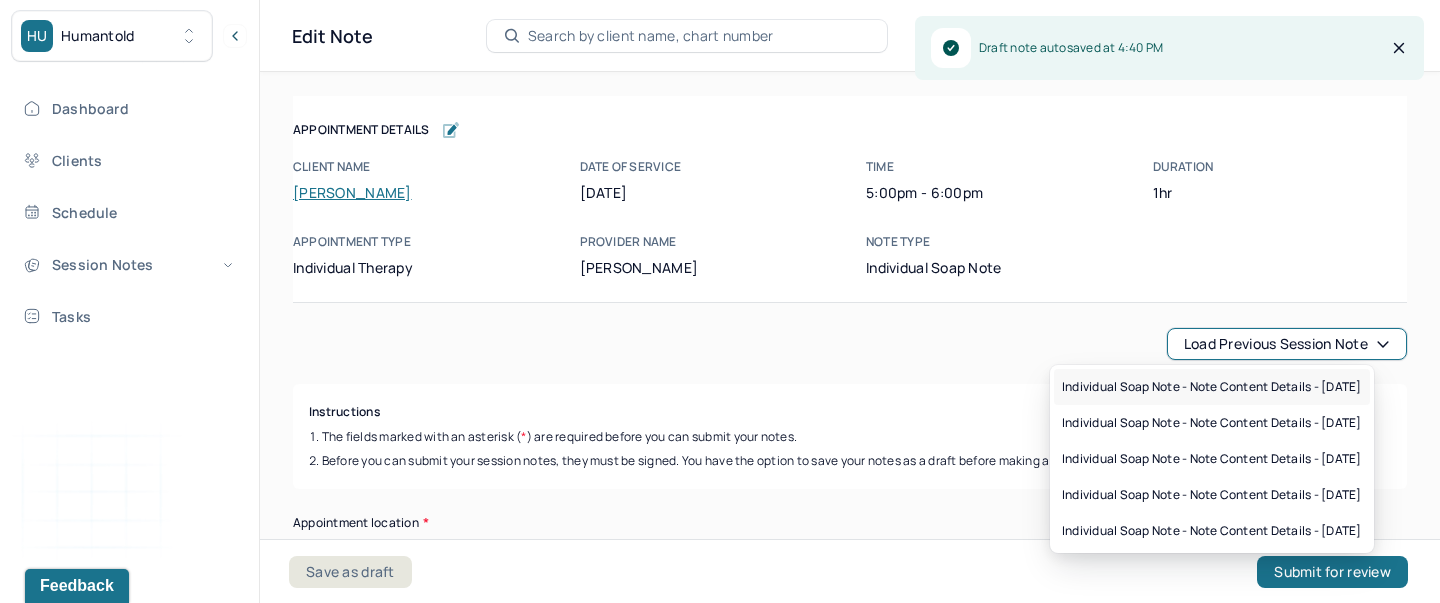 click on "Individual soap note   - Note content Details -   06/23/2025" at bounding box center (1212, 387) 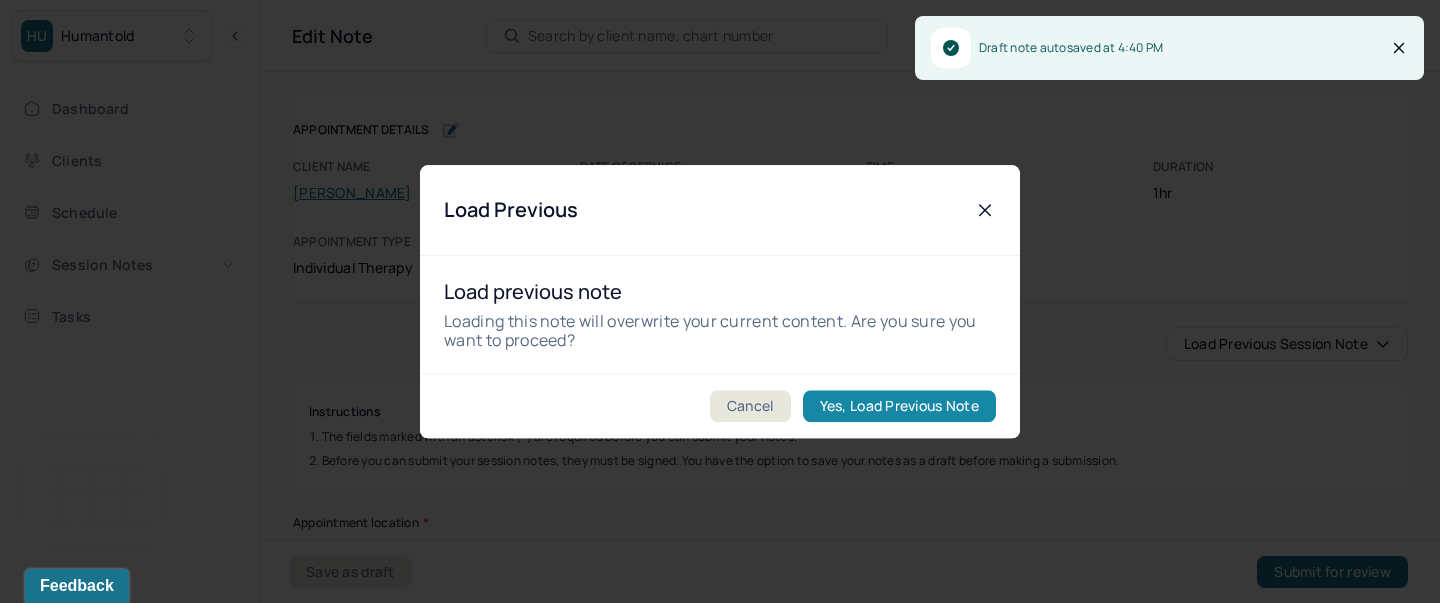 click on "Yes, Load Previous Note" at bounding box center [899, 406] 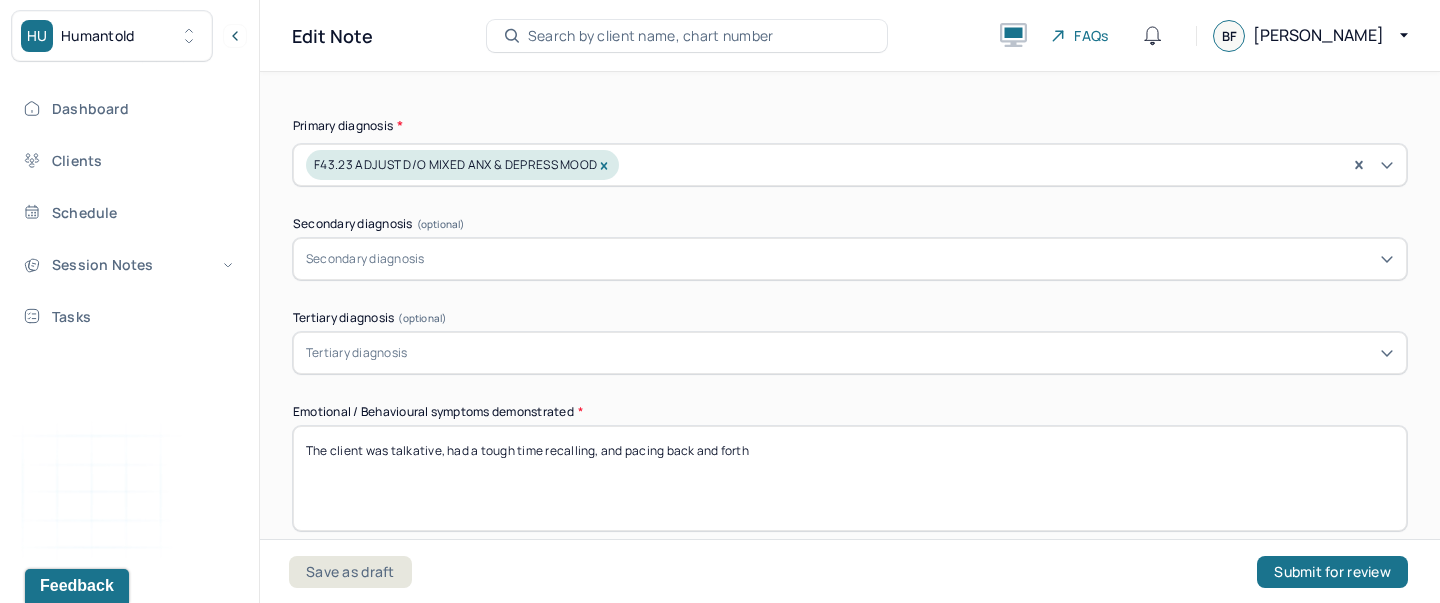 scroll, scrollTop: 772, scrollLeft: 0, axis: vertical 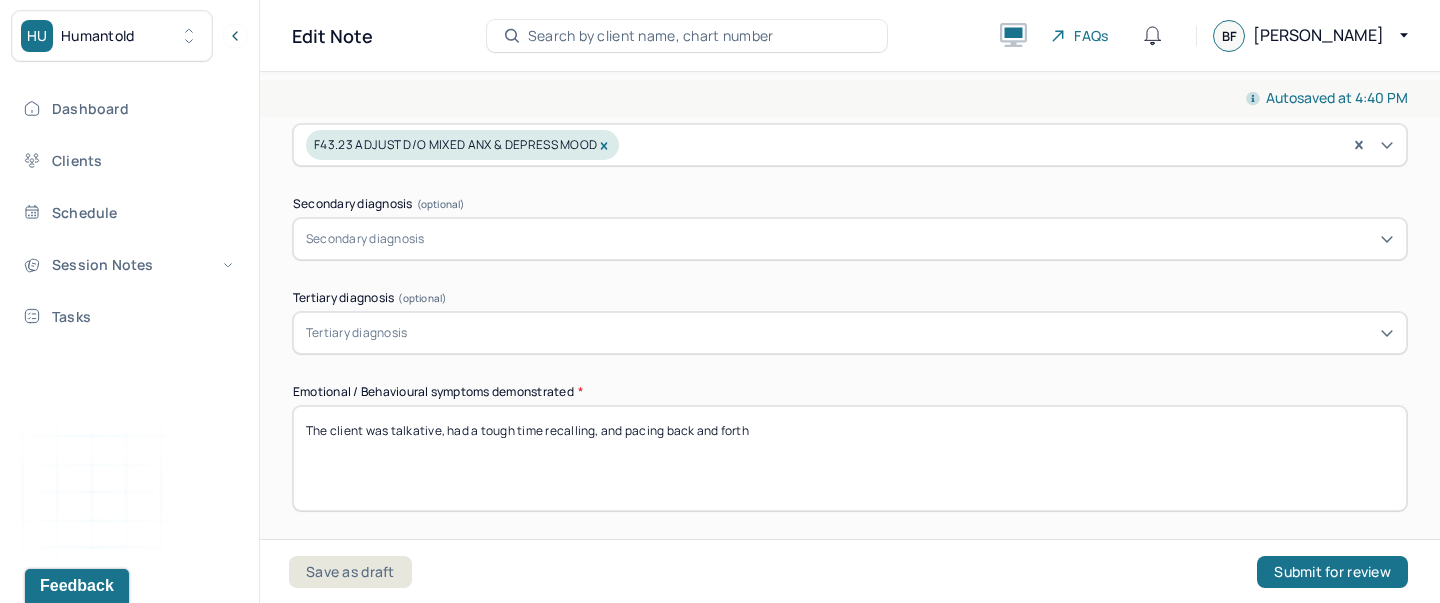 click on "The client was talkative, had a tough time recalling, and pacing back and forth" at bounding box center [850, 458] 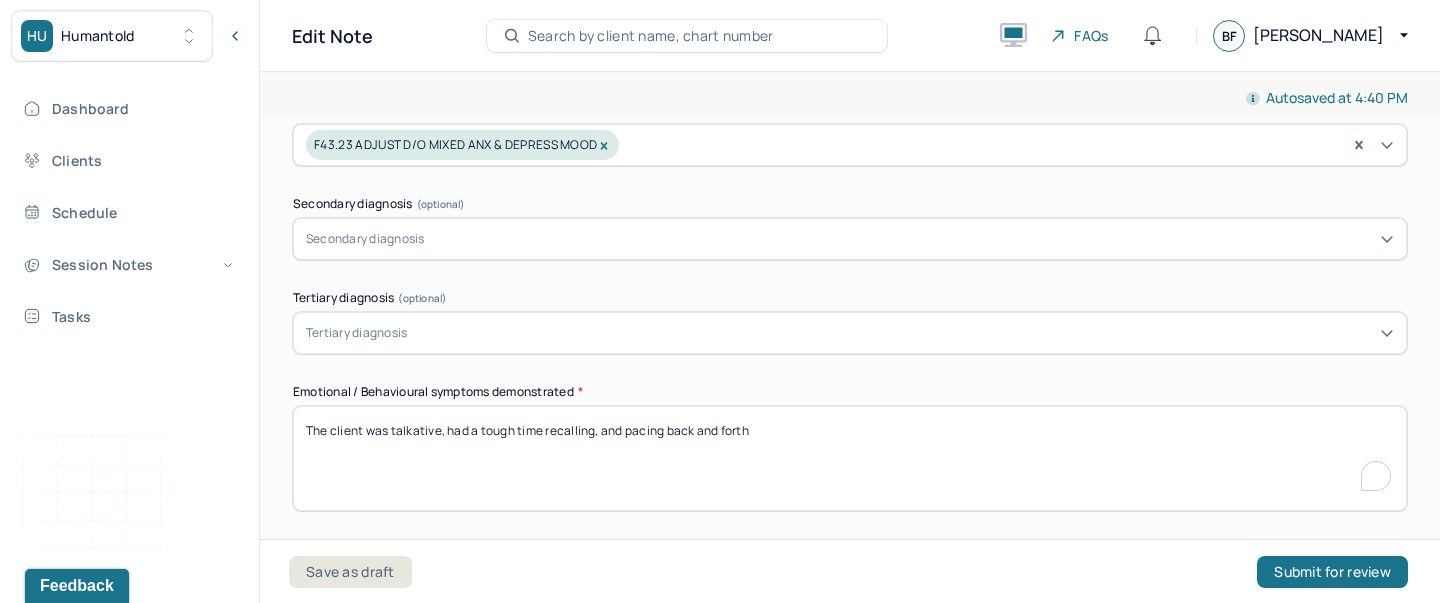 click on "The client was talkative, had a tough time recalling, and pacing back and forth" at bounding box center [850, 458] 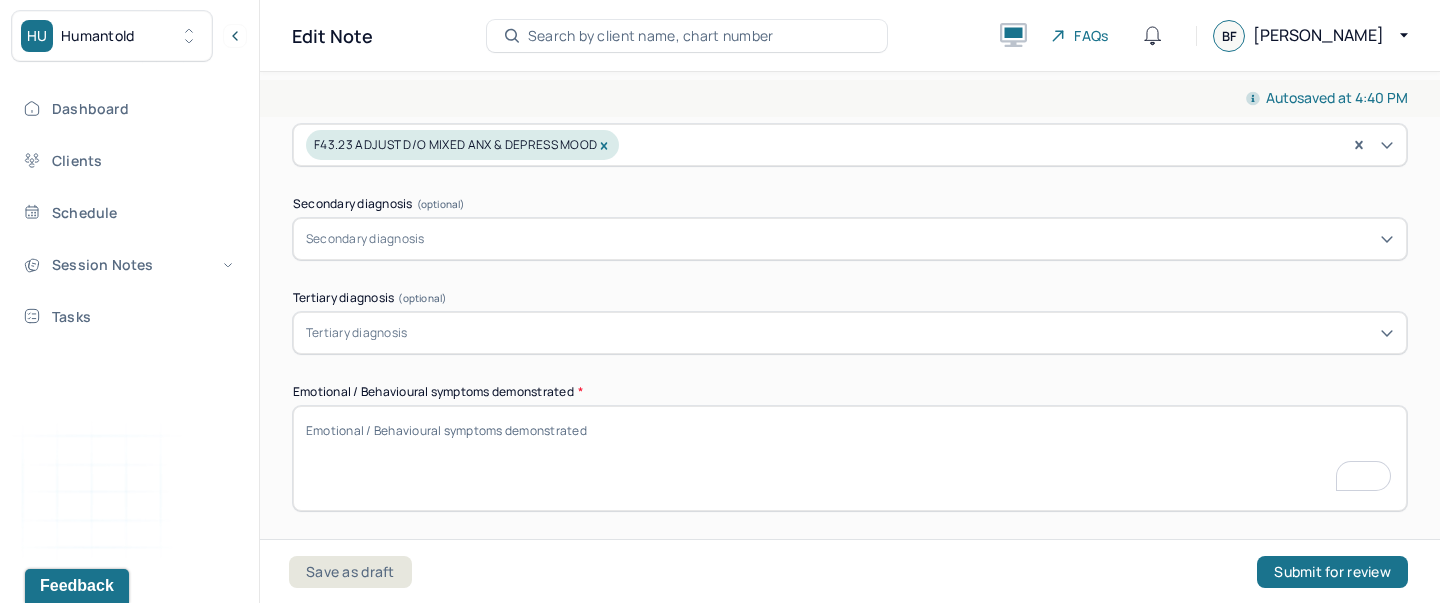 scroll, scrollTop: 772, scrollLeft: 0, axis: vertical 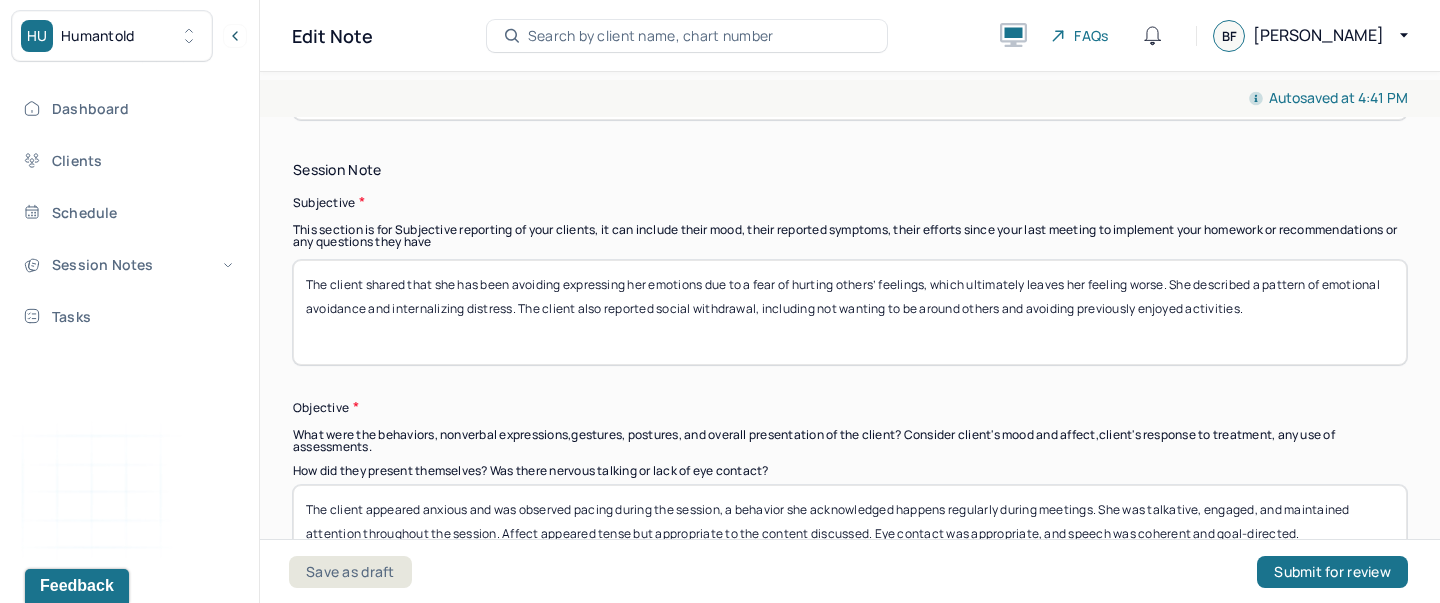 type on "The client was talkative, scattered, and appeared anxious." 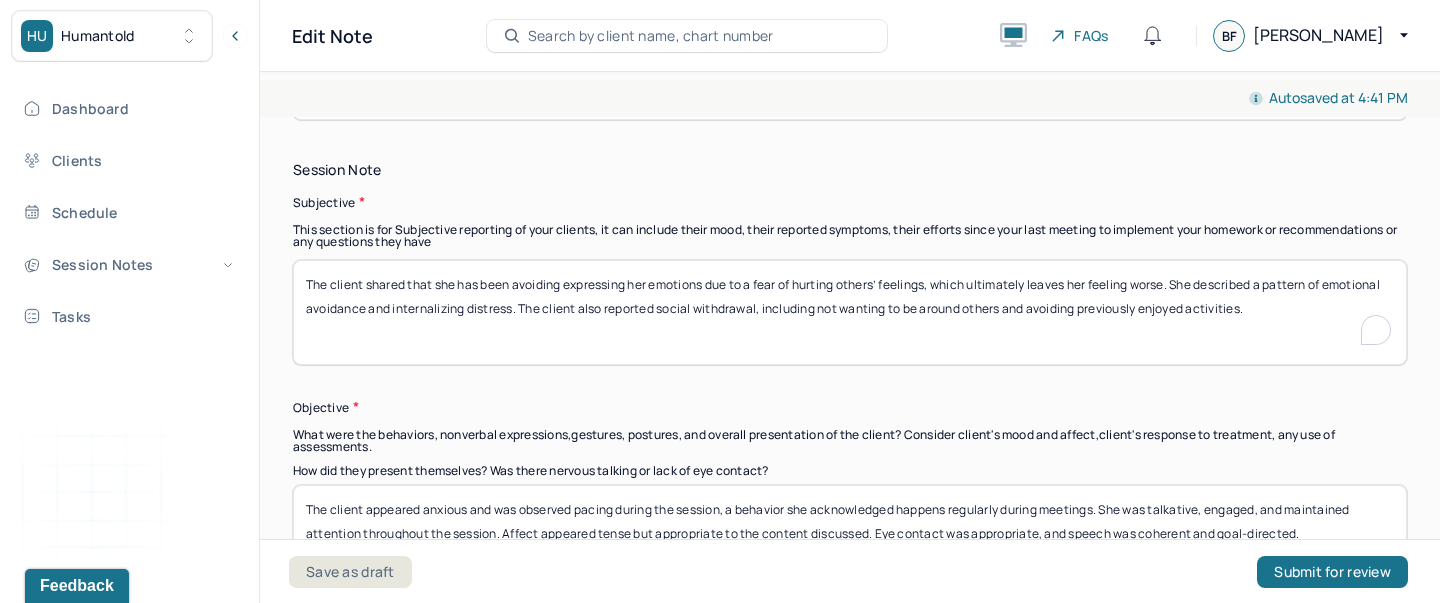 click on "The client shared that she has been avoiding expressing her emotions due to a fear of hurting others’ feelings, which ultimately leaves her feeling worse. She described a pattern of emotional avoidance and internalizing distress. The client also reported social withdrawal, including not wanting to be around others and avoiding previously enjoyed activities." at bounding box center [850, 312] 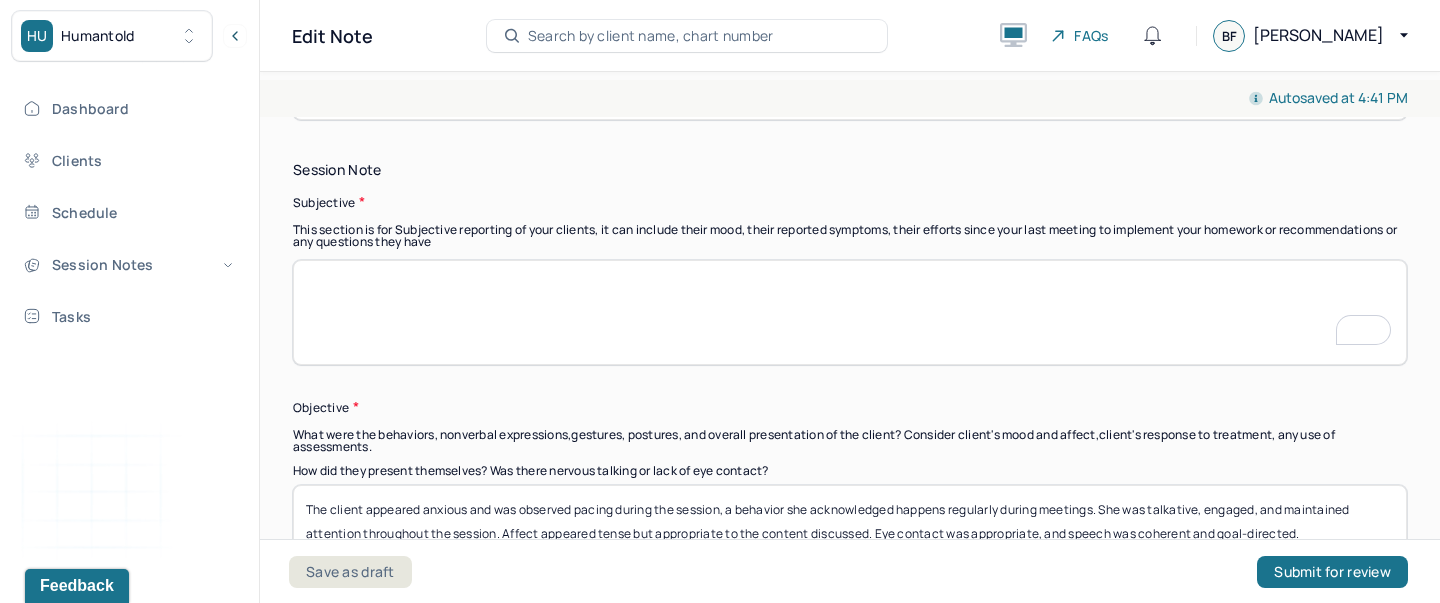 paste on "Client presented reporting high levels of distress related to multiple life stressors, including work-related pressure, financial strain, and ongoing relationship difficulties. She described feeling overwhelmed and emotionally depleted" 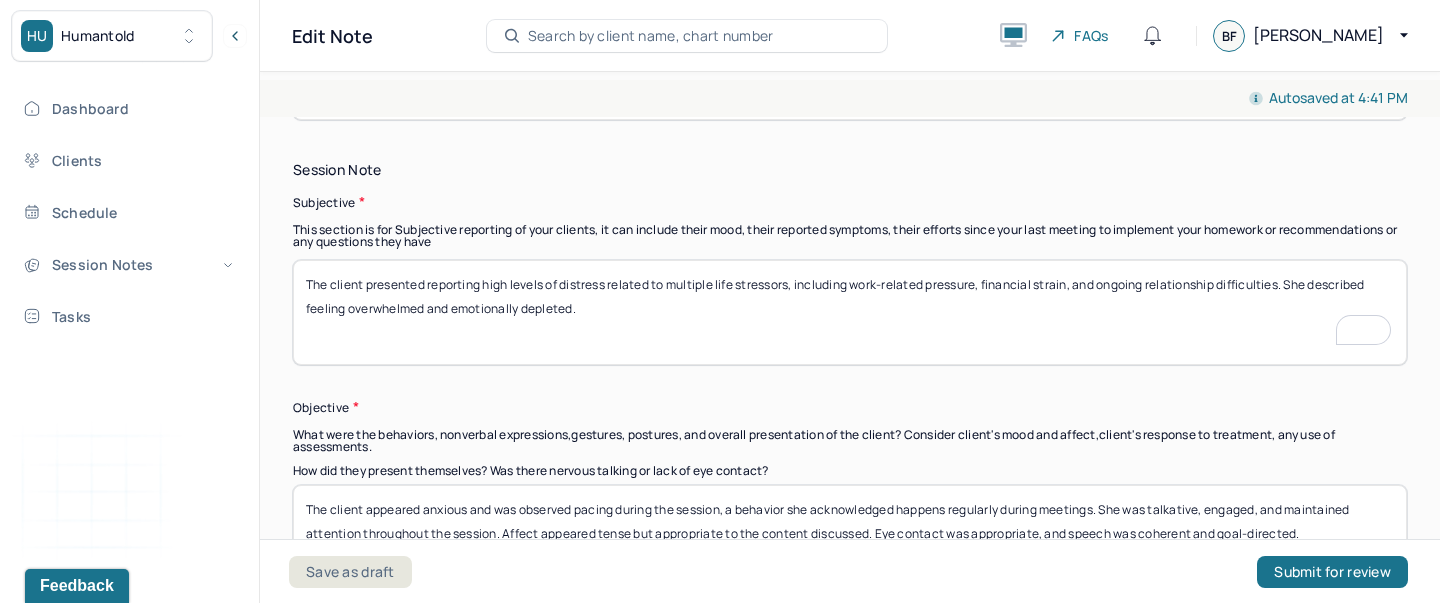 click on "The client presented reporting high levels of distress related to multiple life stressors, including work-related pressure, financial strain, and ongoing relationship difficulties. She described feeling overwhelmed and emotionally depleted." at bounding box center (850, 312) 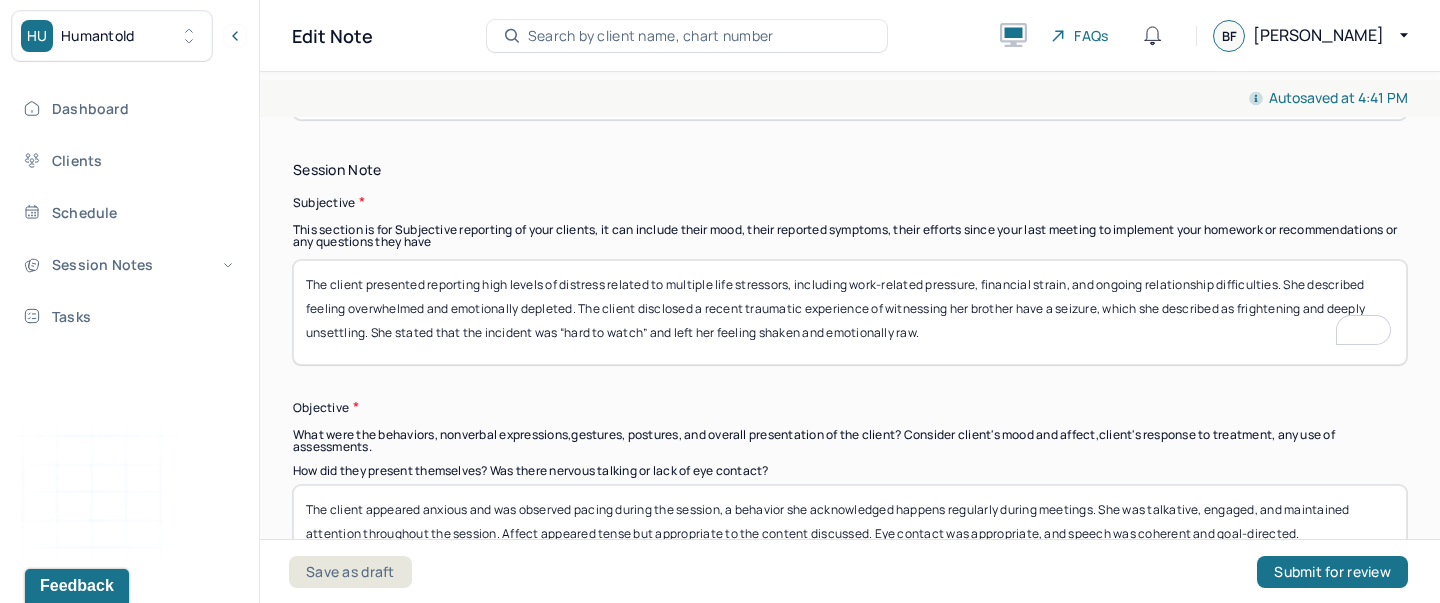 scroll, scrollTop: 1452, scrollLeft: 0, axis: vertical 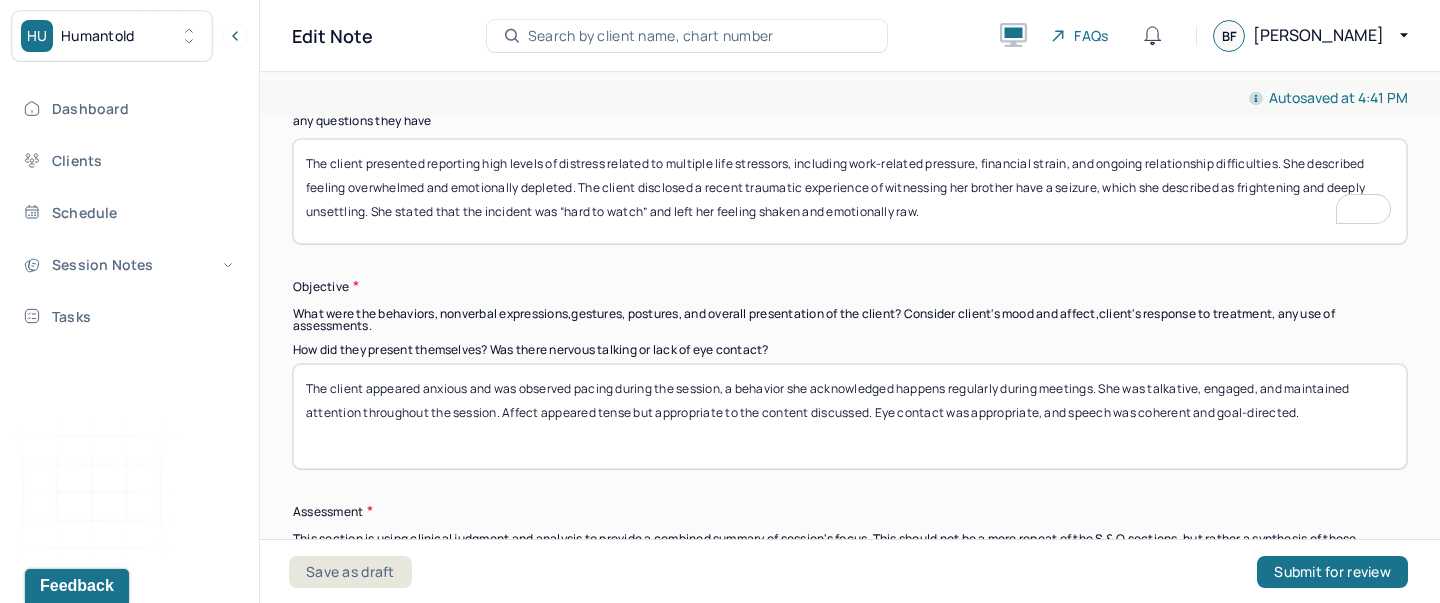 type on "The client presented reporting high levels of distress related to multiple life stressors, including work-related pressure, financial strain, and ongoing relationship difficulties. She described feeling overwhelmed and emotionally depleted. The client disclosed a recent traumatic experience of witnessing her brother have a seizure, which she described as frightening and deeply unsettling. She stated that the incident was “hard to watch” and left her feeling shaken and emotionally raw." 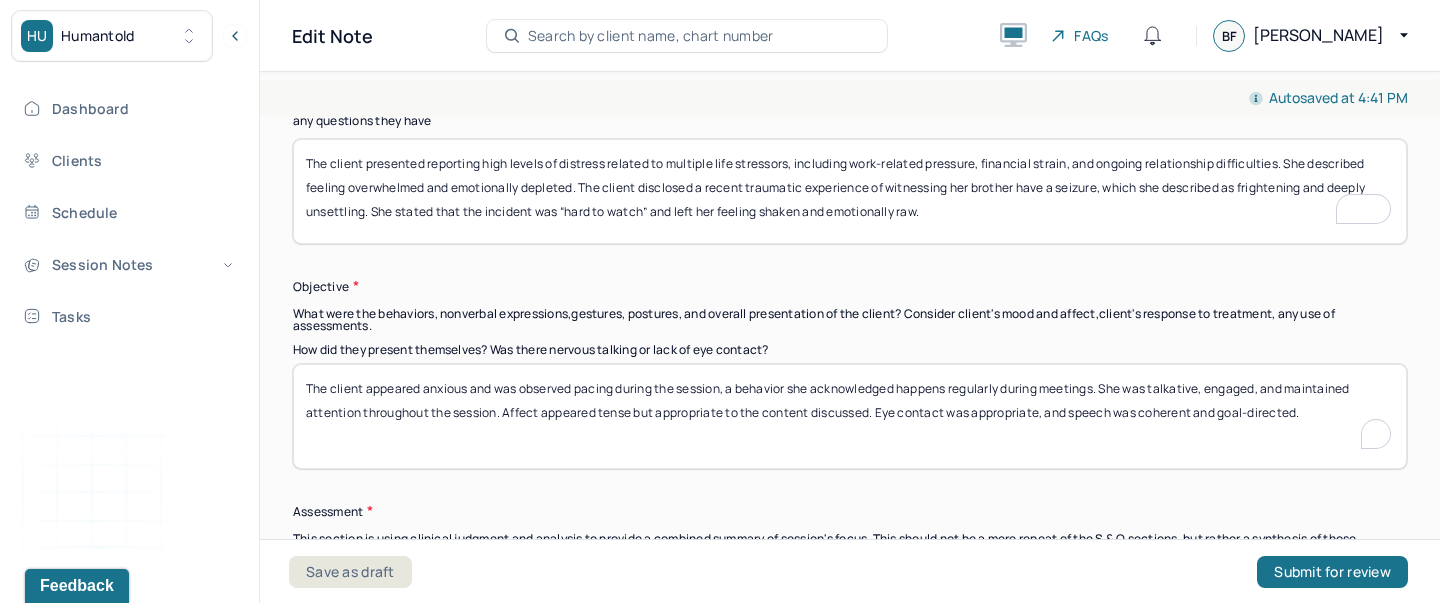 click on "The client appeared anxious and was observed pacing during the session, a behavior she acknowledged happens regularly during meetings. She was talkative, engaged, and maintained attention throughout the session. Affect appeared tense but appropriate to the content discussed. Eye contact was appropriate, and speech was coherent and goal-directed." at bounding box center (850, 416) 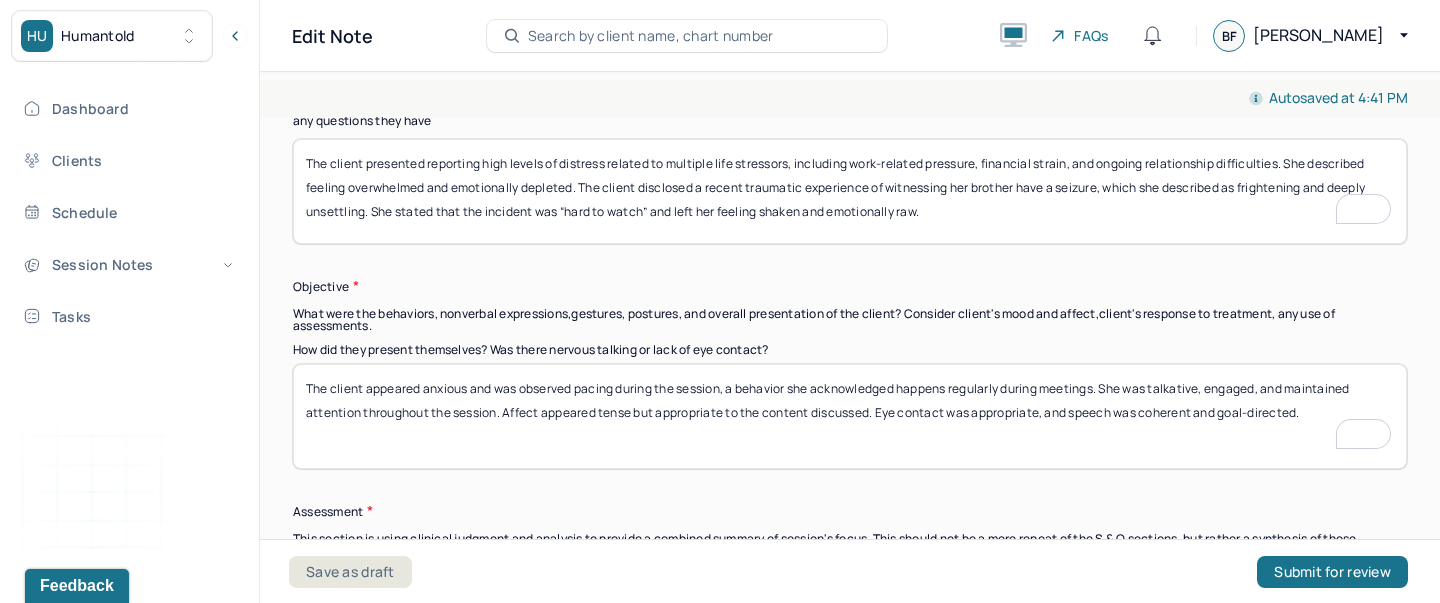 click on "The client appeared anxious and was observed pacing during the session, a behavior she acknowledged happens regularly during meetings. She was talkative, engaged, and maintained attention throughout the session. Affect appeared tense but appropriate to the content discussed. Eye contact was appropriate, and speech was coherent and goal-directed." at bounding box center [850, 416] 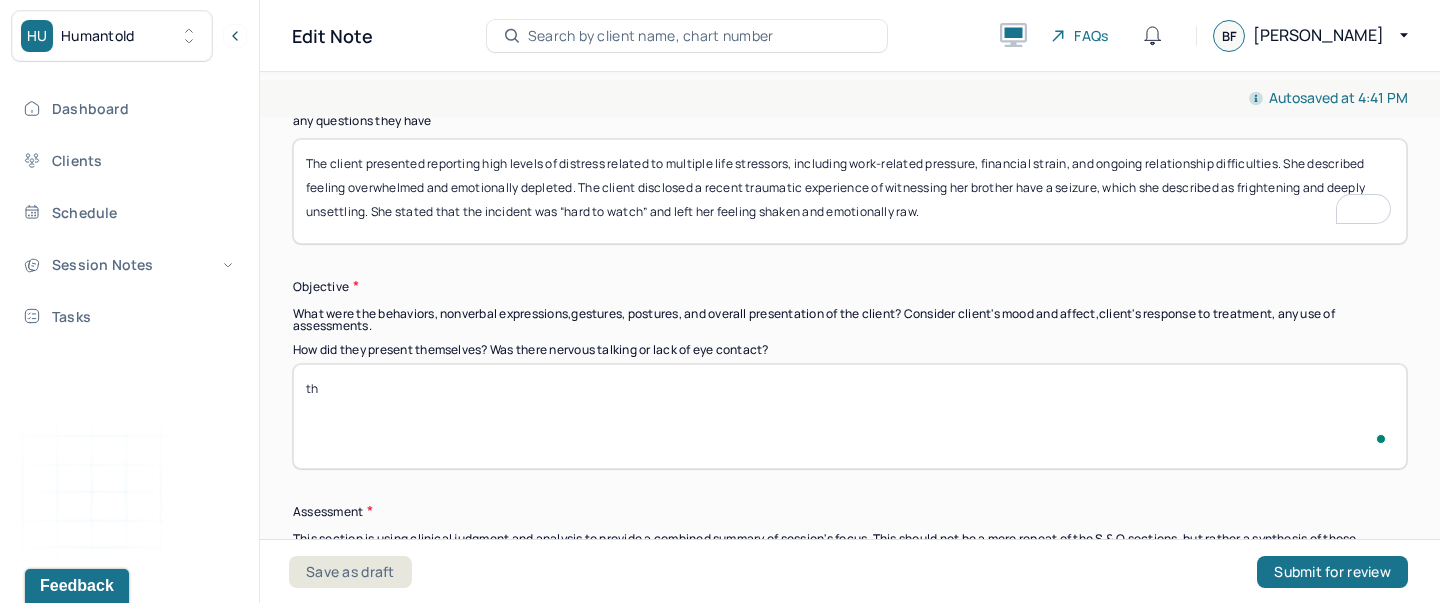 type on "t" 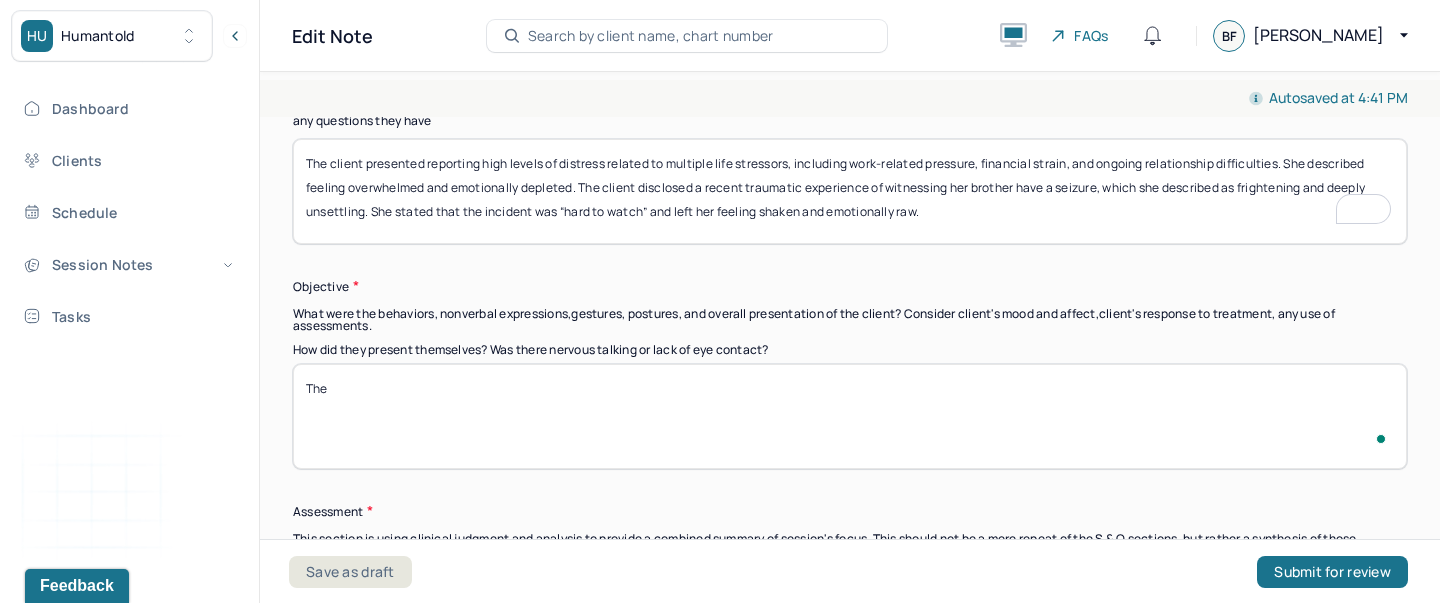 paste on "Client appeared fatigued, with a flat affect and slowed responses. She was oriented to person, place, and time but displayed signs of cognitive clouding, including difficulty recalling details and maintaining focus." 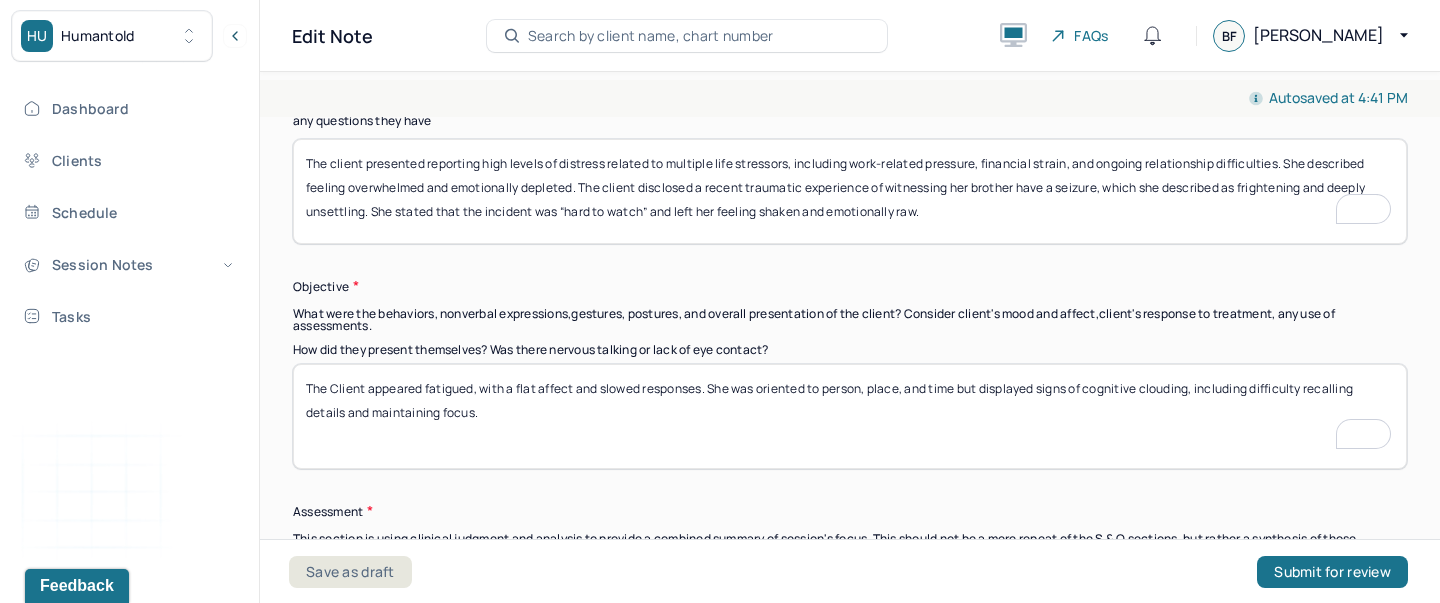 click on "The Client appeared fatigued, with a flat affect and slowed responses. She was oriented to person, place, and time but displayed signs of cognitive clouding, including difficulty recalling details and maintaining focus." at bounding box center [850, 416] 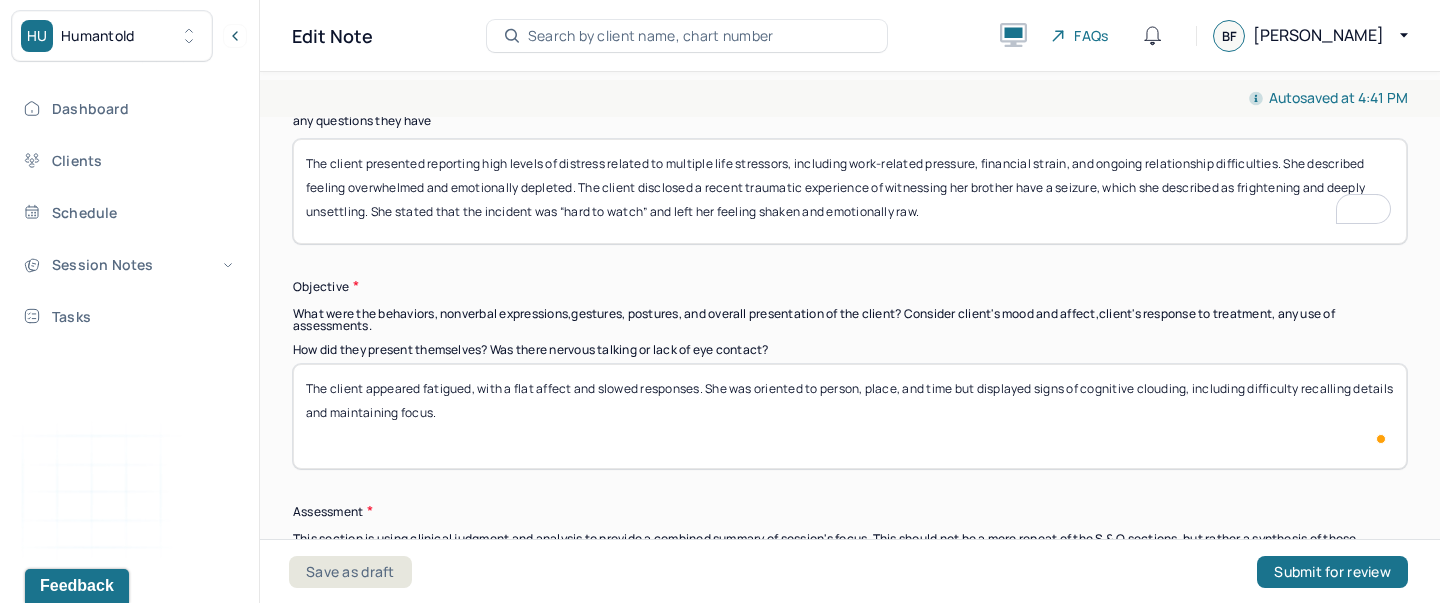 click on "The client appeared fatigued, with a flat affect and slowed responses. She was oriented to person, place, and time but displayed signs of cognitive clouding, including difficulty recalling details and maintaining focus." at bounding box center [850, 416] 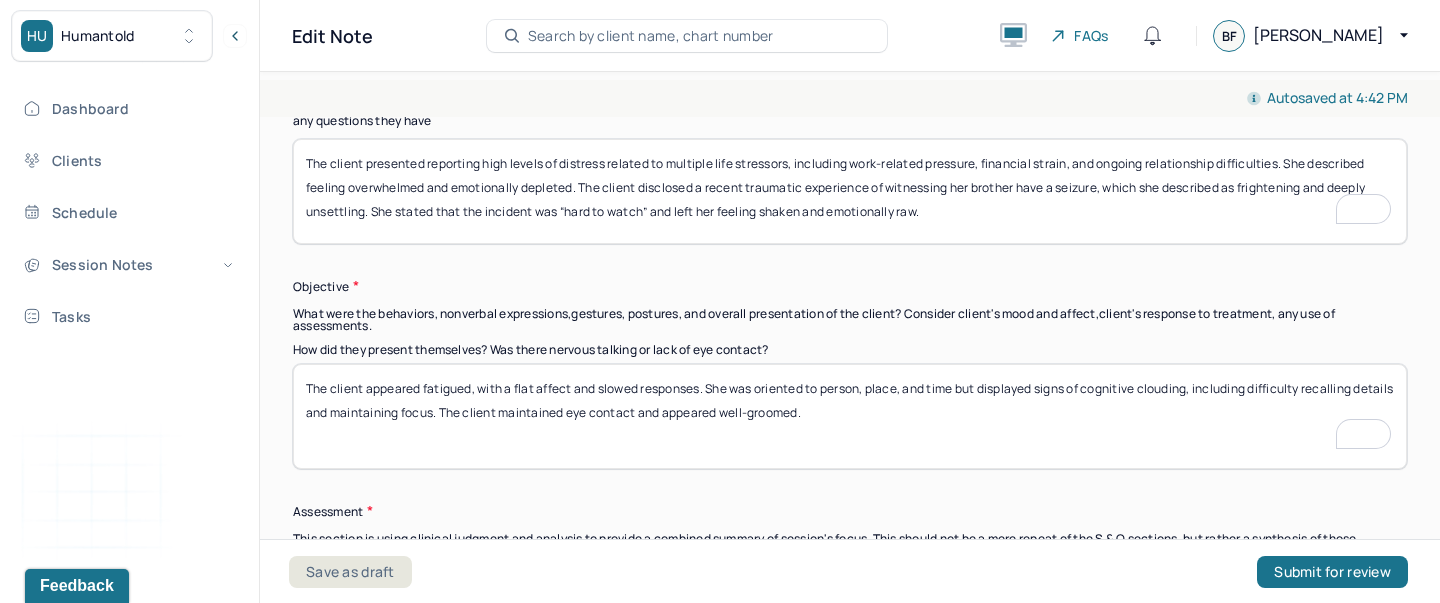 scroll, scrollTop: 1725, scrollLeft: 0, axis: vertical 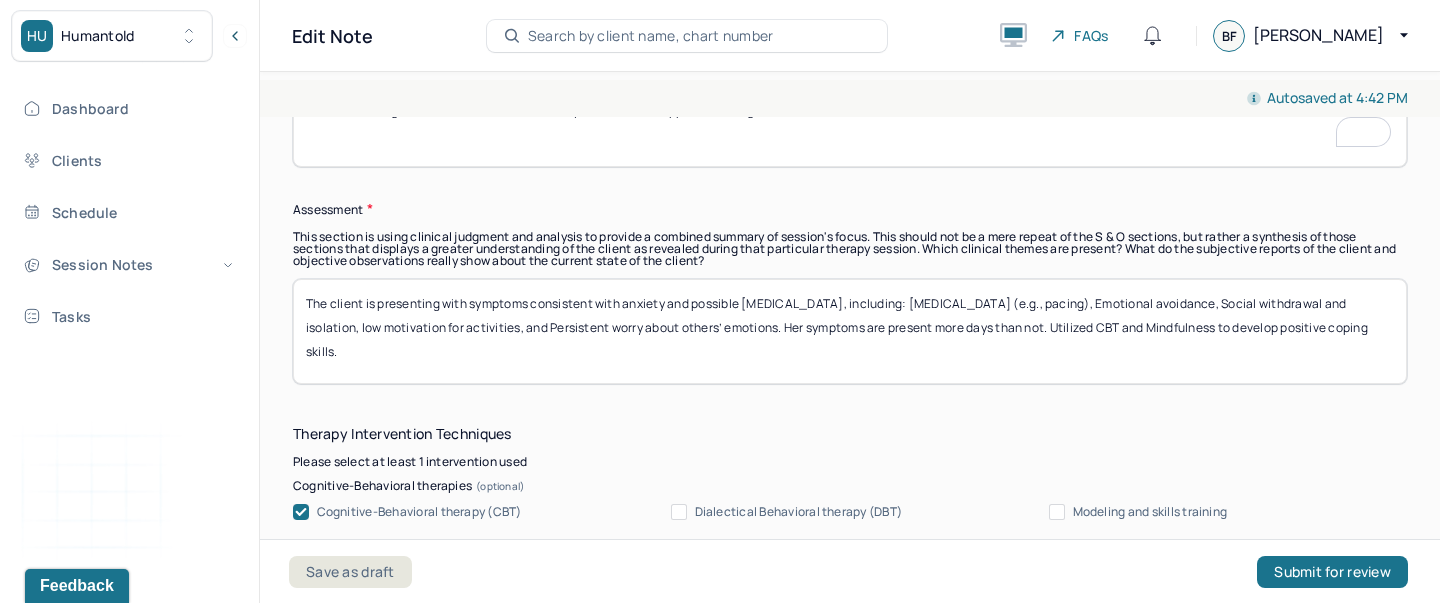 type on "The client appeared fatigued, with a flat affect and slowed responses. She was oriented to person, place, and time but displayed signs of cognitive clouding, including difficulty recalling details and maintaining focus. The client maintained eye contact and appeared well-groomed." 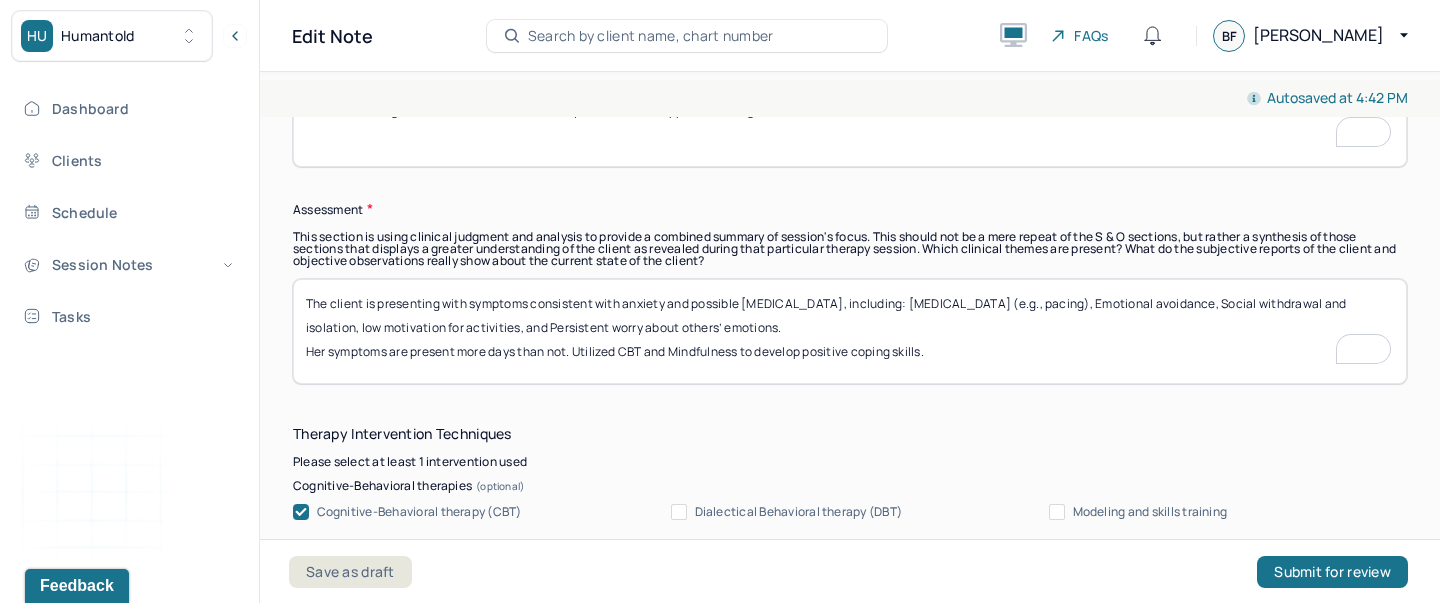 scroll, scrollTop: 1786, scrollLeft: 0, axis: vertical 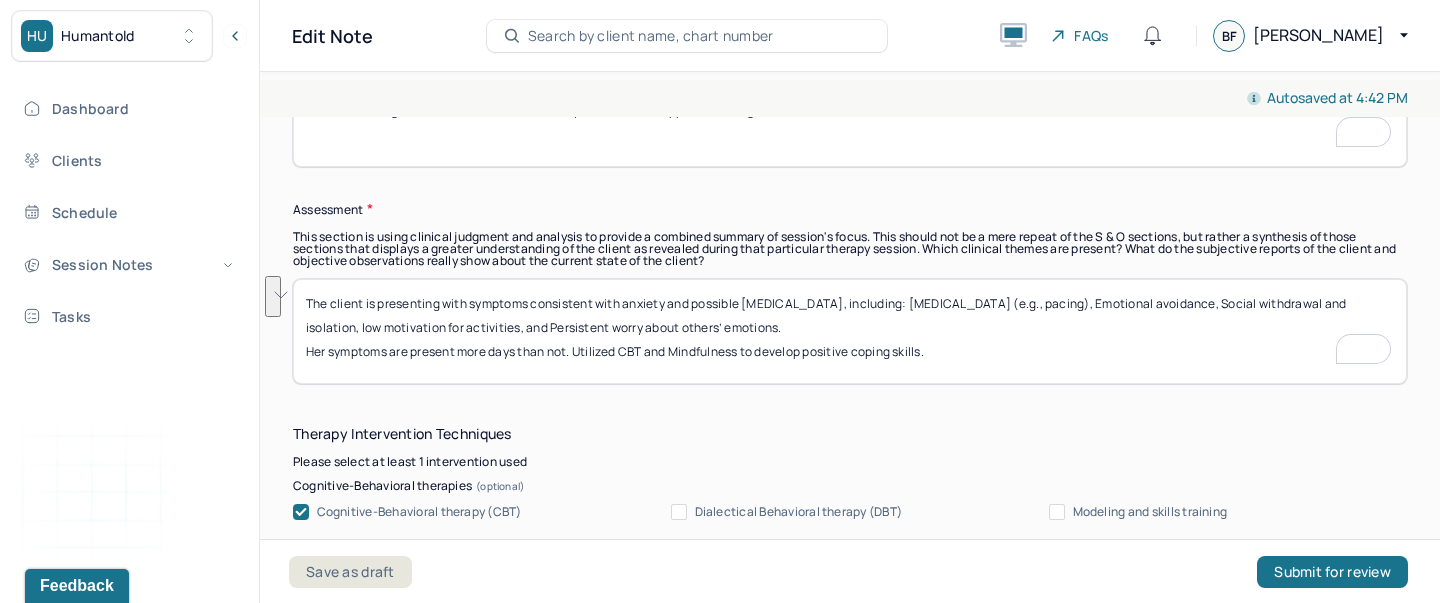 drag, startPoint x: 718, startPoint y: 314, endPoint x: 295, endPoint y: 277, distance: 424.6151 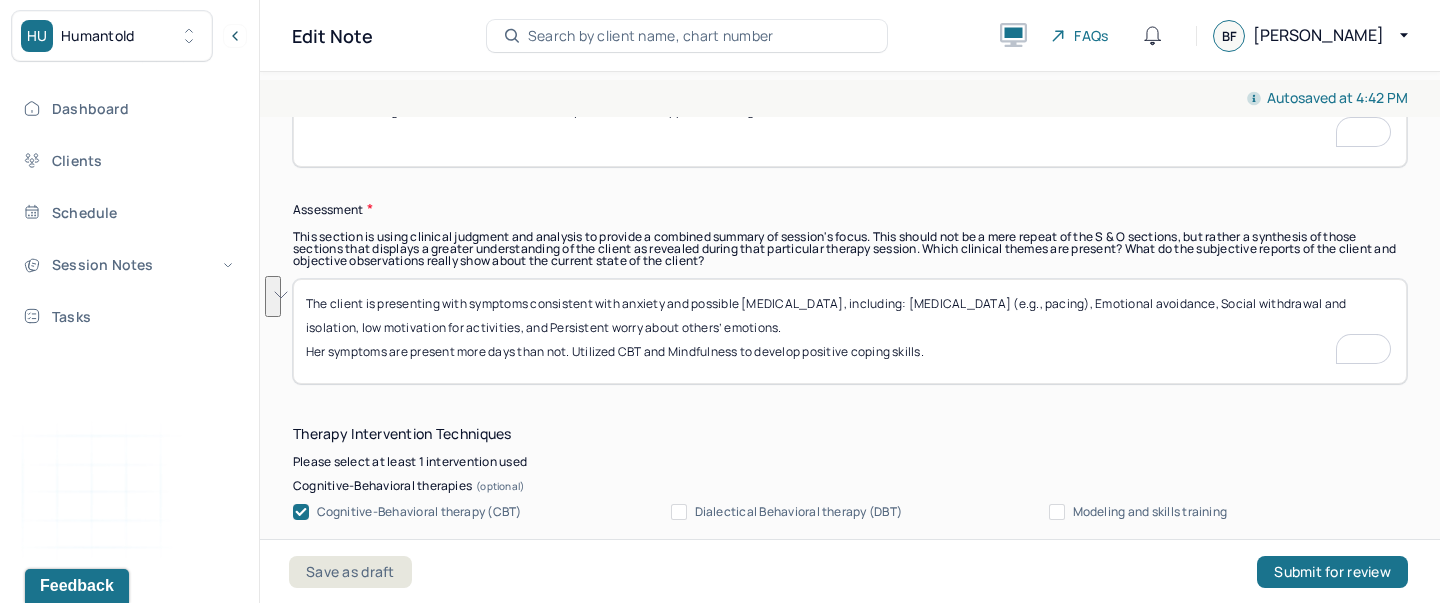 click on "The client is presenting with symptoms consistent with anxiety and possible depression, including: Restlessness (e.g., pacing), Emotional avoidance, Social withdrawal and isolation, low motivation for activities, and Persistent worry about others’ emotions. Her symptoms are present more days than not. Utilized CBT and Mindfulness to develop positive coping skills." at bounding box center [850, 331] 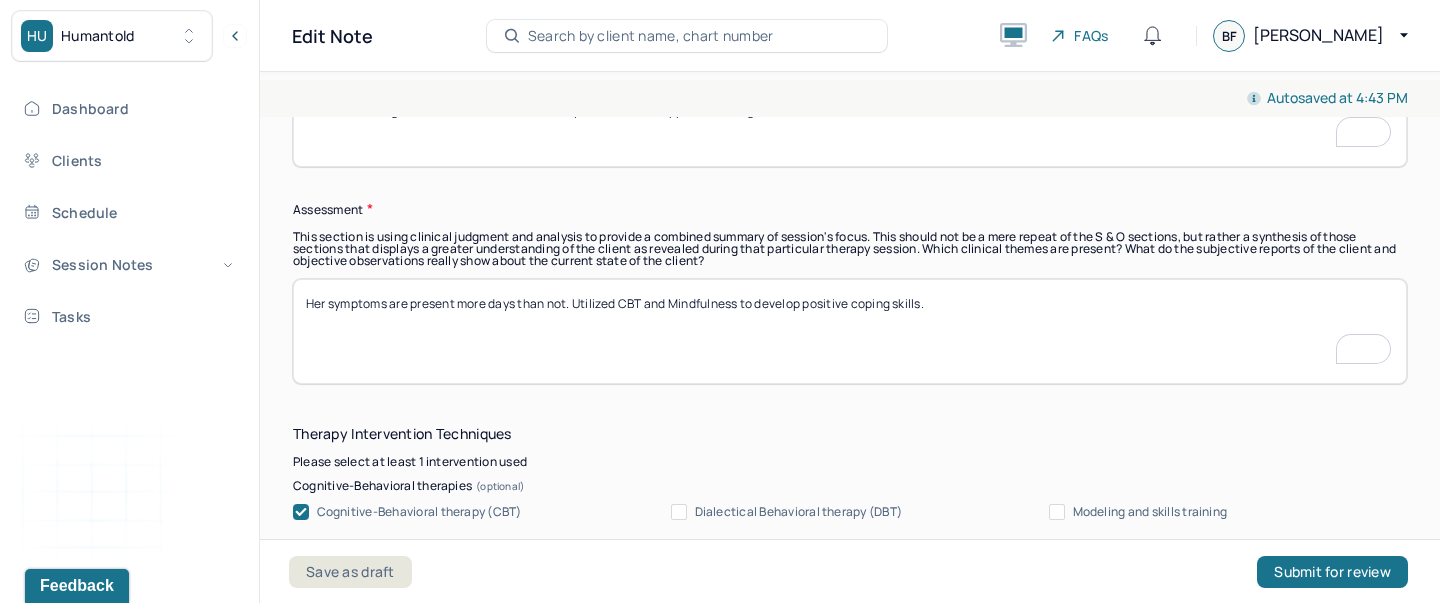 paste on "Client is experiencing symptoms consistent with adjustment disorder with mixed anxiety and depressed mood, possibly compounded by acute stress reaction following her brother’s medical emergency. The combination of chronic stress (work, financial, and relational), dissociation, low motivation, somatic complaints, sleep disturbances, and negative self-talk indicates a high level of emotional dysregulation and functional impairment." 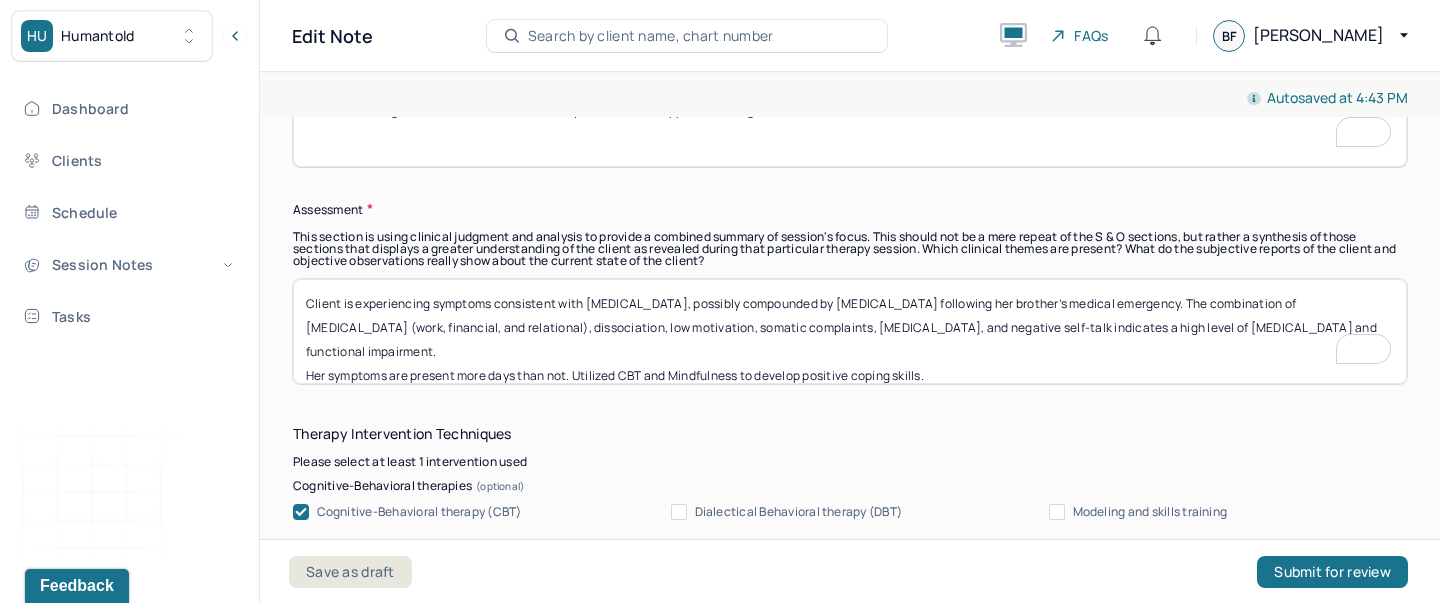 click on "The client is presenting with symptoms consistent with anxiety and possible depression, including: Restlessness (e.g., pacing), Emotional avoidance, Social withdrawal and isolation, low motivation for activities, and Persistent worry about others’ emotions.
Her symptoms are present more days than not. Utilized CBT and Mindfulness to develop positive coping skills." at bounding box center [850, 331] 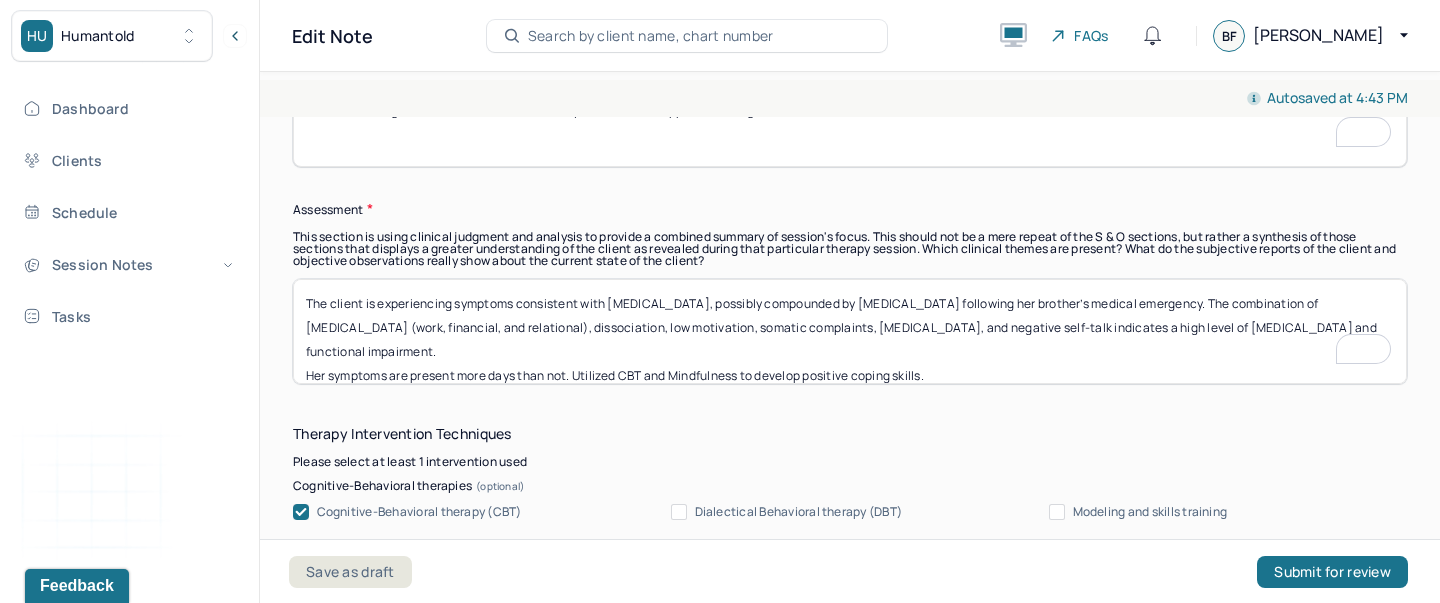 click on "The client is presenting with symptoms consistent with anxiety and possible depression, including: Restlessness (e.g., pacing), Emotional avoidance, Social withdrawal and isolation, low motivation for activities, and Persistent worry about others’ emotions.
Her symptoms are present more days than not. Utilized CBT and Mindfulness to develop positive coping skills." at bounding box center (850, 331) 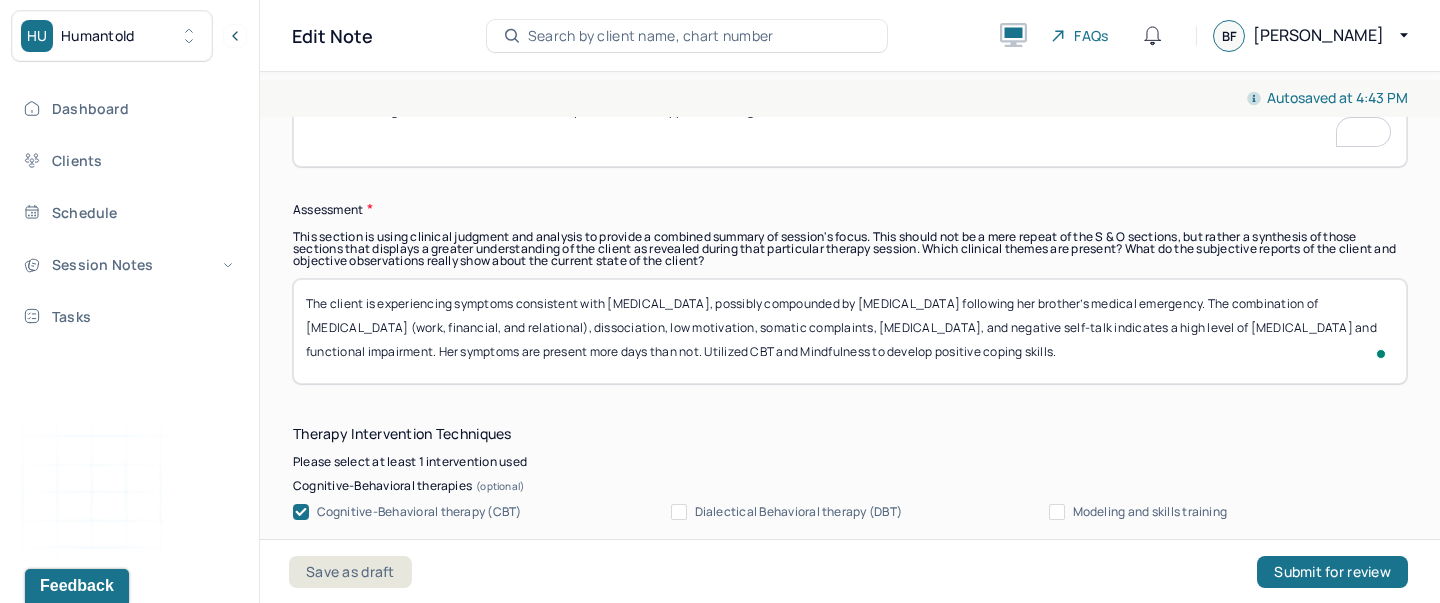 scroll, scrollTop: 1617, scrollLeft: 0, axis: vertical 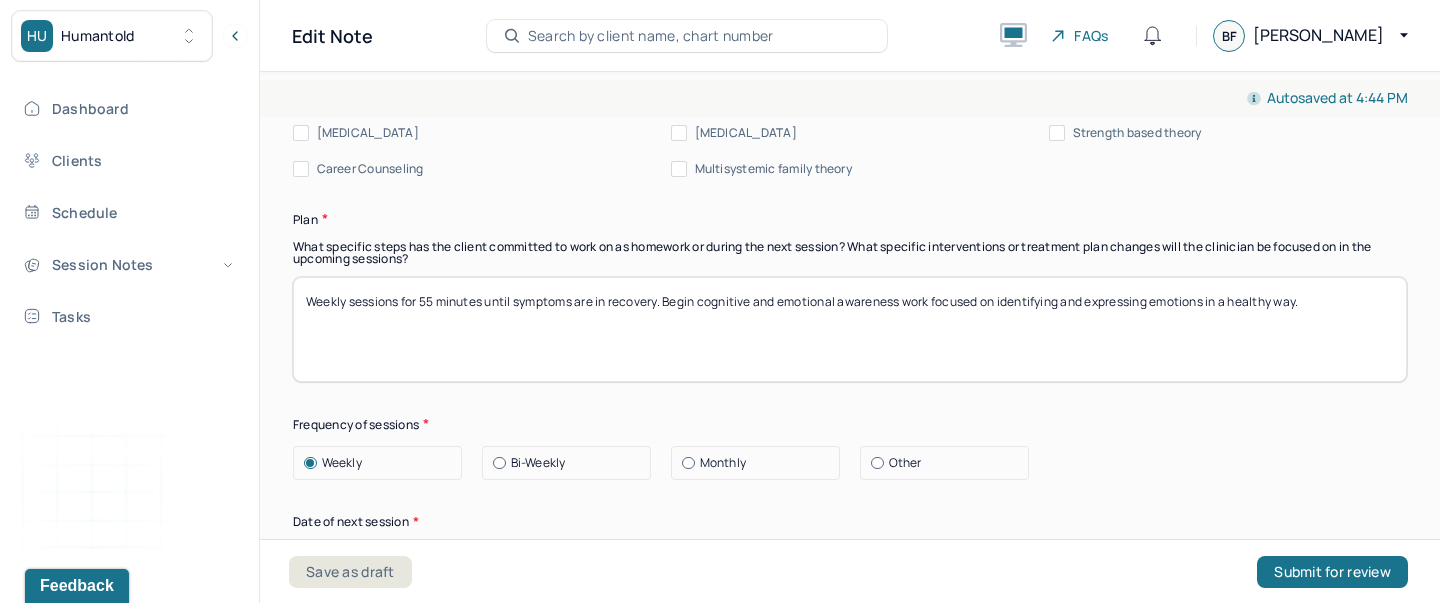 type on "The client is experiencing symptoms consistent with [MEDICAL_DATA], possibly compounded by [MEDICAL_DATA] following her brother’s medical emergency. The combination of [MEDICAL_DATA] (work, financial, and relational), dissociation, low motivation, somatic complaints, [MEDICAL_DATA], and negative self-talk indicates a high level of [MEDICAL_DATA] and functional impairment. Her symptoms are present more days than not. Utilized CBT and Mindfulness to develop positive coping skills." 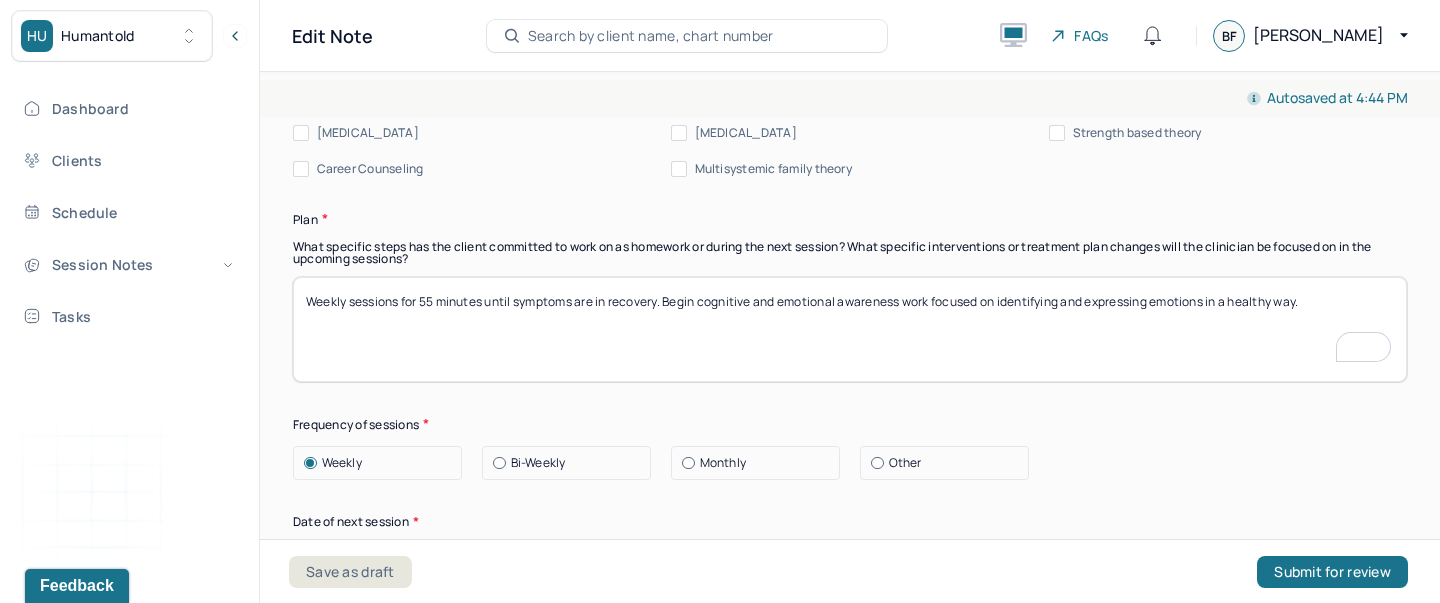 drag, startPoint x: 669, startPoint y: 298, endPoint x: 1289, endPoint y: 303, distance: 620.02014 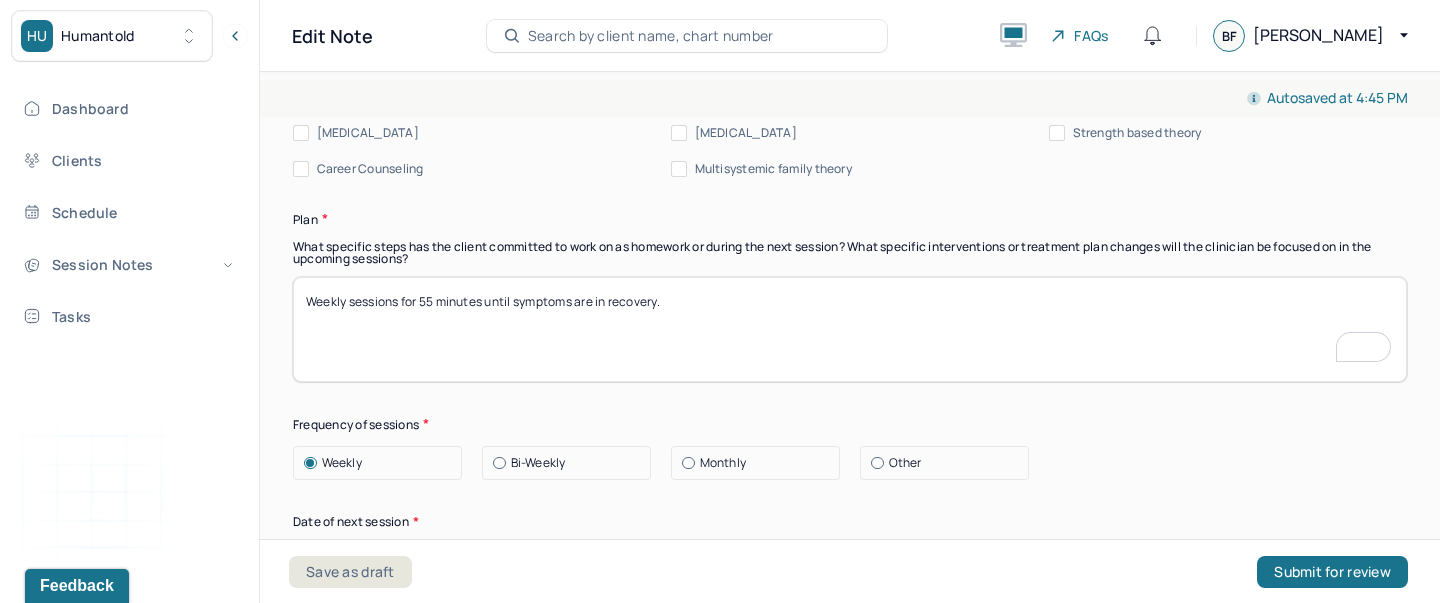 paste on "Normalize stress reactions and provide psychoeducation on stress, burnout, and trauma responses." 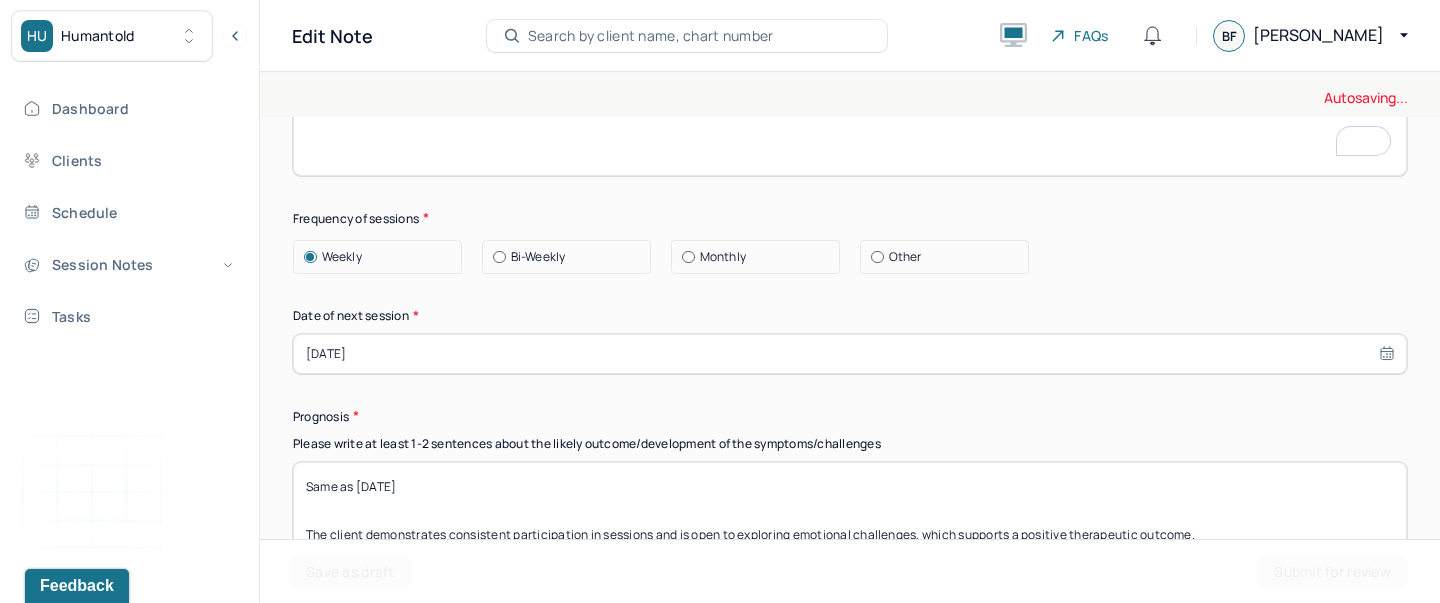 type on "Weekly sessions for 55 minutes until symptoms are in recovery. Normalize stress reactions and provide [MEDICAL_DATA] on stress, burnout, and trauma responses." 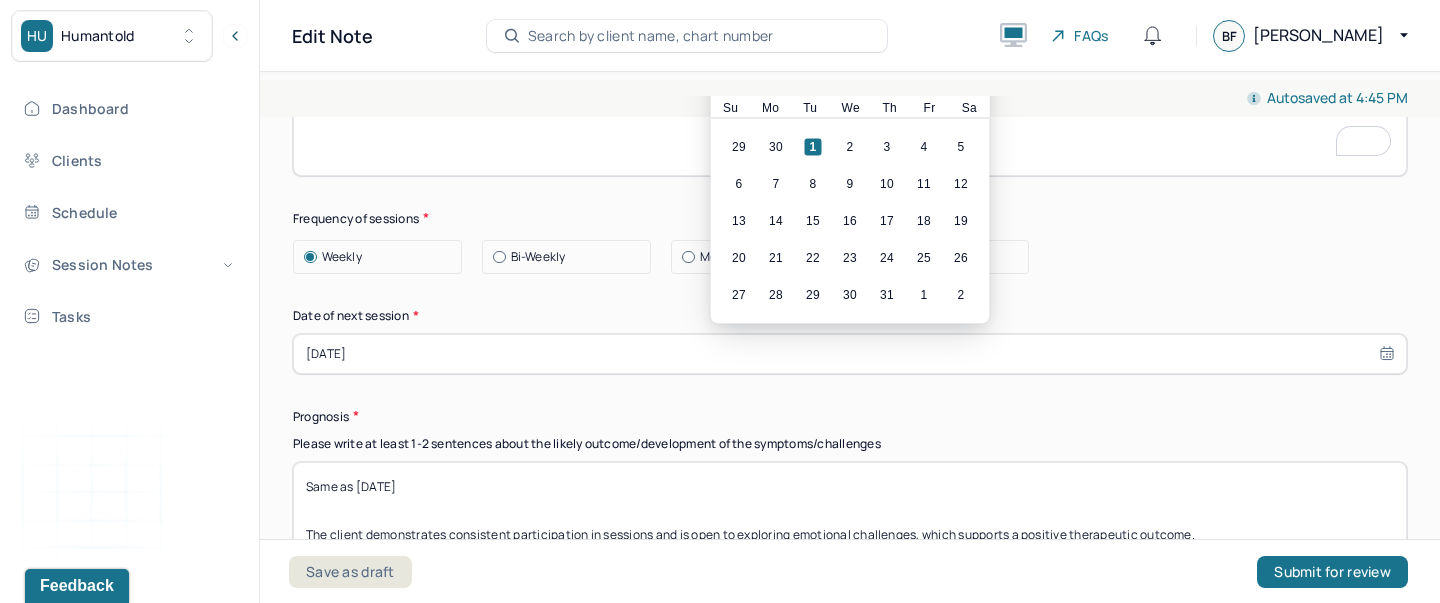 click on "[DATE]" at bounding box center (850, 354) 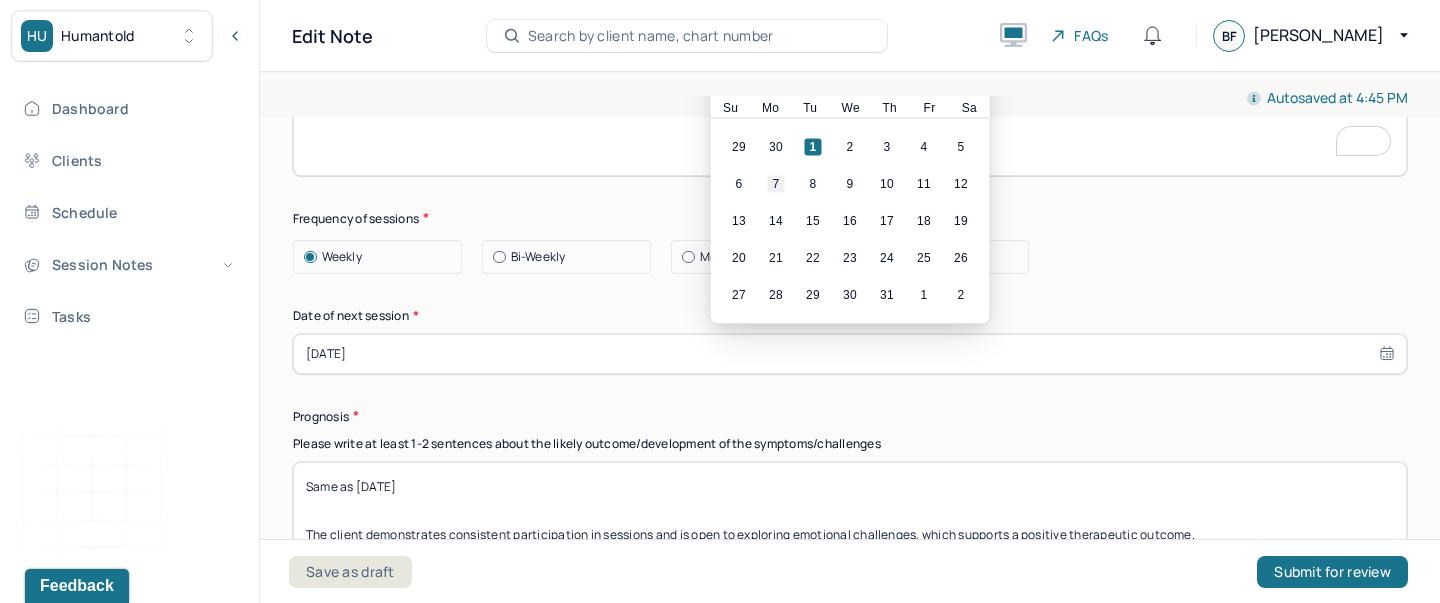 click on "7" at bounding box center (776, 183) 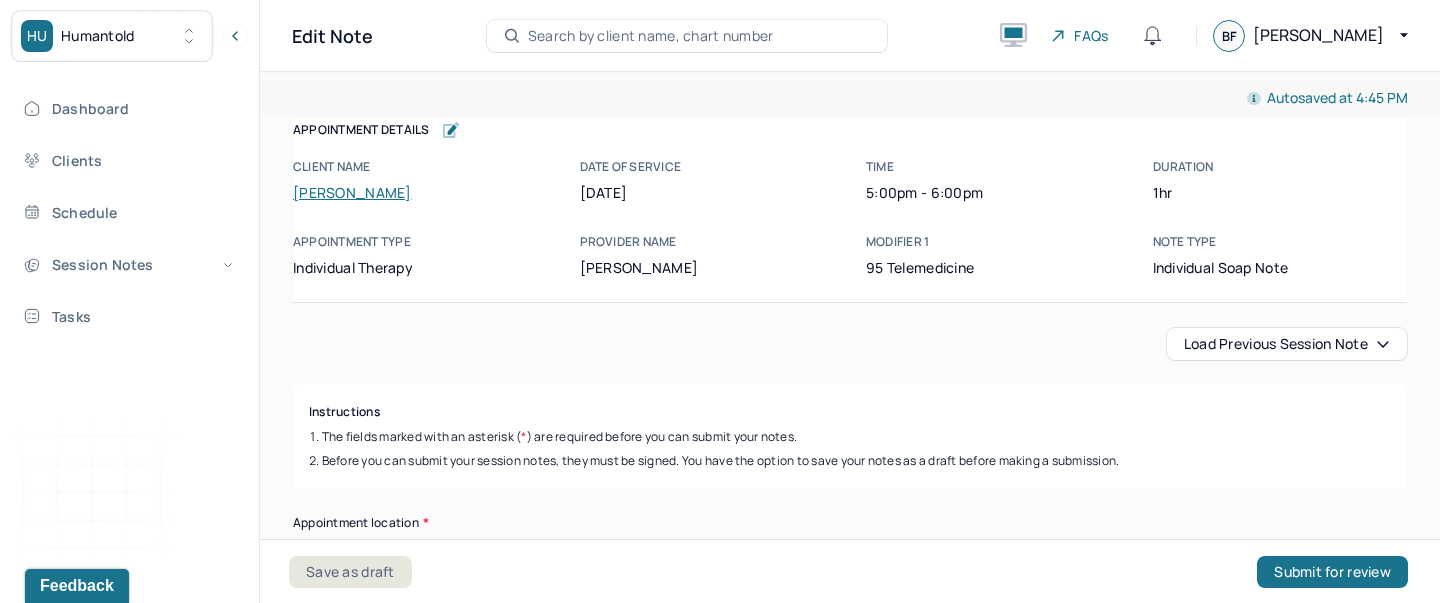 click on "Load previous session note" at bounding box center [1287, 344] 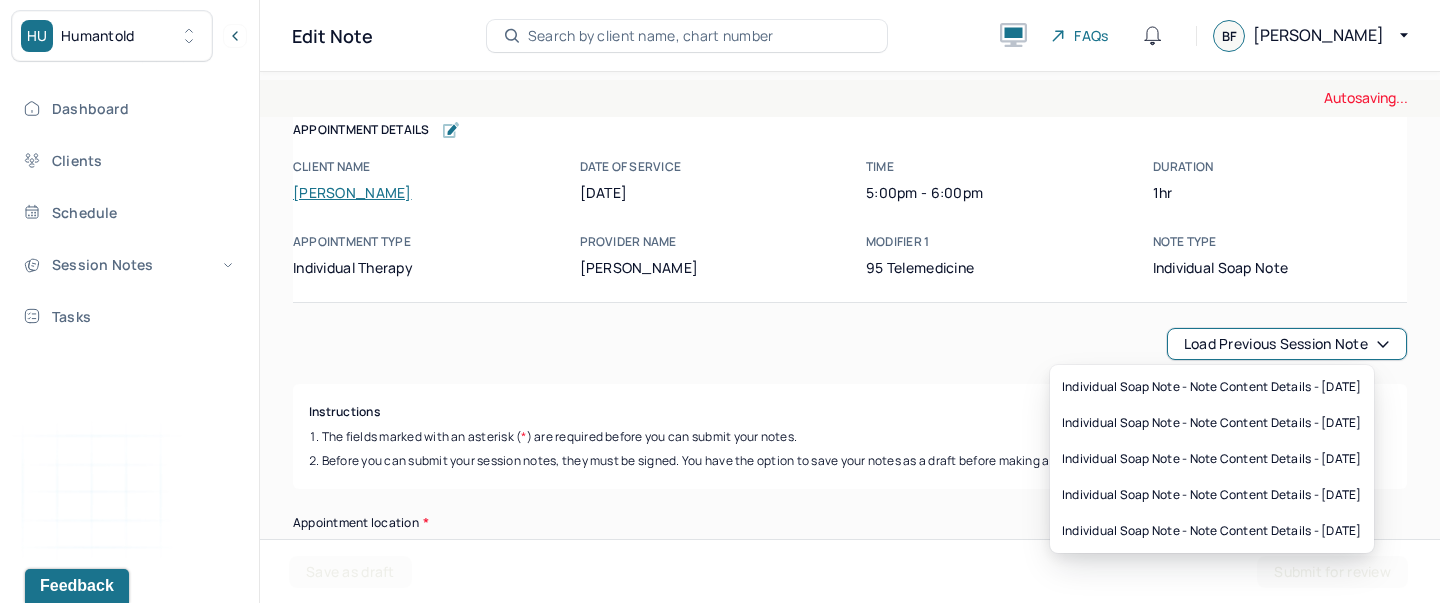 click on "Load previous session note" at bounding box center (850, 344) 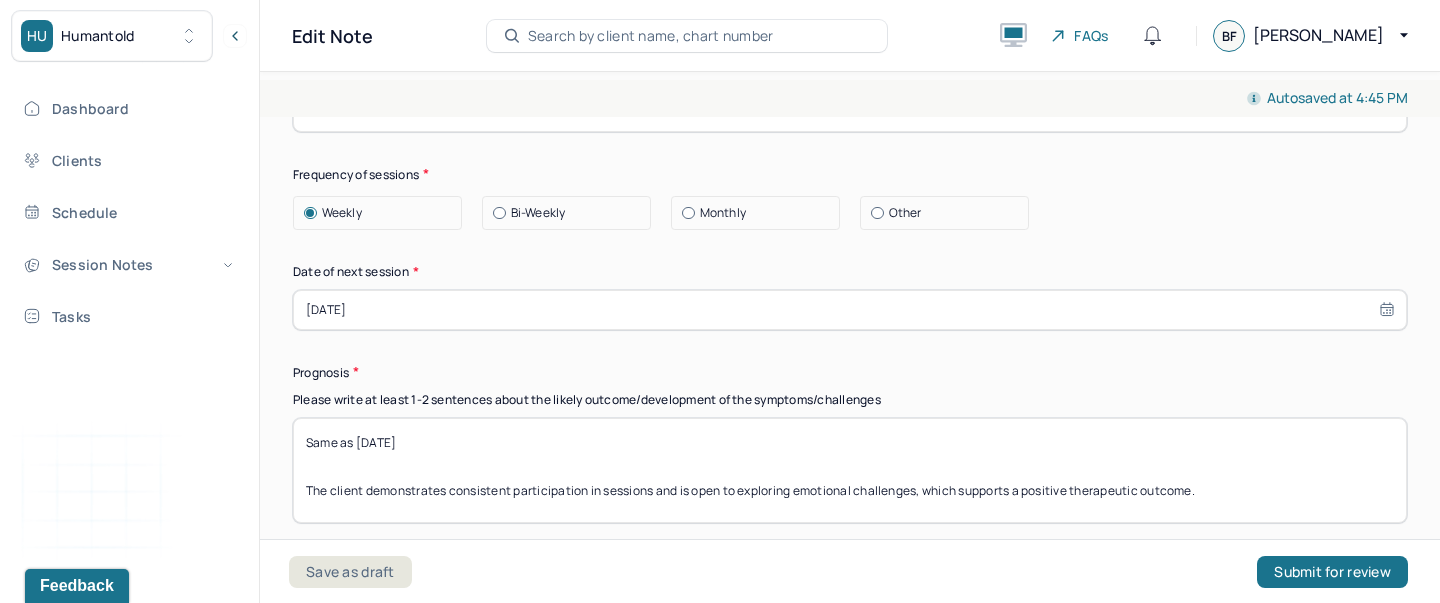 click on "Same as 06/16/2025
The client demonstrates consistent participation in sessions and is open to exploring emotional challenges, which supports a positive therapeutic outcome." at bounding box center [850, 470] 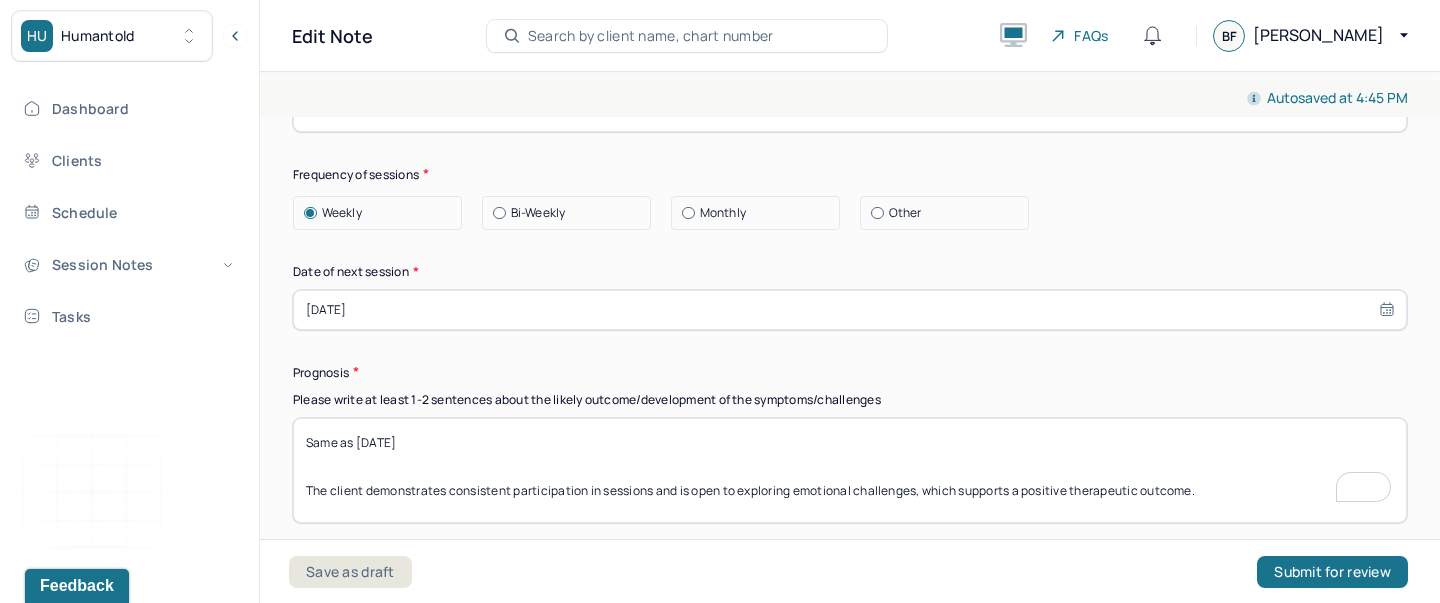 type on "Same as [DATE]
The client demonstrates consistent participation in sessions and is open to exploring emotional challenges, which supports a positive therapeutic outcome." 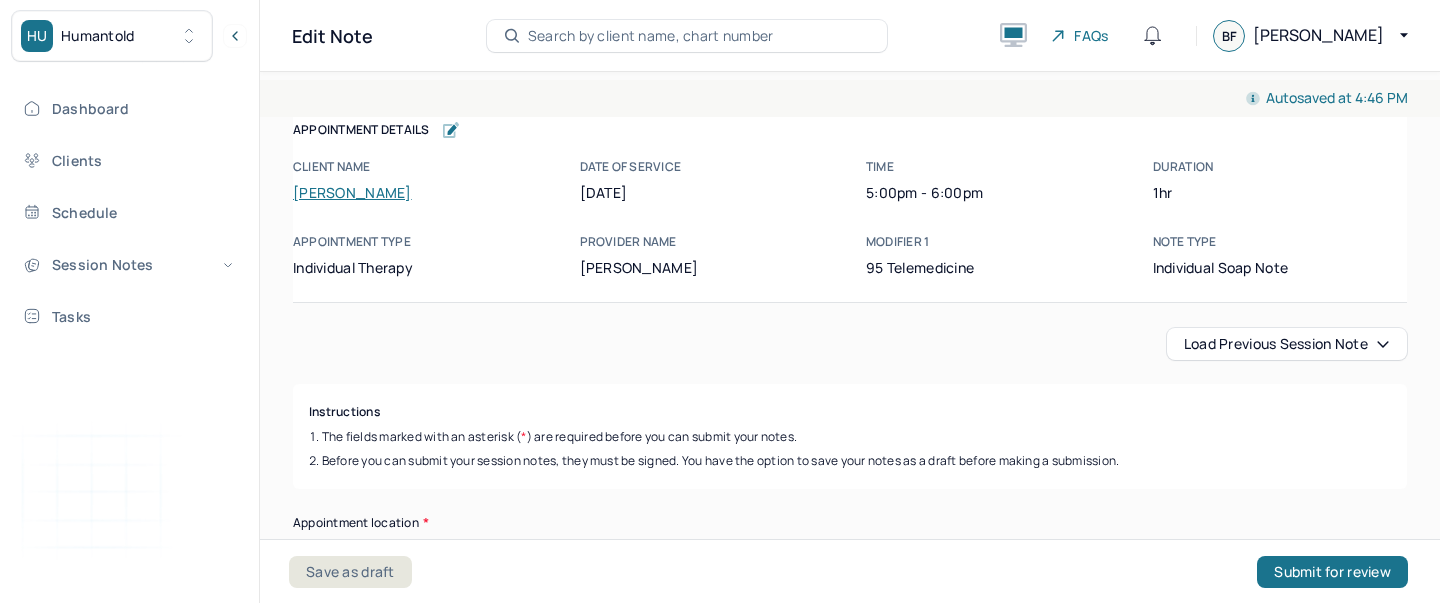 scroll, scrollTop: 0, scrollLeft: 0, axis: both 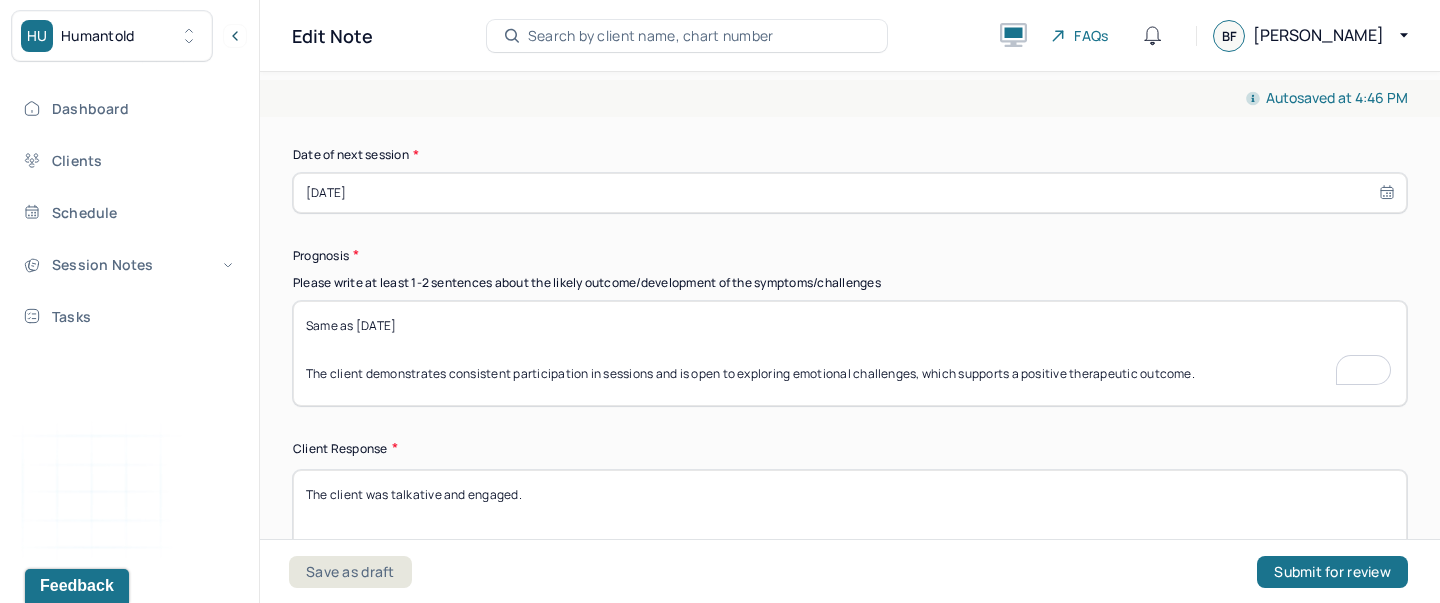 click on "Same as [DATE]
The client demonstrates consistent participation in sessions and is open to exploring emotional challenges, which supports a positive therapeutic outcome." at bounding box center [850, 353] 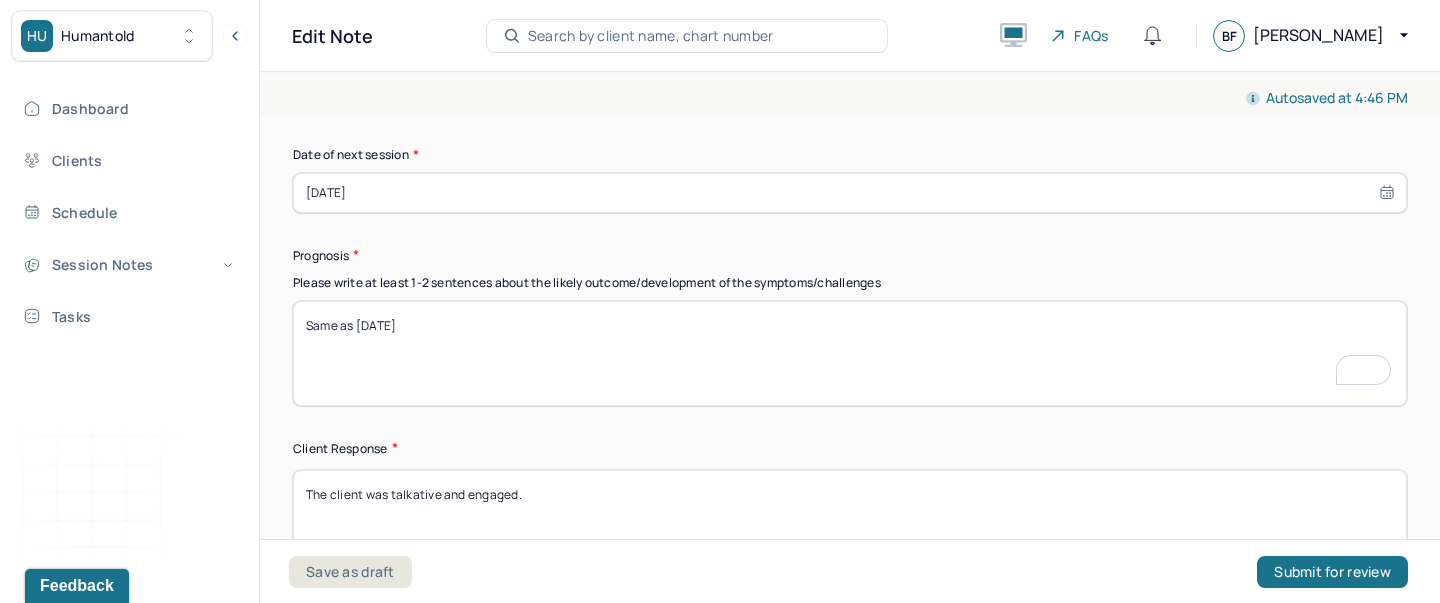 paste on "Client expresses a desire for change, but limited use of coping strategies outside sessions suggests ambivalence." 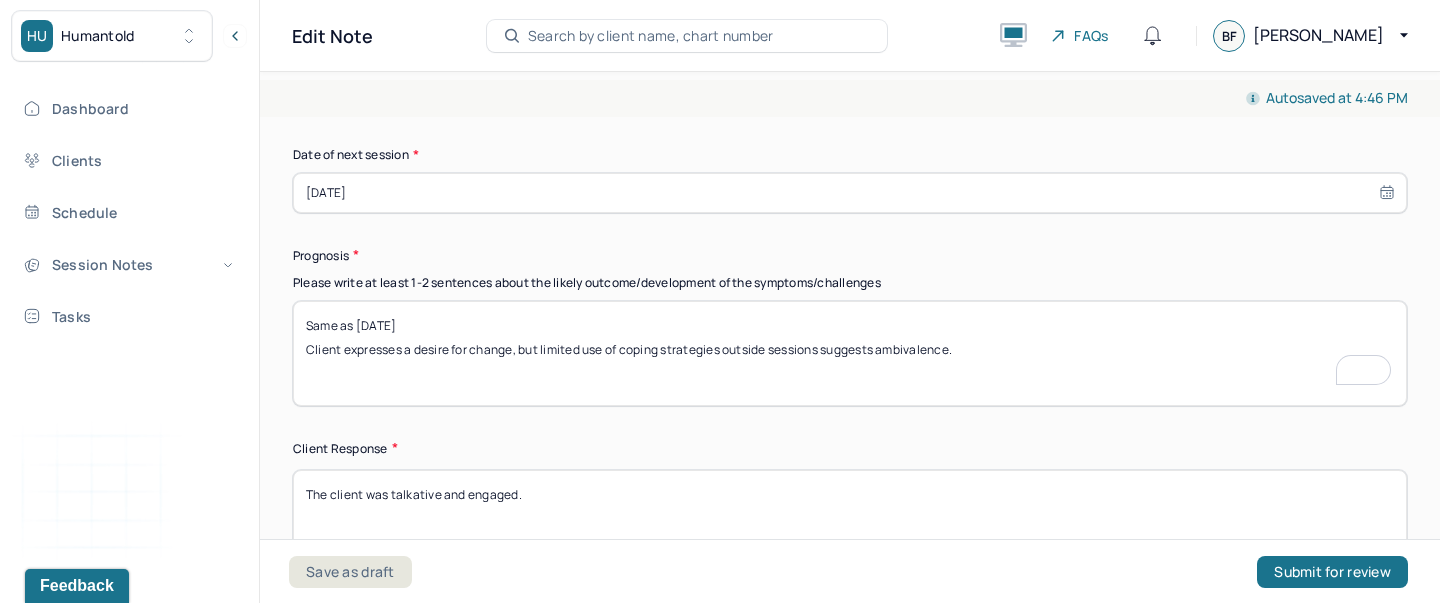 click on "Same as [DATE]" at bounding box center (850, 353) 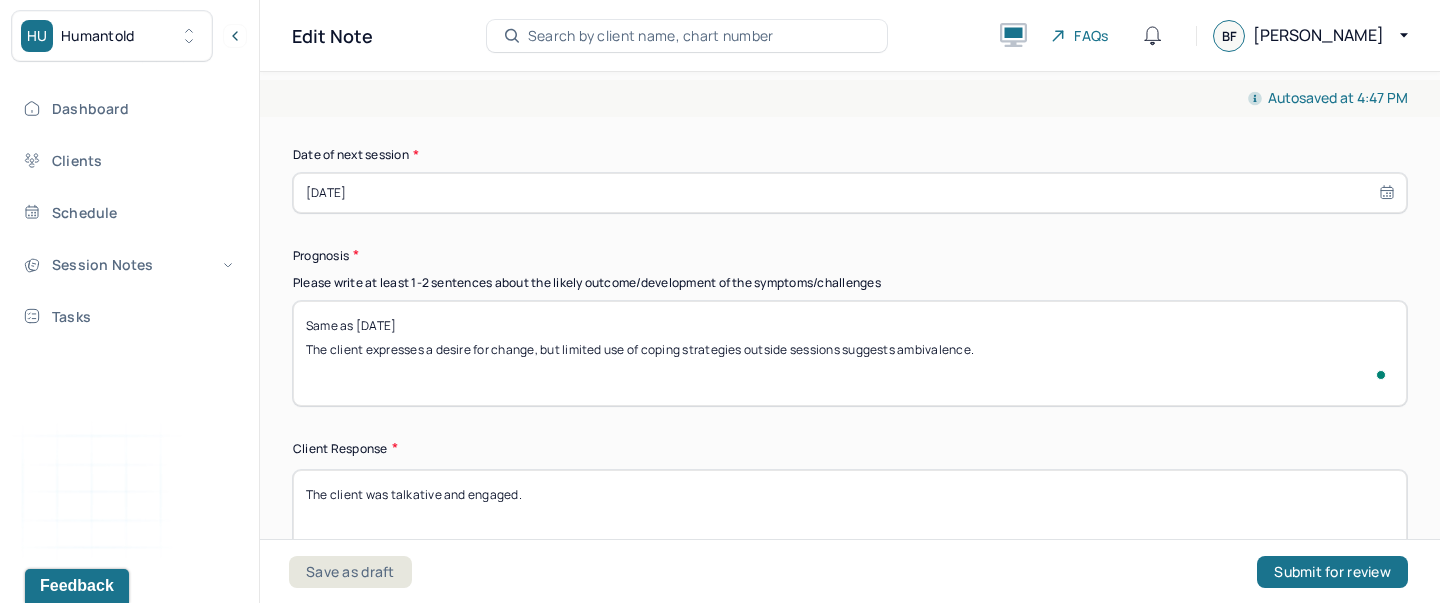 click on "Same as [DATE]
Client expresses a desire for change, but limited use of coping strategies outside sessions suggests ambivalence." at bounding box center (850, 353) 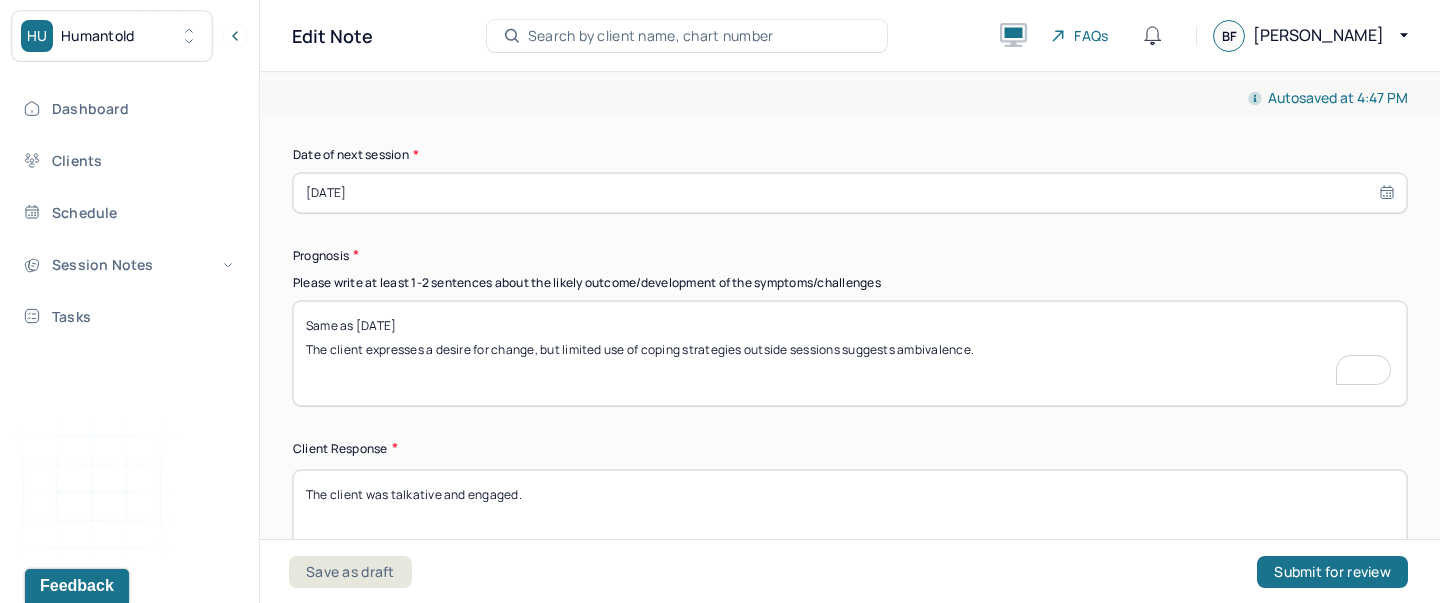 scroll, scrollTop: 2997, scrollLeft: 0, axis: vertical 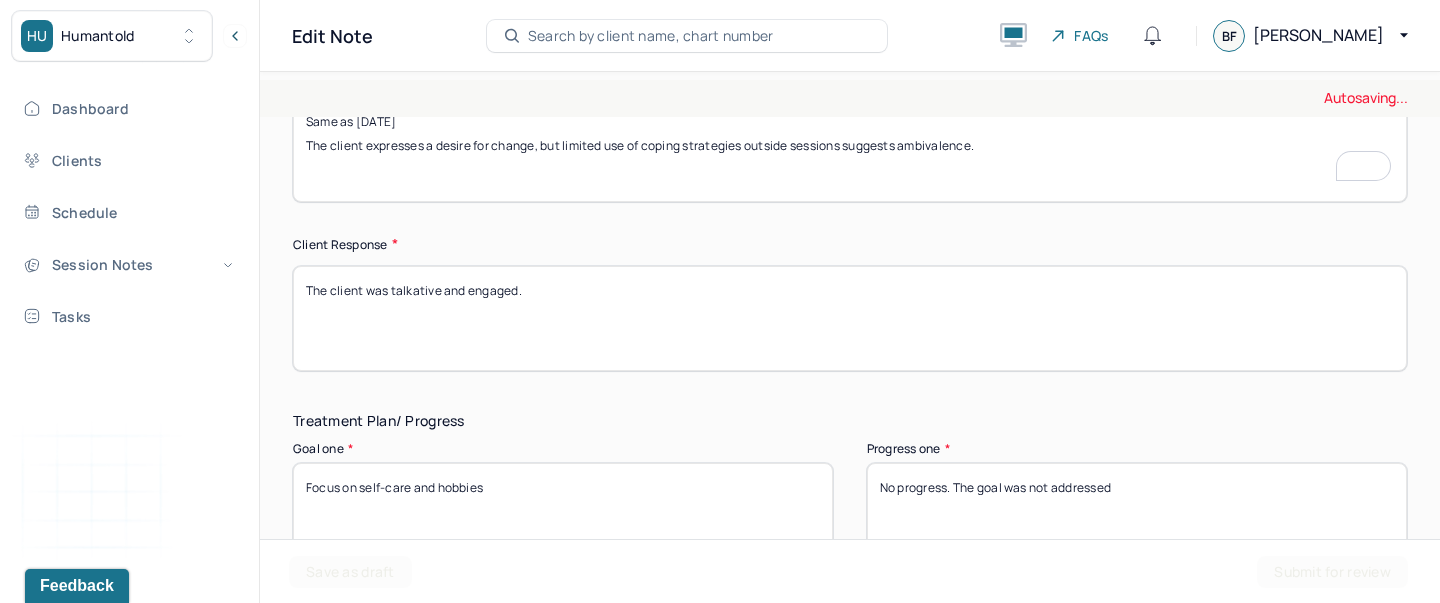 type on "Same as [DATE]
The client expresses a desire for change, but limited use of coping strategies outside sessions suggests ambivalence." 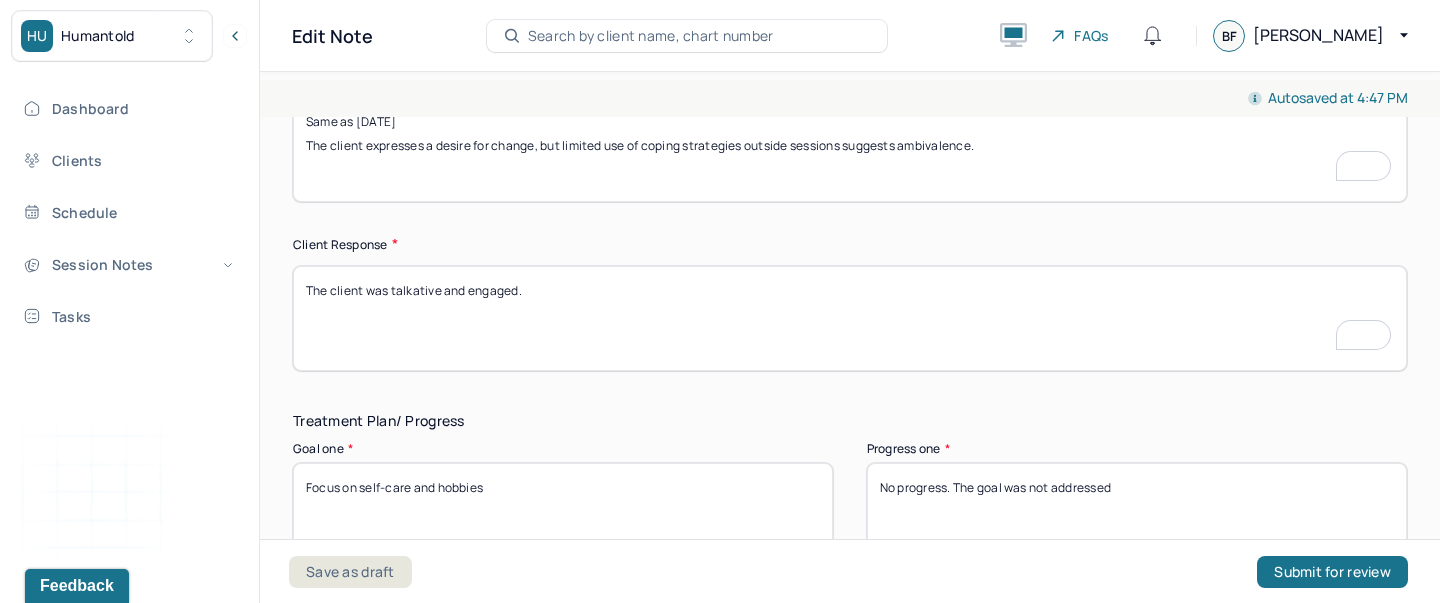 drag, startPoint x: 530, startPoint y: 294, endPoint x: 452, endPoint y: 291, distance: 78.05767 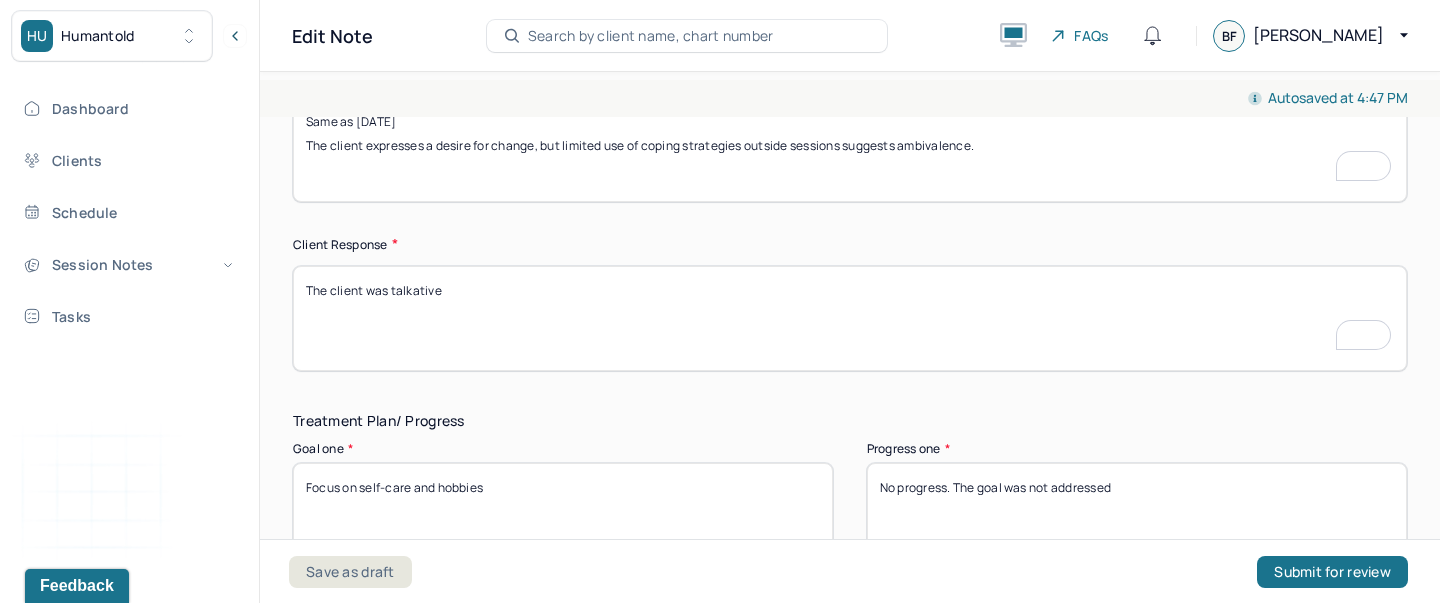 scroll, scrollTop: 3060, scrollLeft: 0, axis: vertical 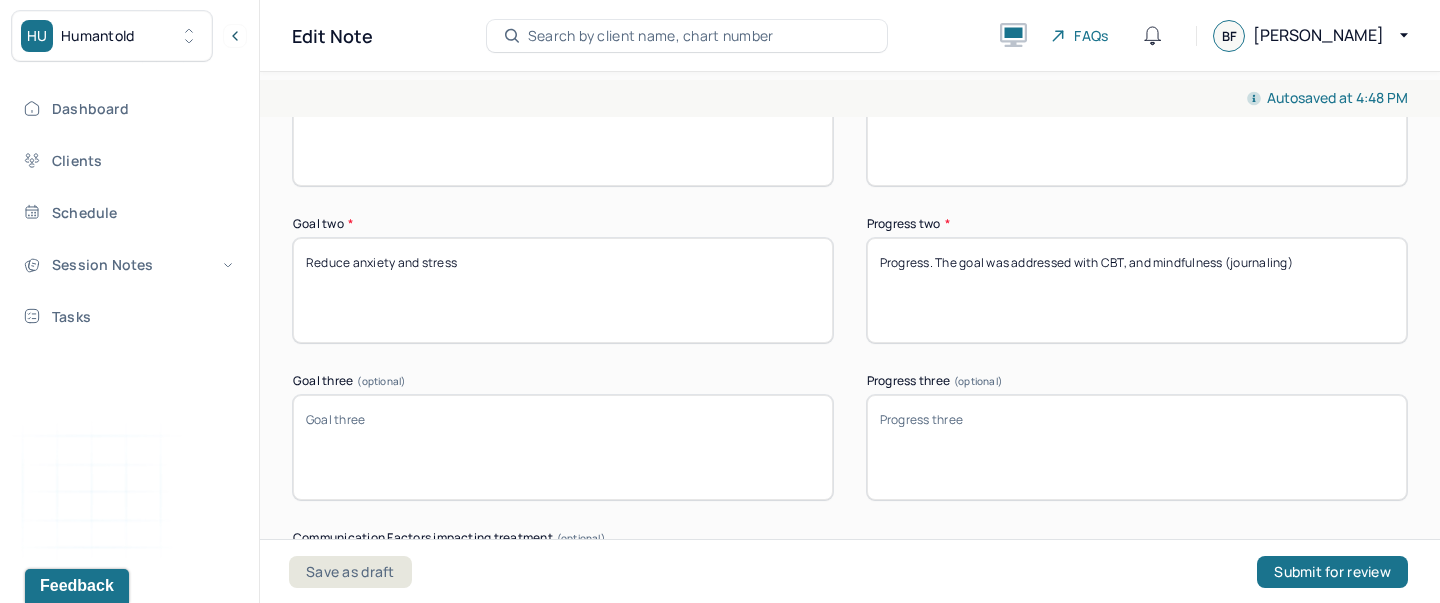 type on "The client was talkative throughout the session. She was receptive to feedback." 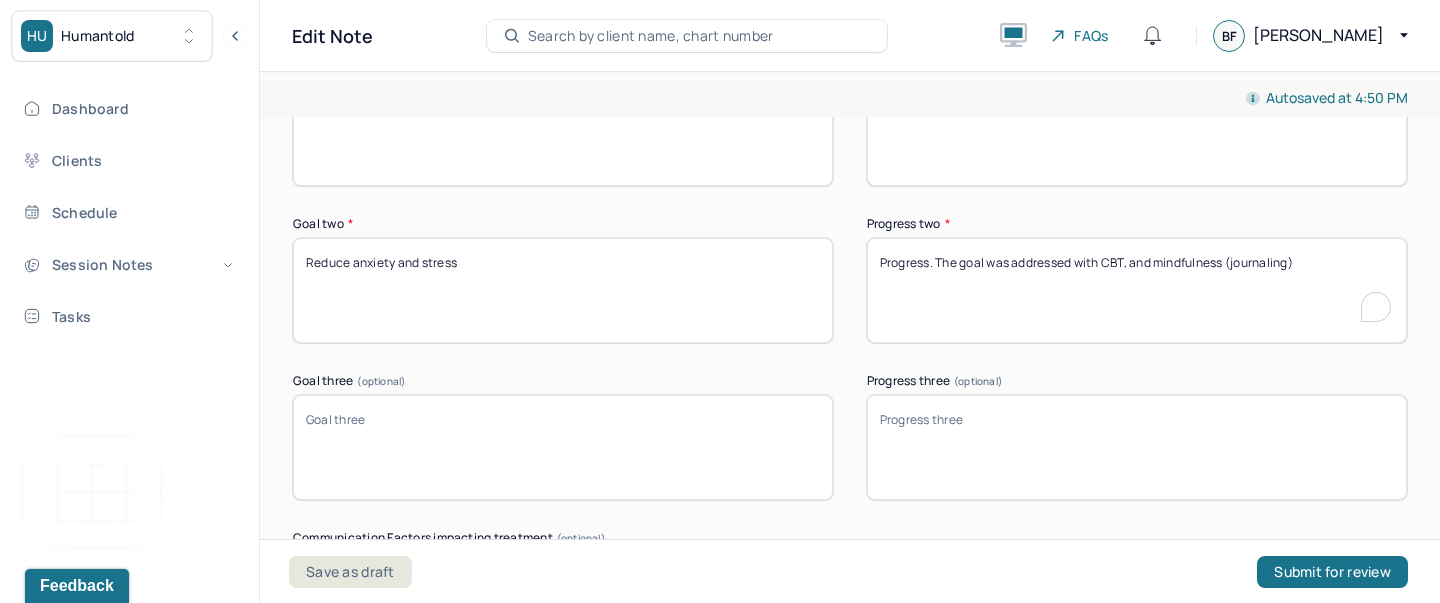 click on "Progress. The goal was addressed with CBT, and mindfulness (journaling)" at bounding box center [1137, 290] 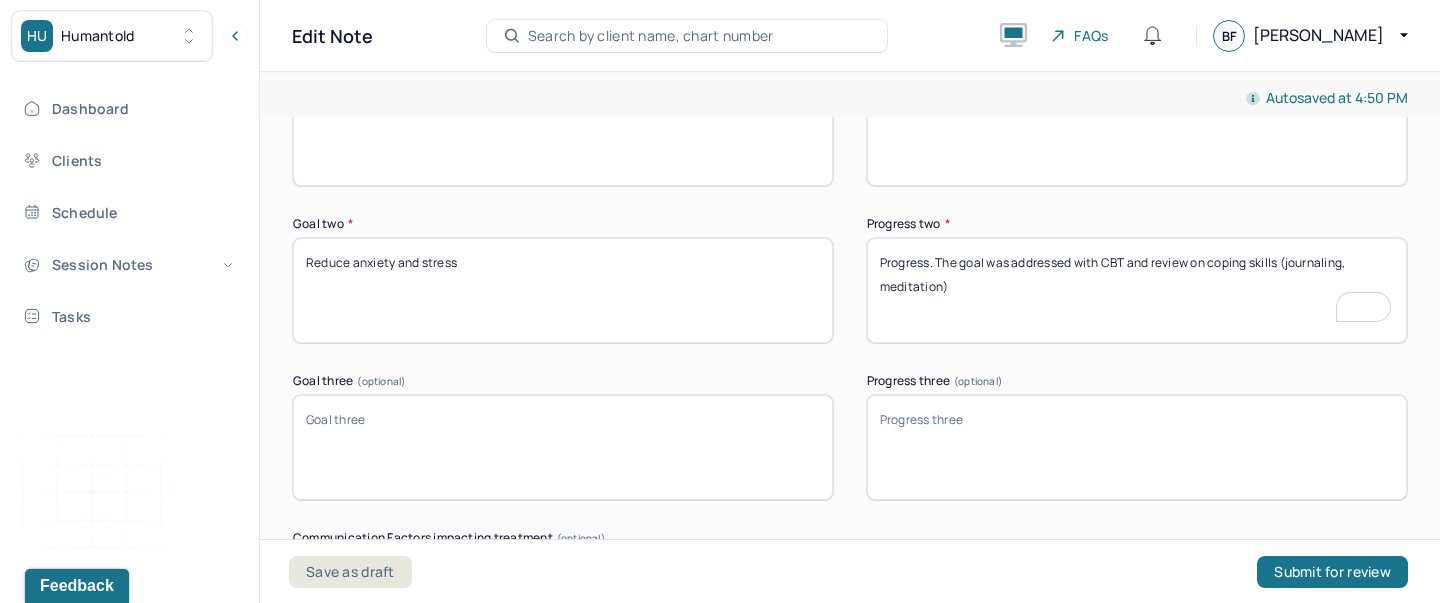 type on "Progress. The goal was addressed with CBT and review on coping skills (journaling, meditation)" 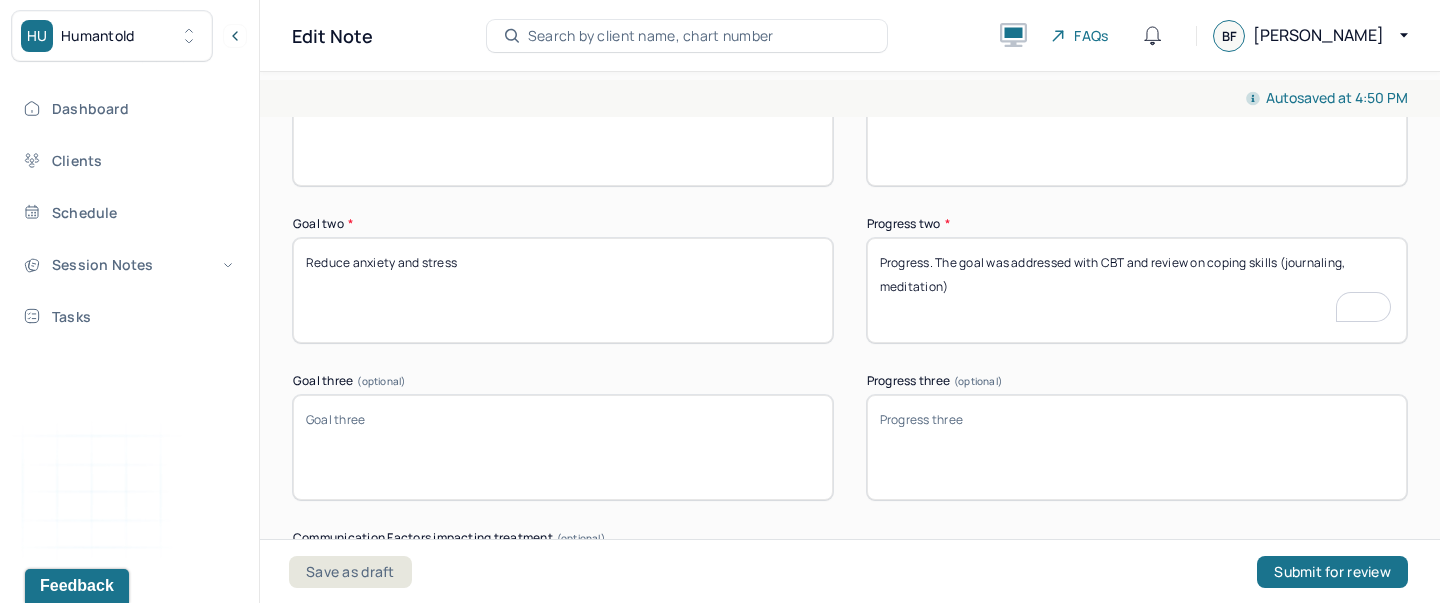 scroll, scrollTop: 3714, scrollLeft: 0, axis: vertical 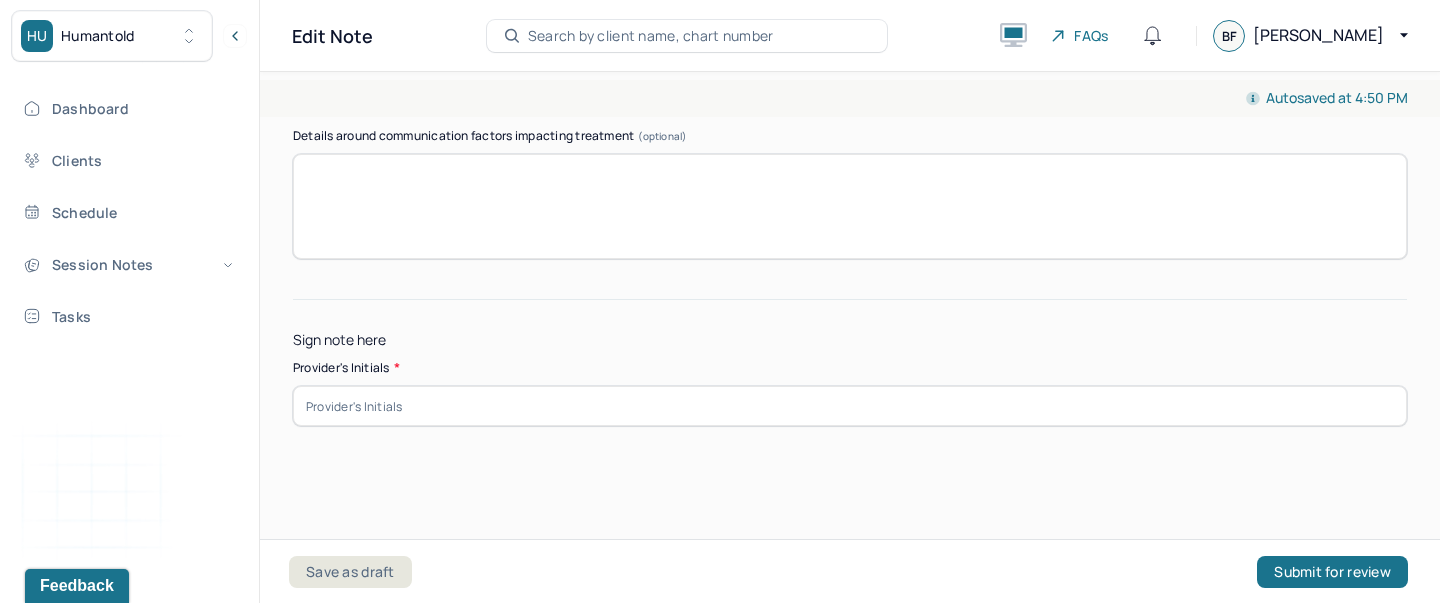 click at bounding box center [850, 406] 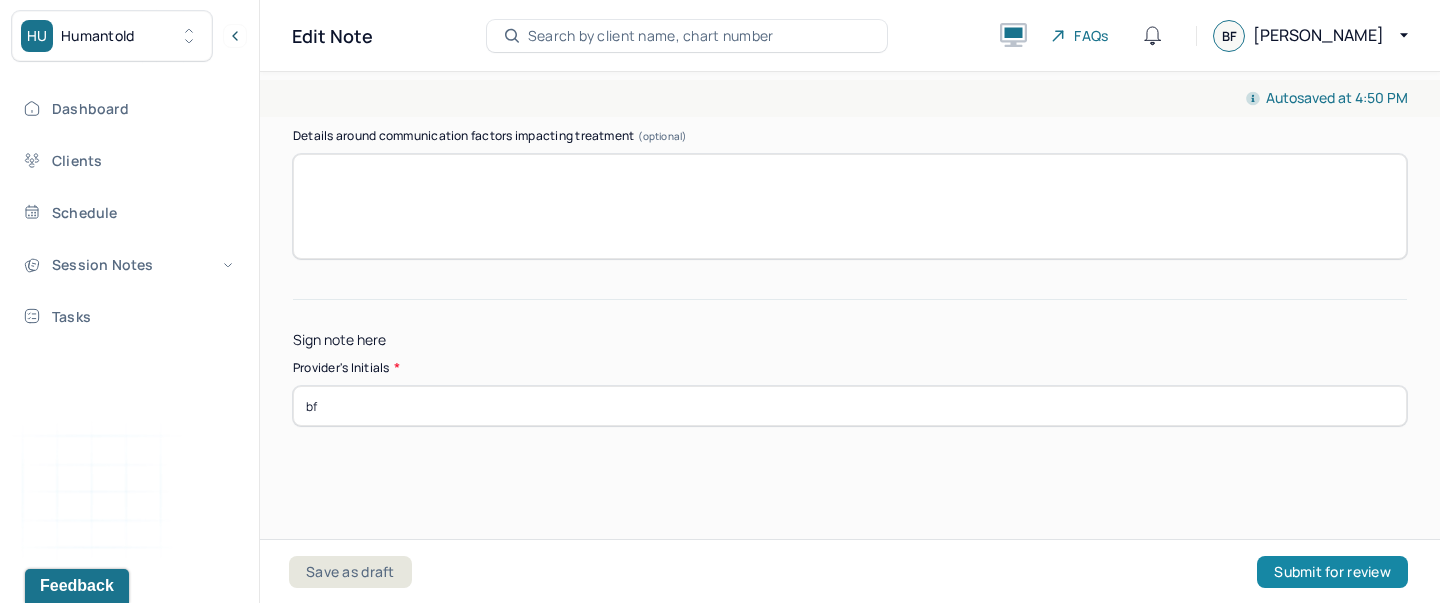 type on "bf" 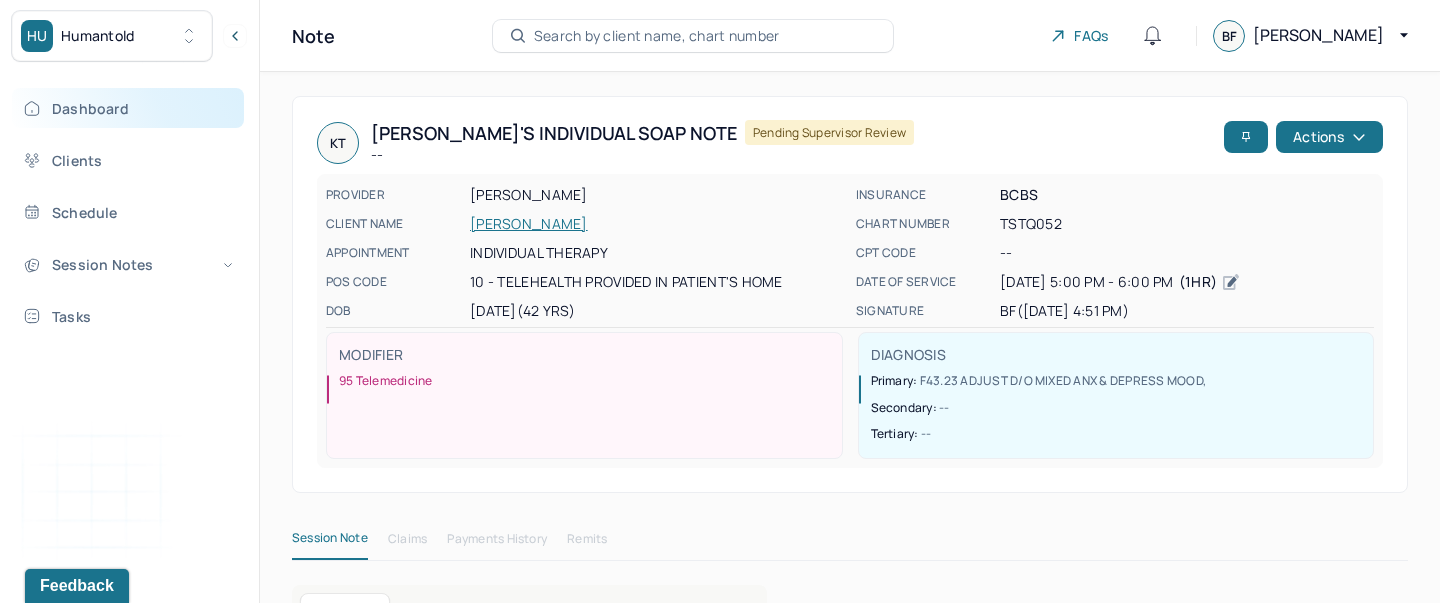 click on "Dashboard" at bounding box center (128, 108) 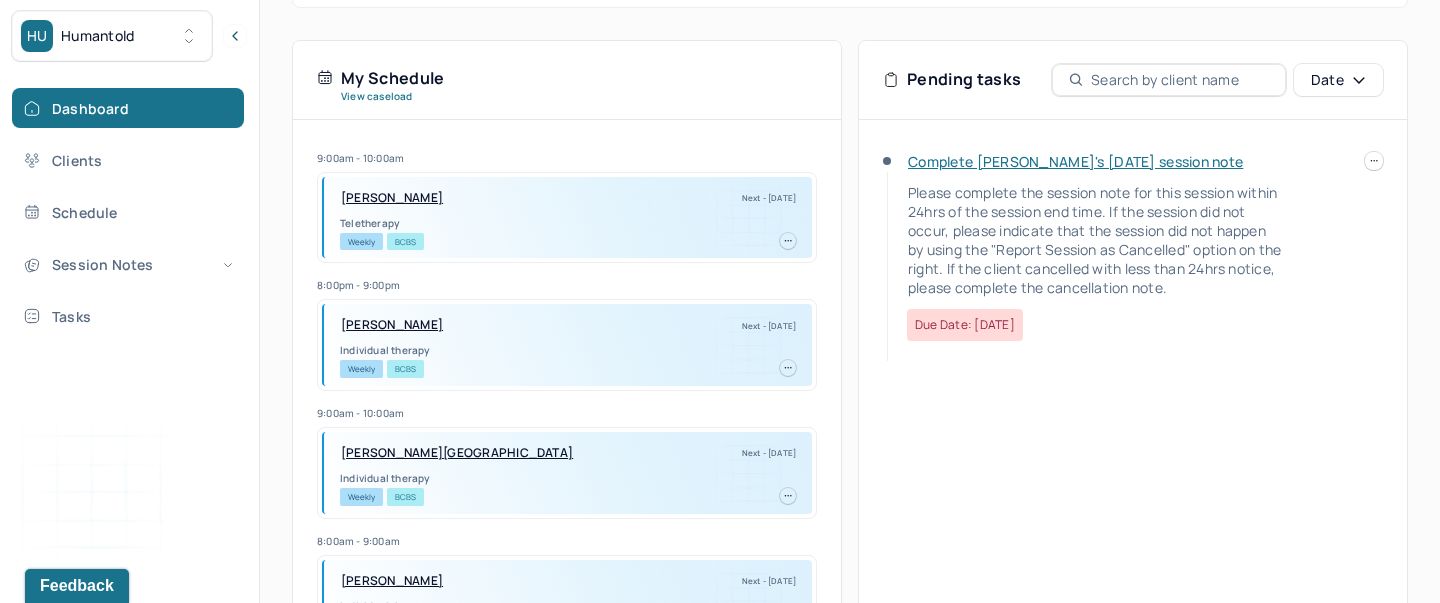click on "Complete [PERSON_NAME]'s [DATE] session note" at bounding box center [1075, 161] 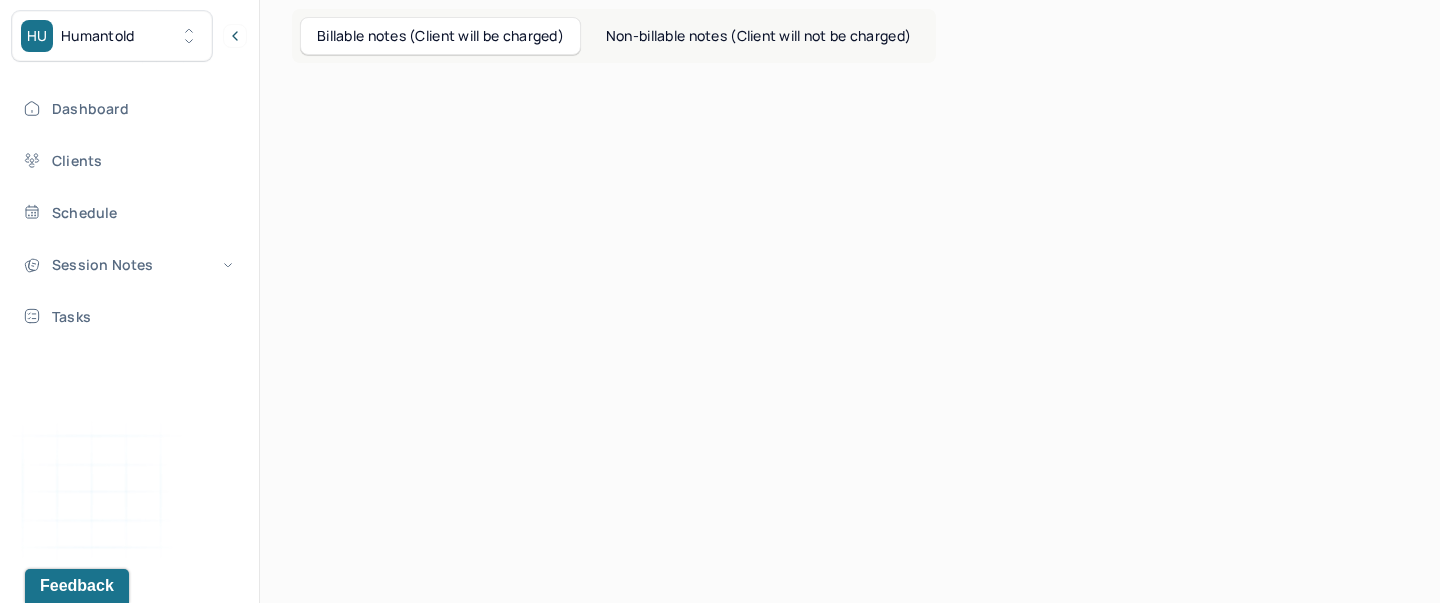 scroll, scrollTop: 124, scrollLeft: 0, axis: vertical 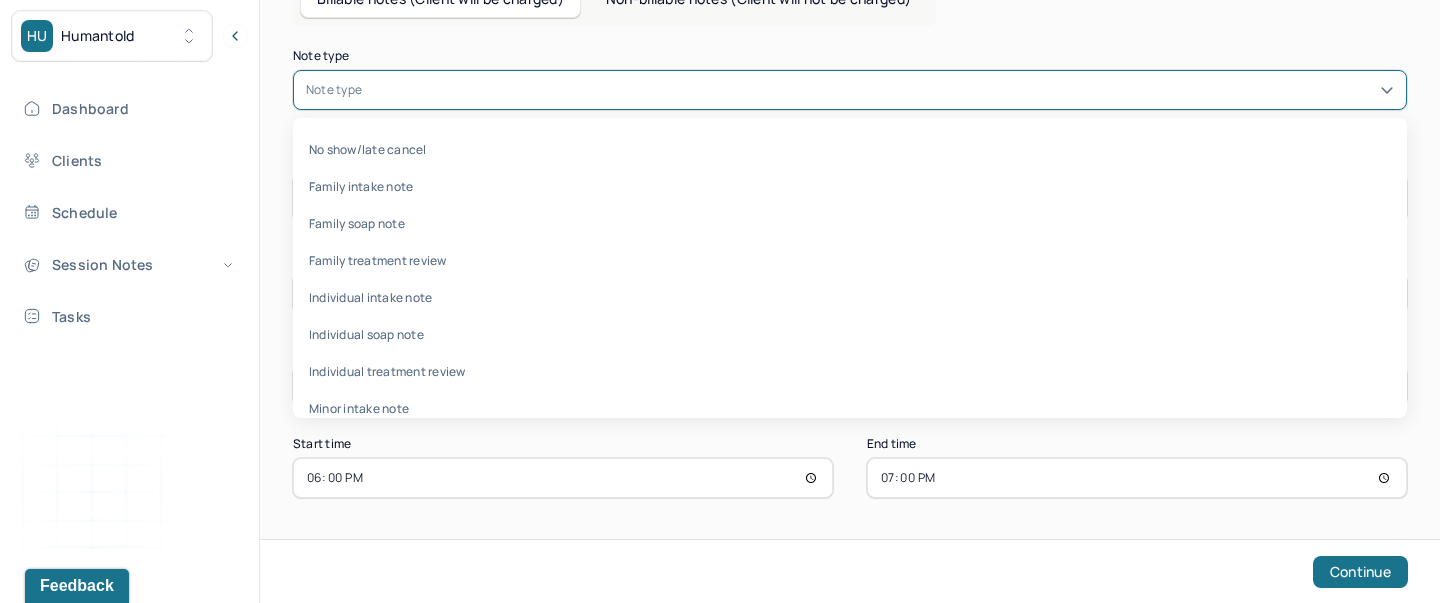 click at bounding box center (880, 90) 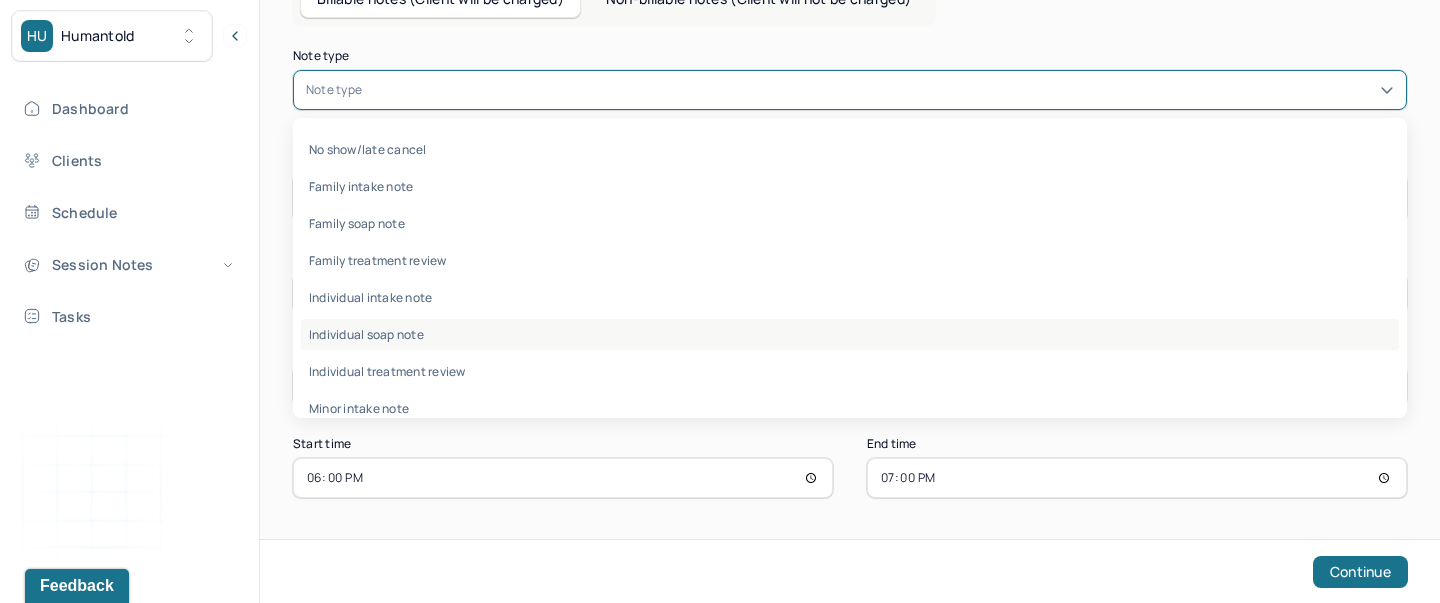 click on "Individual soap note" at bounding box center (850, 334) 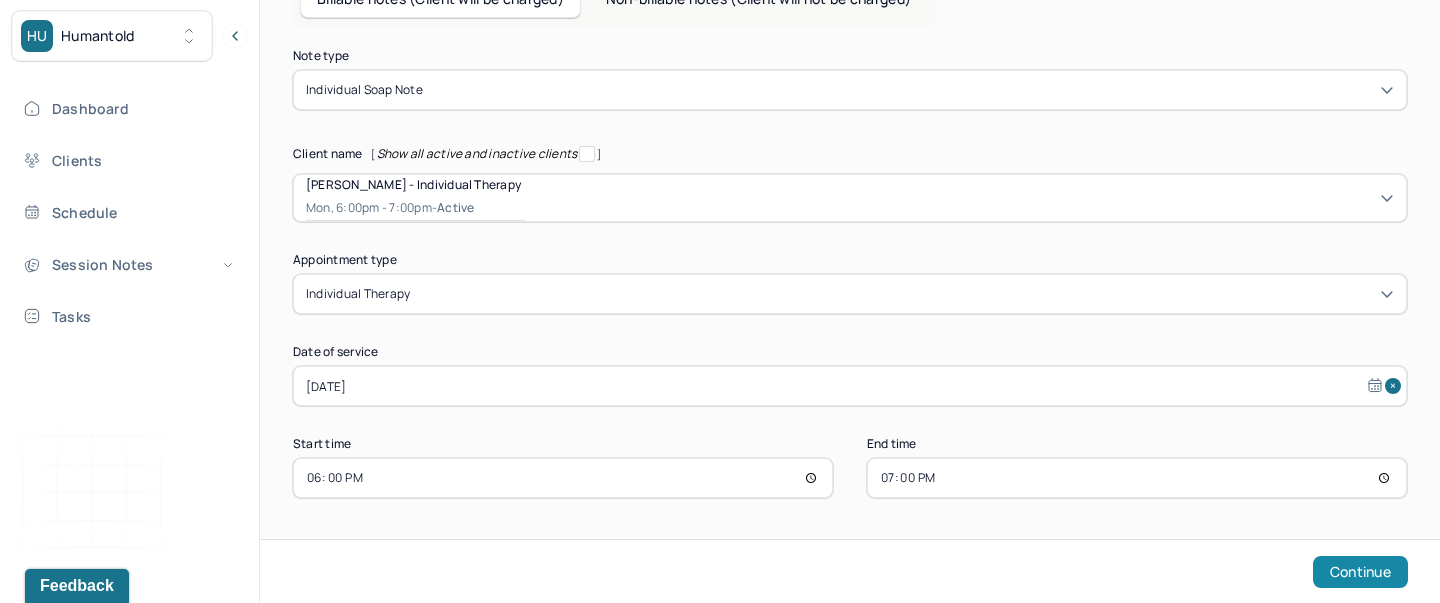 click on "Continue" at bounding box center [1360, 572] 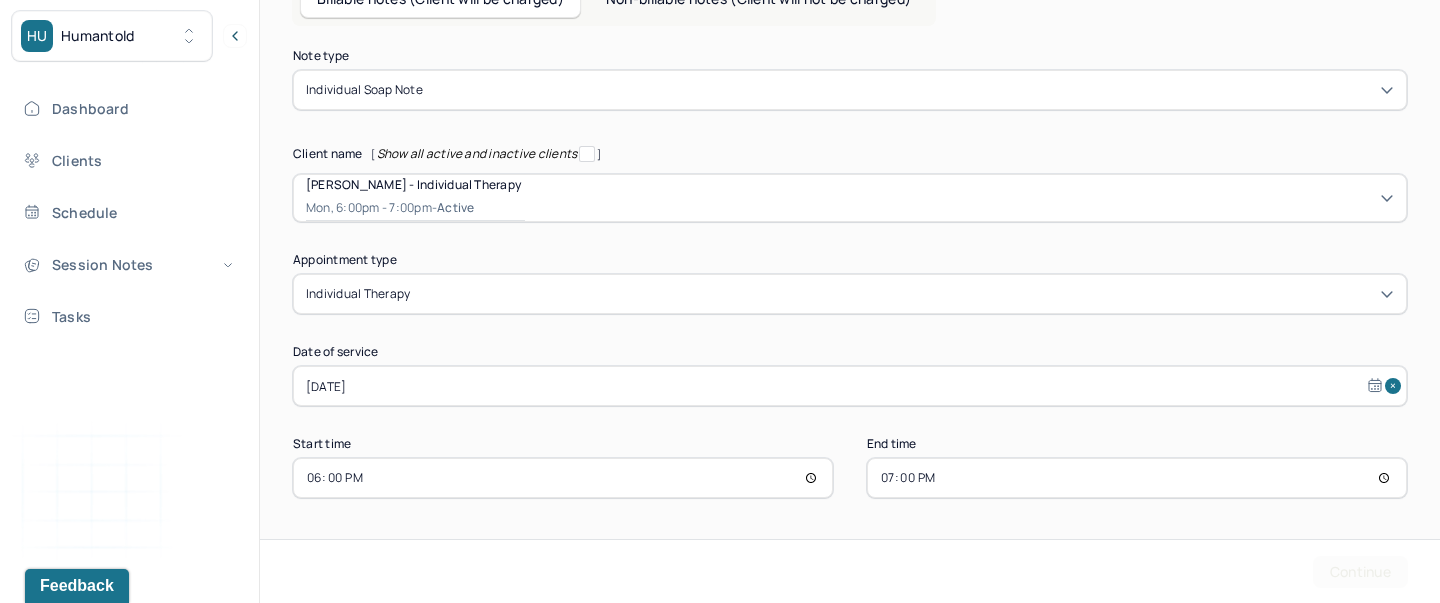 scroll, scrollTop: 0, scrollLeft: 0, axis: both 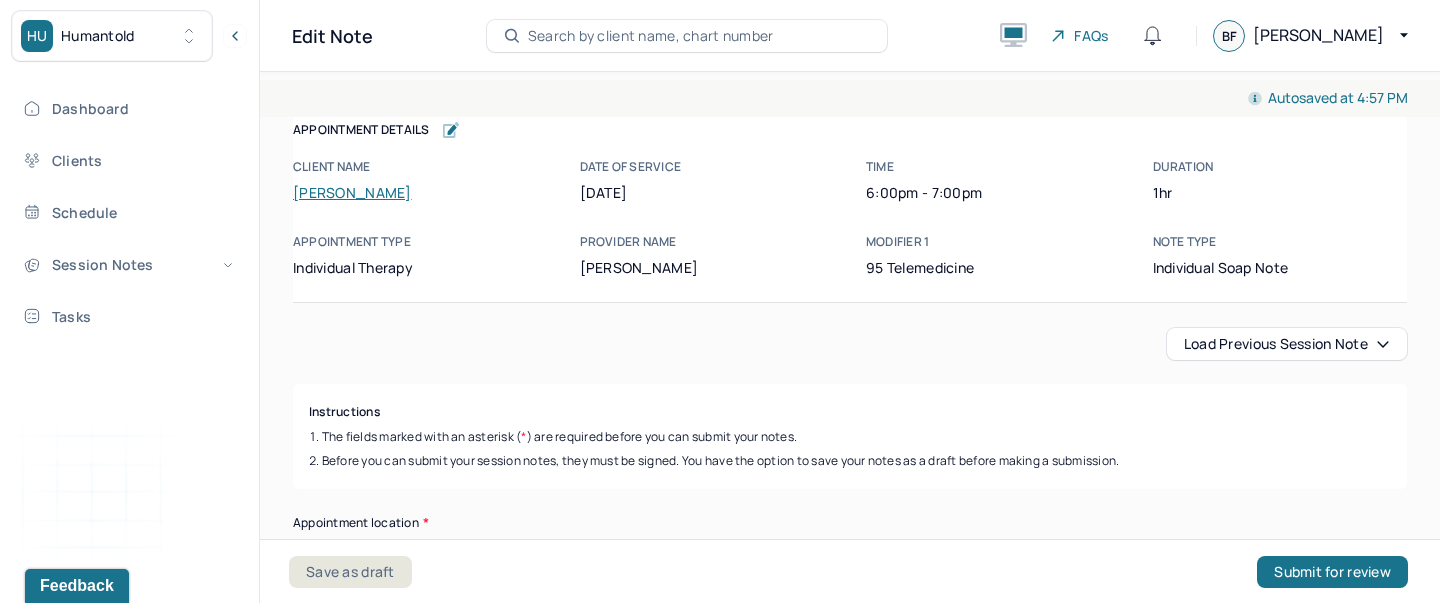 click on "Load previous session note" at bounding box center [1287, 344] 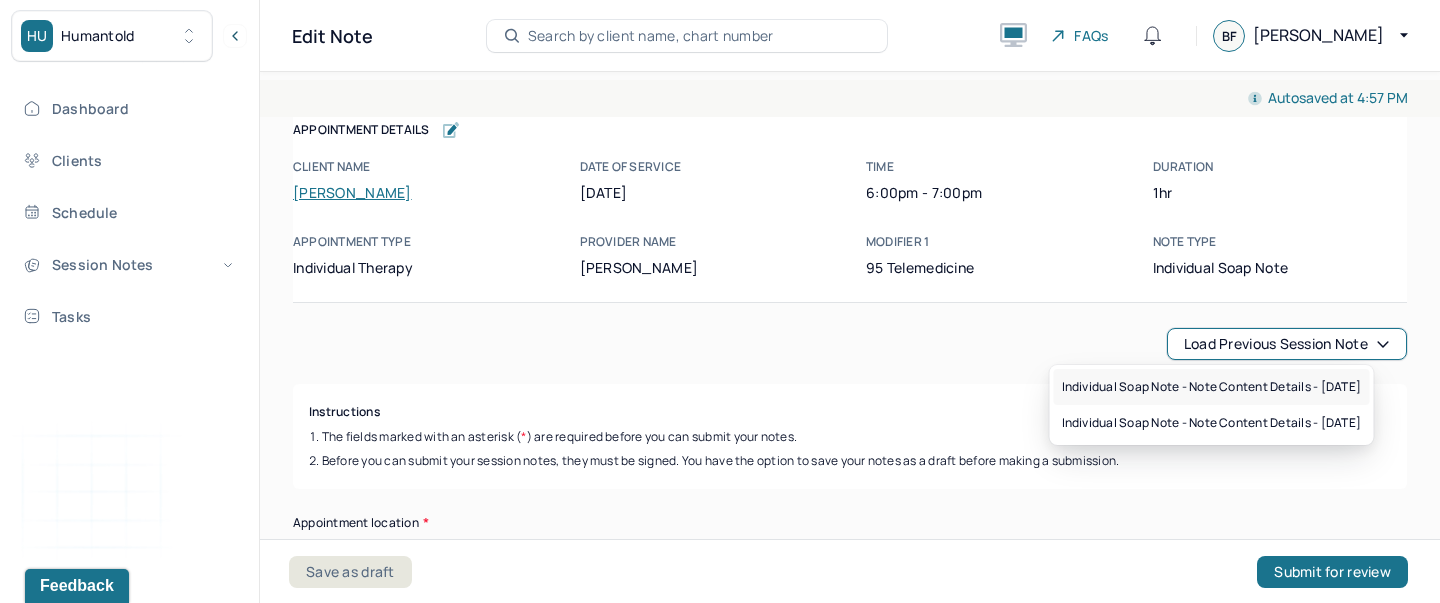 click on "Individual soap note   - Note content Details -   [DATE]" at bounding box center [1212, 387] 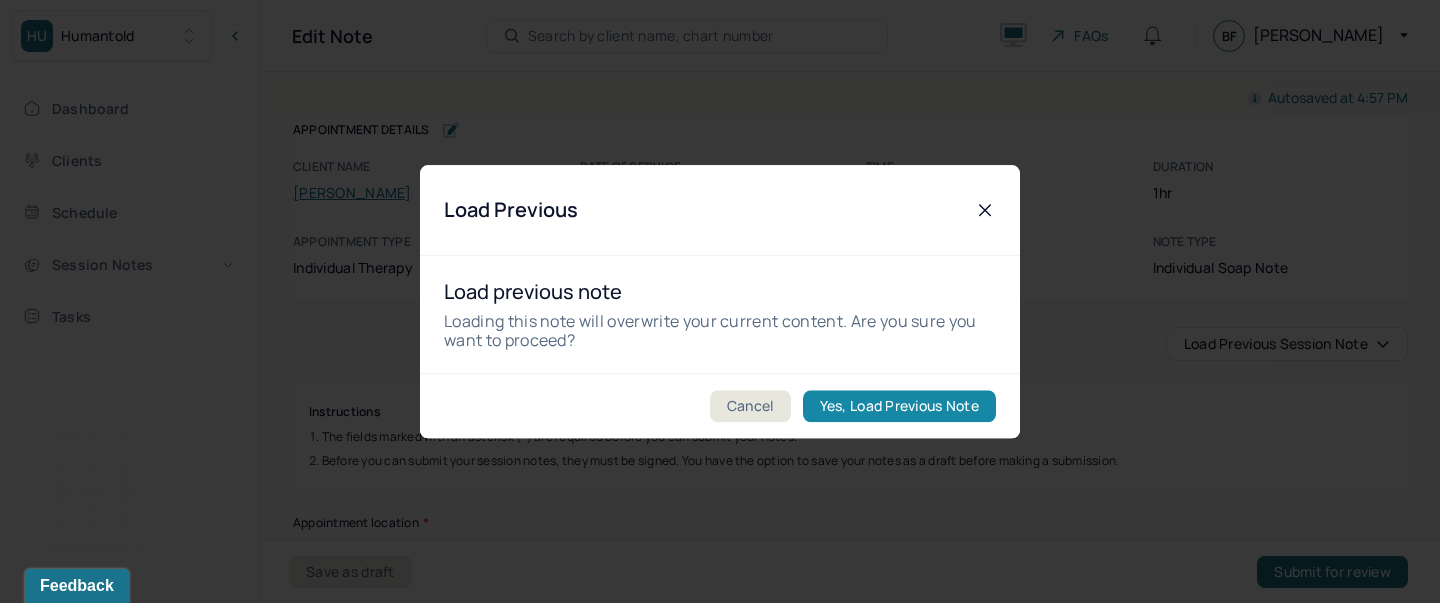 click on "Yes, Load Previous Note" at bounding box center (899, 406) 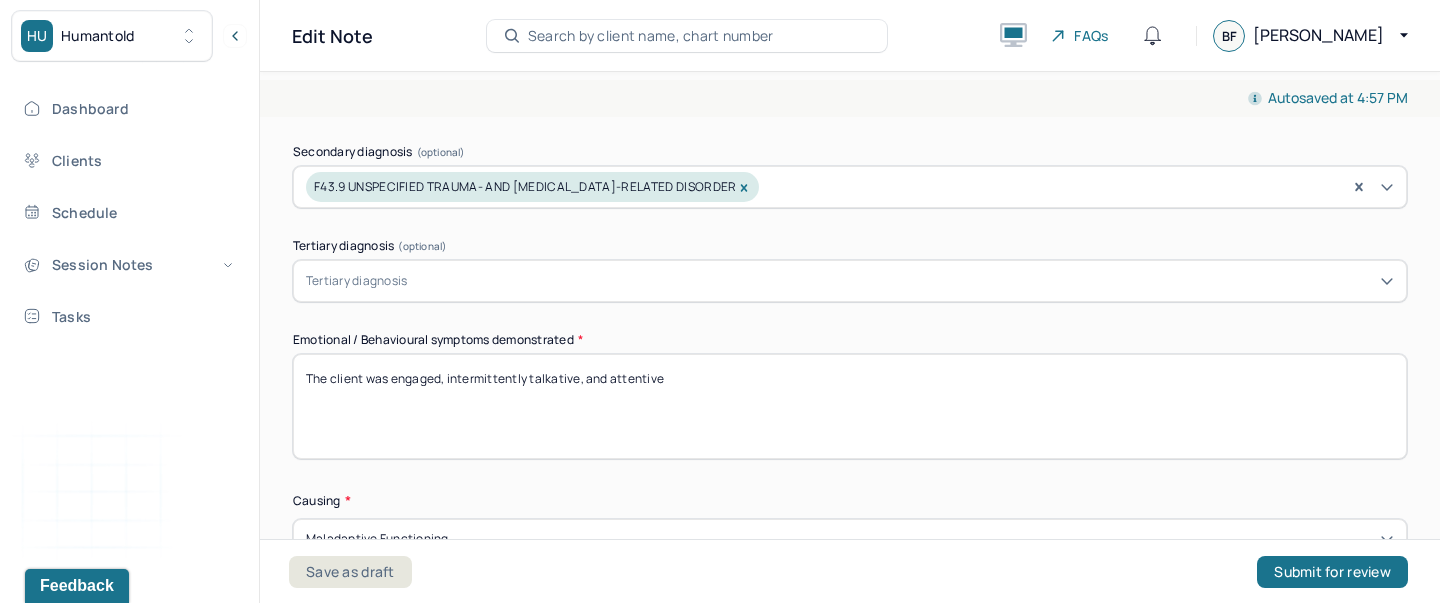 scroll, scrollTop: 829, scrollLeft: 0, axis: vertical 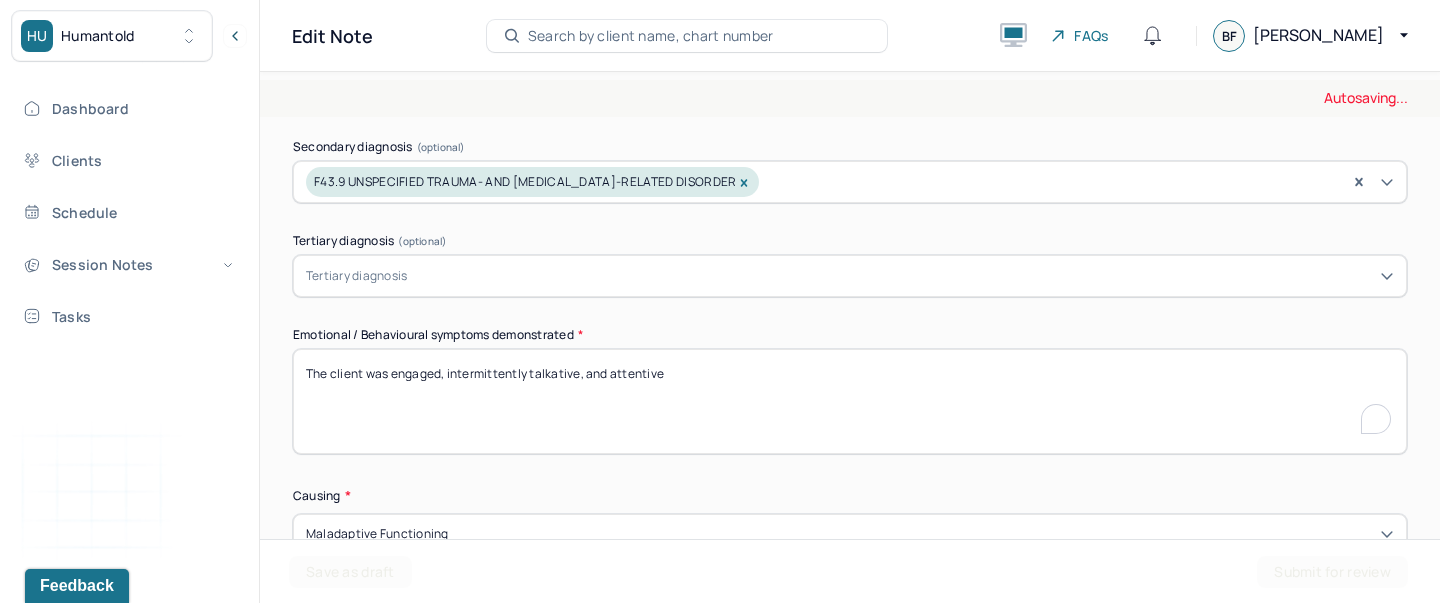 click on "The client was engaged, intermittently talkative, and attentive" at bounding box center [850, 401] 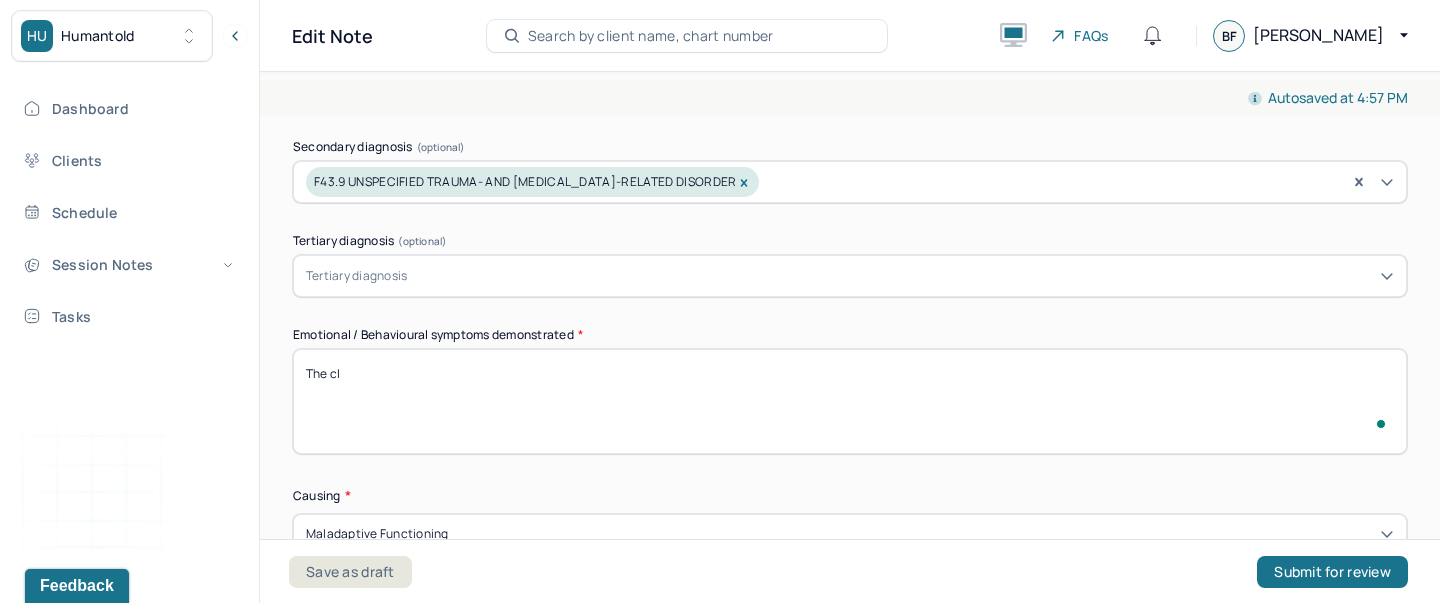 scroll, scrollTop: 829, scrollLeft: 0, axis: vertical 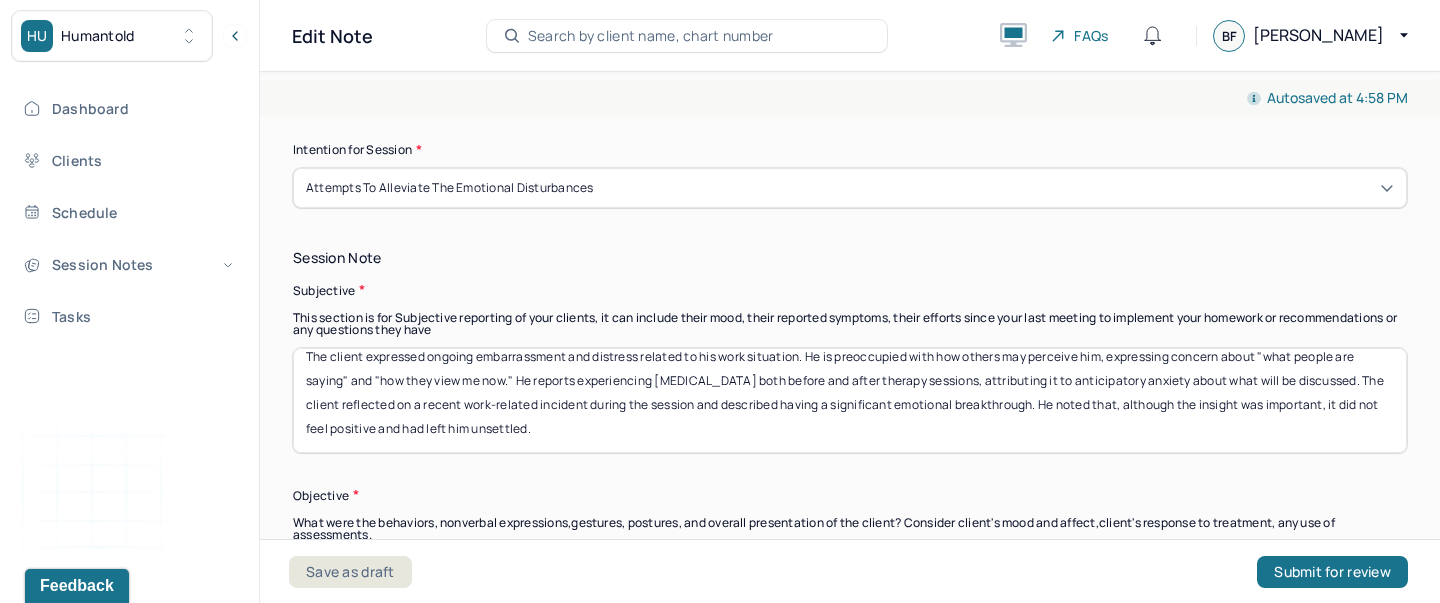 type on "The client was reflective but talkative.  A bit anxious" 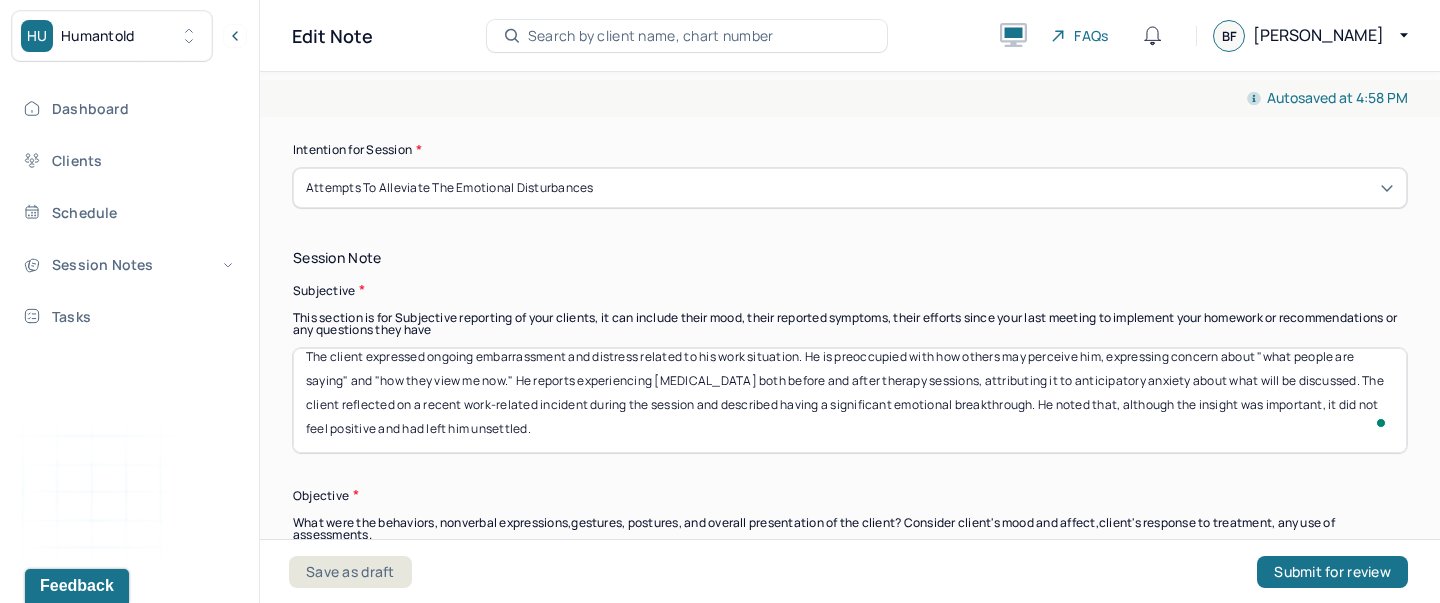 click on "The client expressed ongoing embarrassment and distress related to his work situation. He is preoccupied with how others may perceive him, expressing concern about "what people are saying" and "how they view me now." He reports experiencing [MEDICAL_DATA] both before and after therapy sessions, attributing it to anticipatory anxiety about what will be discussed. The client reflected on a recent work-related incident during the session and described having a significant emotional breakthrough. He noted that, although the insight was important, it did not feel positive and had left him unsettled." at bounding box center [850, 400] 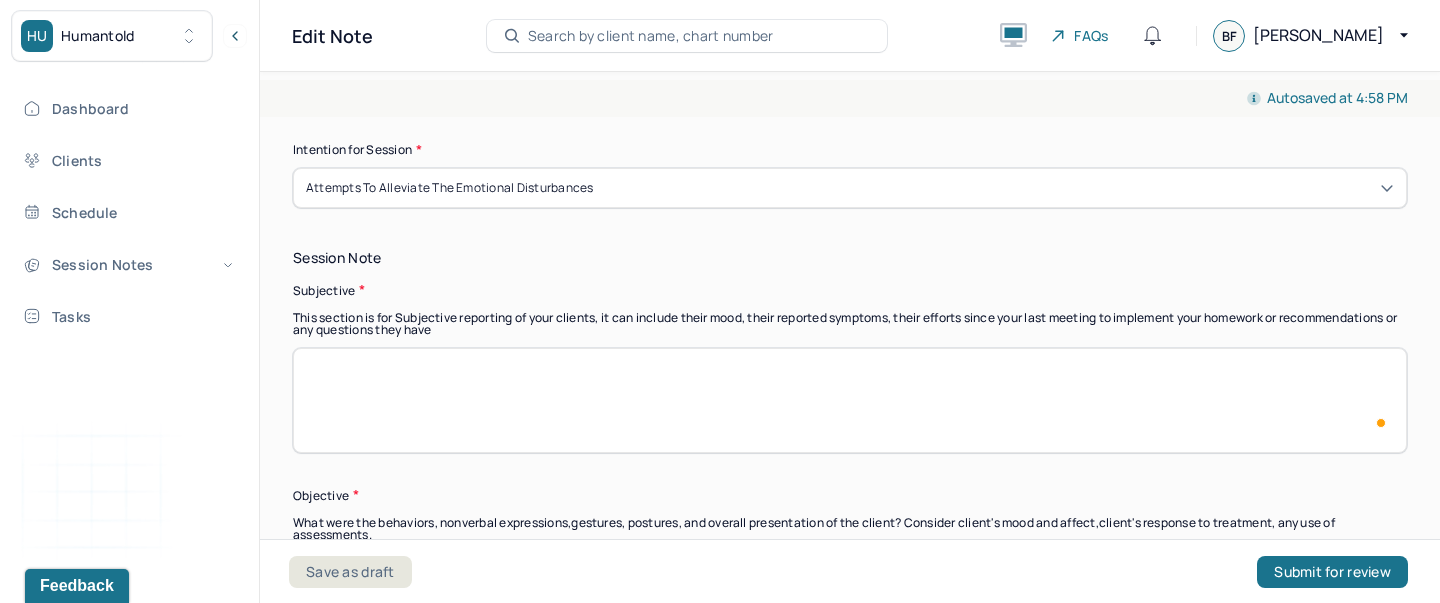 scroll, scrollTop: 1275, scrollLeft: 0, axis: vertical 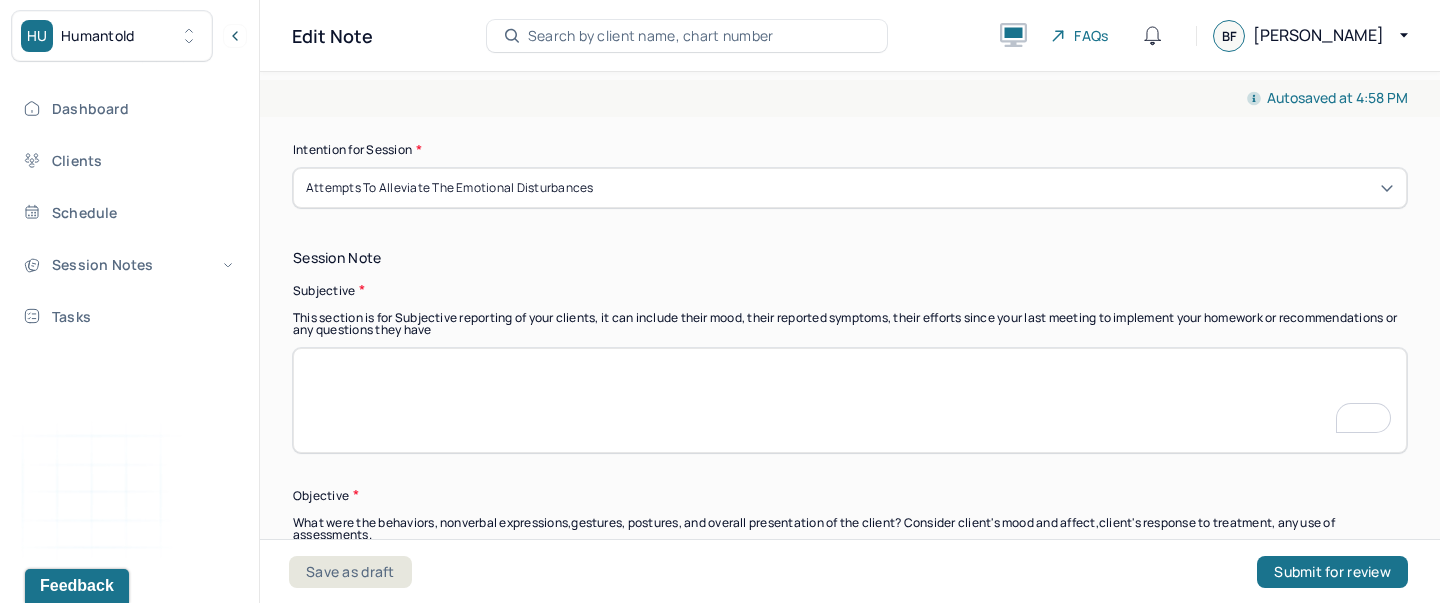 type 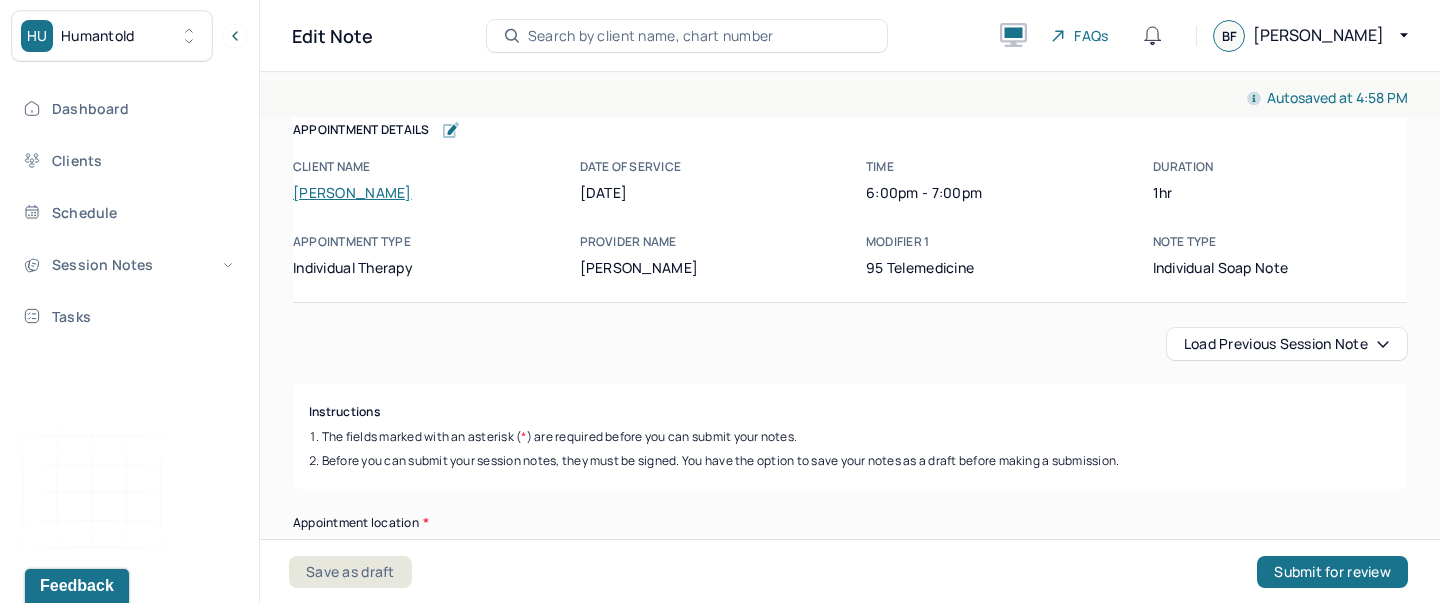 scroll, scrollTop: 0, scrollLeft: 0, axis: both 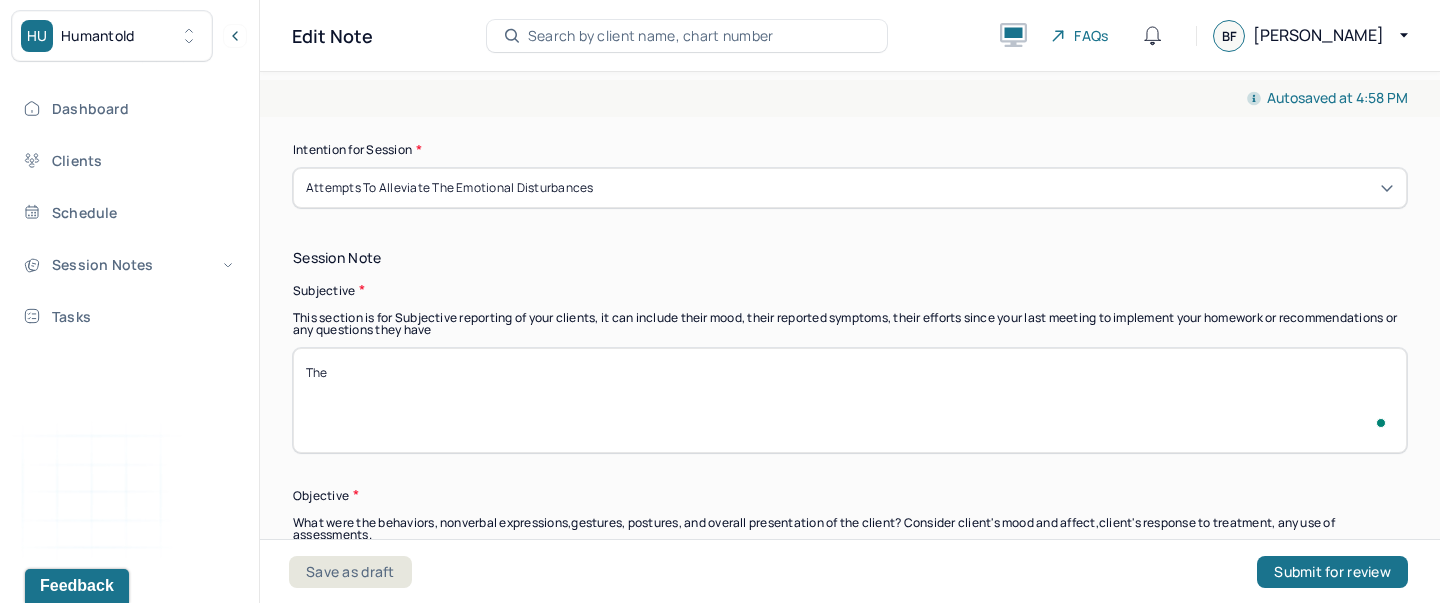 paste on "Client reports ongoing difficulty processing the aftermath of a traumatic experience. He states that he is struggling with his thoughts and feelings, noting particular difficulty in identifying and naming specific emotions. Client reports increased irritability and a persistent sense of being "on edge."" 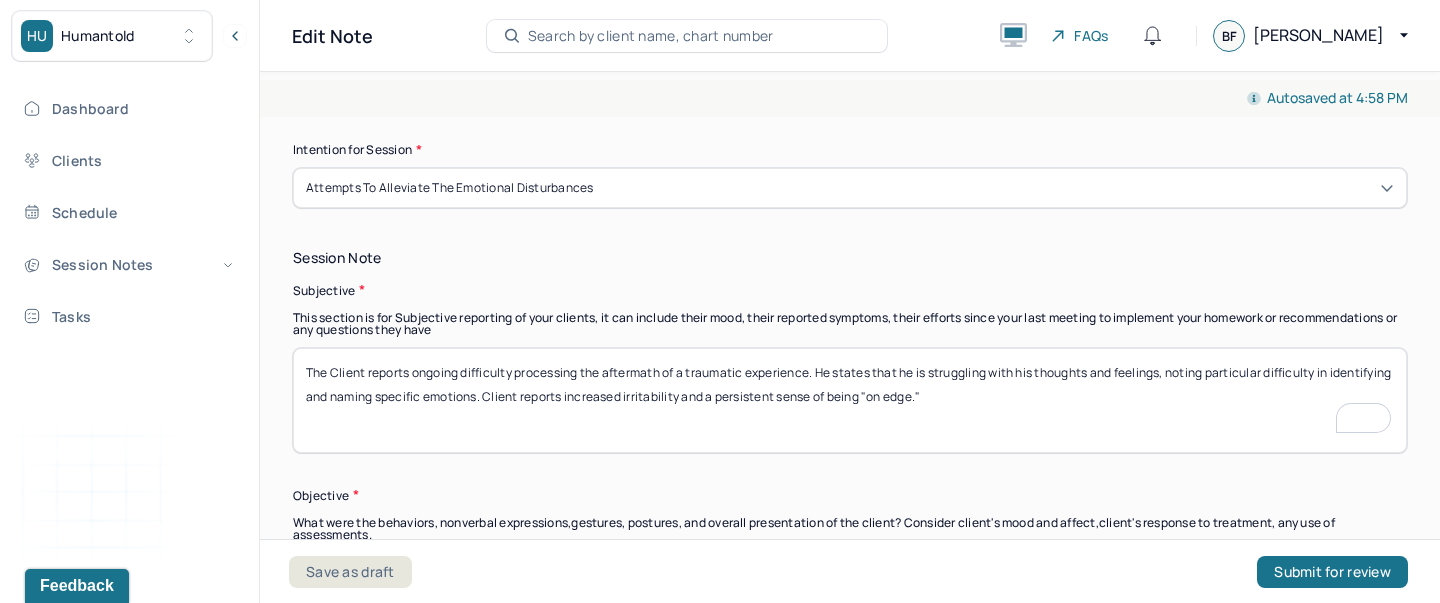 click on "The Client reports ongoing difficulty processing the aftermath of a traumatic experience. He states that he is struggling with his thoughts and feelings, noting particular difficulty in identifying and naming specific emotions. Client reports increased irritability and a persistent sense of being "on edge."" at bounding box center (850, 400) 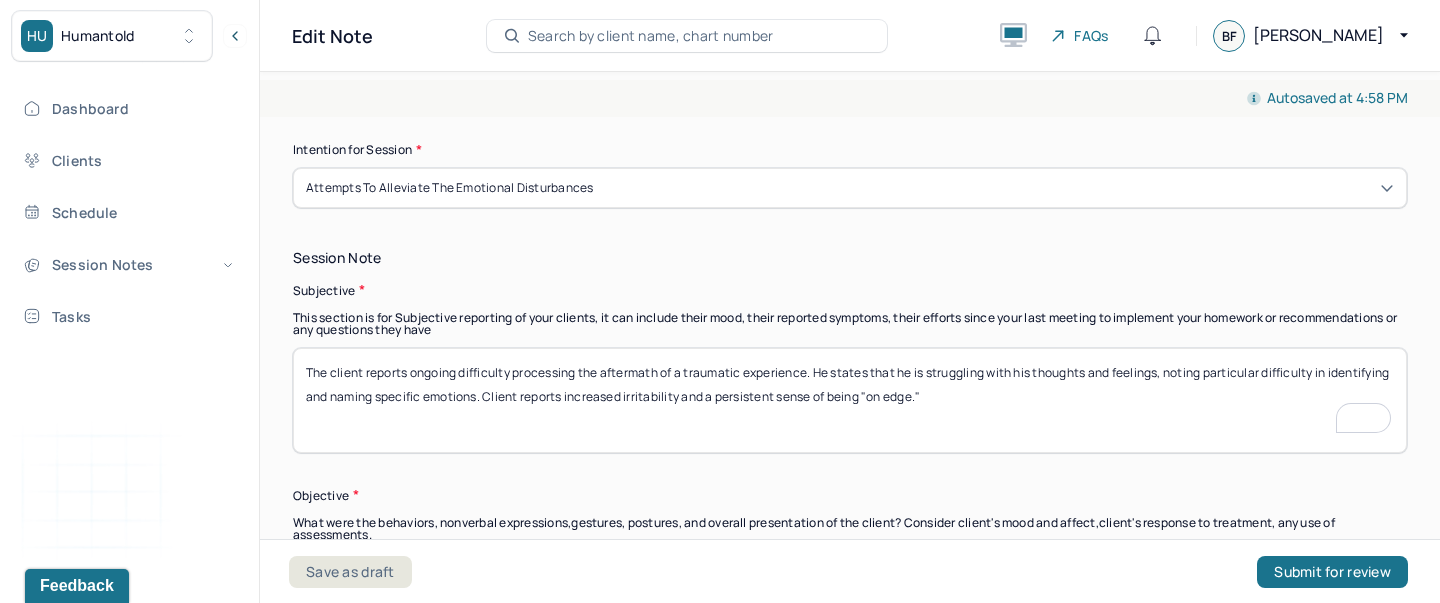type on "The client reports ongoing difficulty processing the aftermath of a traumatic experience. He states that he is struggling with his thoughts and feelings, noting particular difficulty in identifying and naming specific emotions. Client reports increased irritability and a persistent sense of being "on edge."" 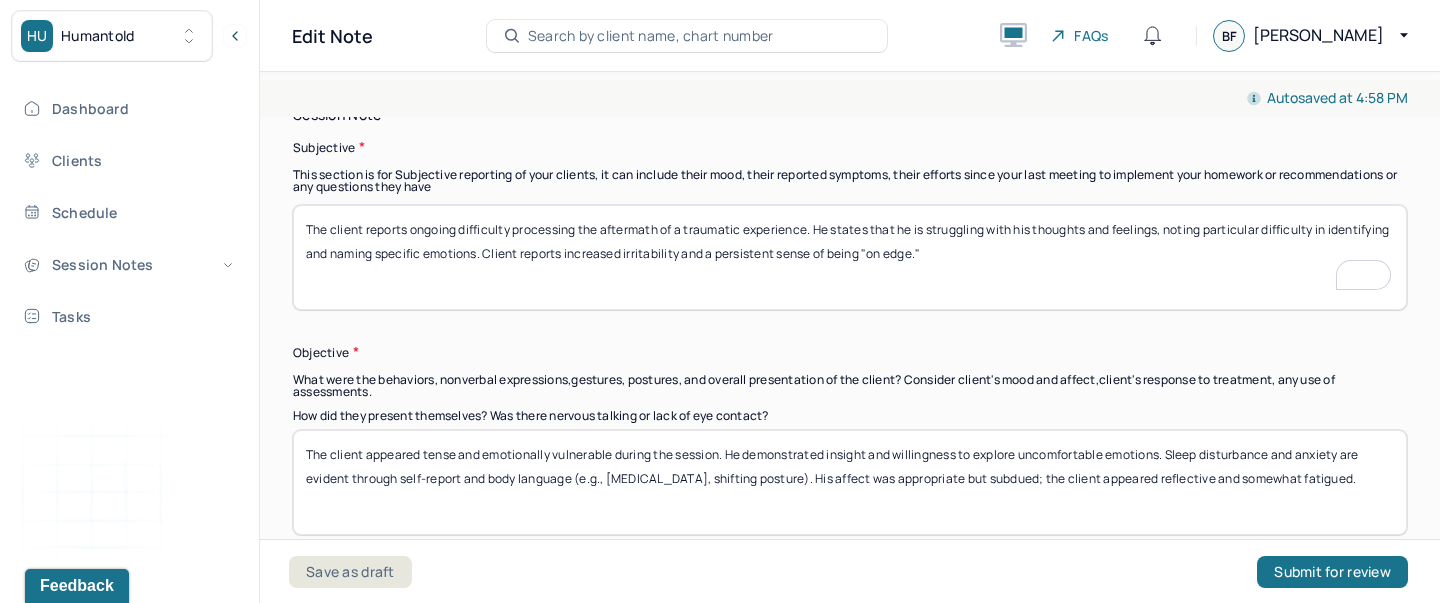 scroll, scrollTop: 1418, scrollLeft: 0, axis: vertical 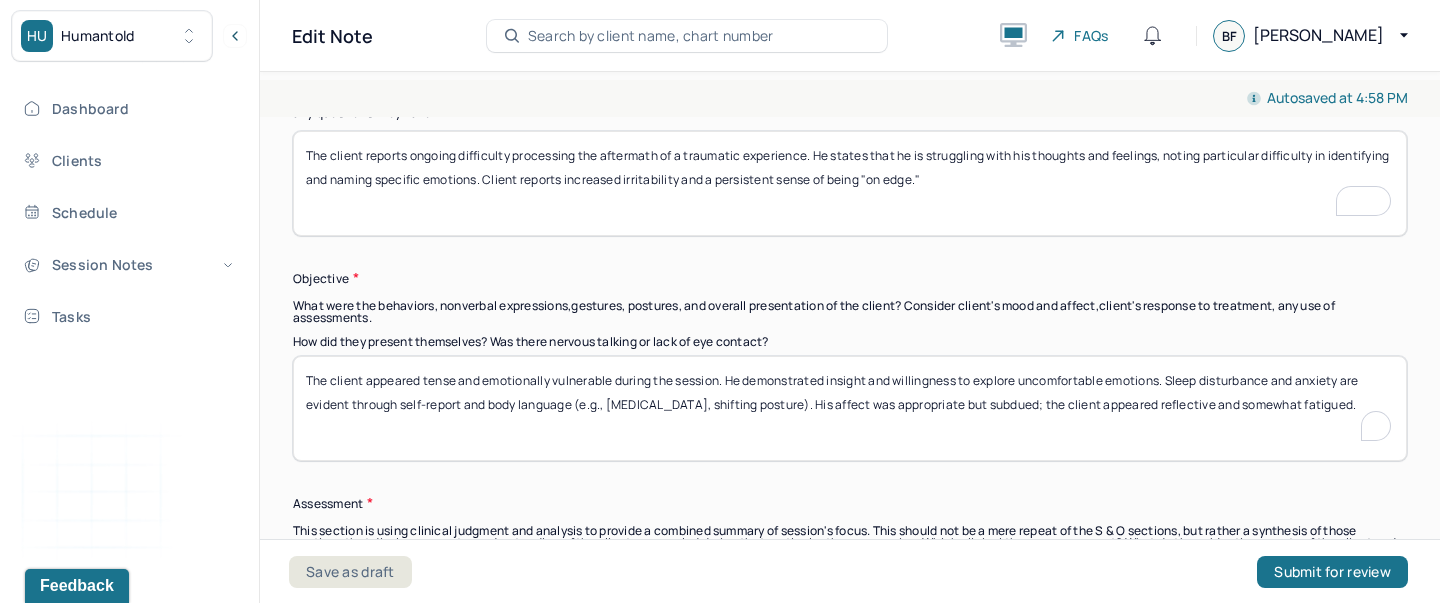 click on "The client appeared tense and emotionally vulnerable during the session. He demonstrated insight and willingness to explore uncomfortable emotions. Sleep disturbance and anxiety are evident through self-report and body language (e.g., [MEDICAL_DATA], shifting posture). His affect was appropriate but subdued; the client appeared reflective and somewhat fatigued." at bounding box center (850, 408) 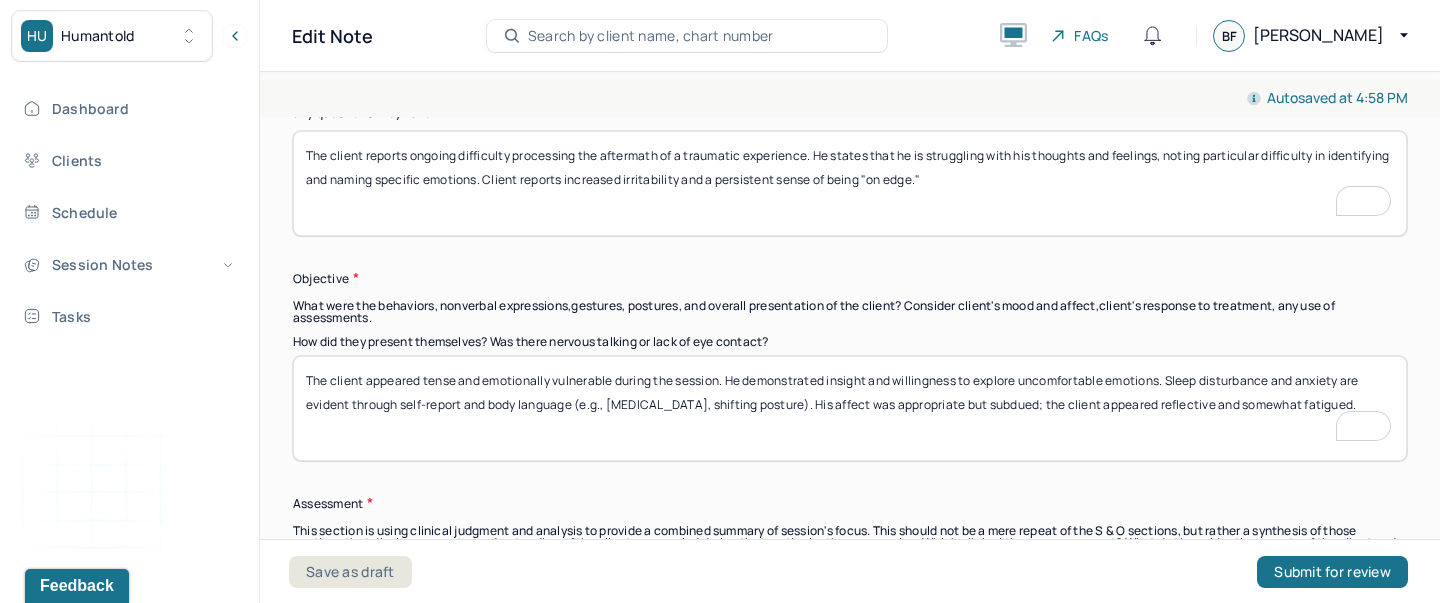 click on "The client appeared tense and emotionally vulnerable during the session. He demonstrated insight and willingness to explore uncomfortable emotions. Sleep disturbance and anxiety are evident through self-report and body language (e.g., [MEDICAL_DATA], shifting posture). His affect was appropriate but subdued; the client appeared reflective and somewhat fatigued." at bounding box center (850, 408) 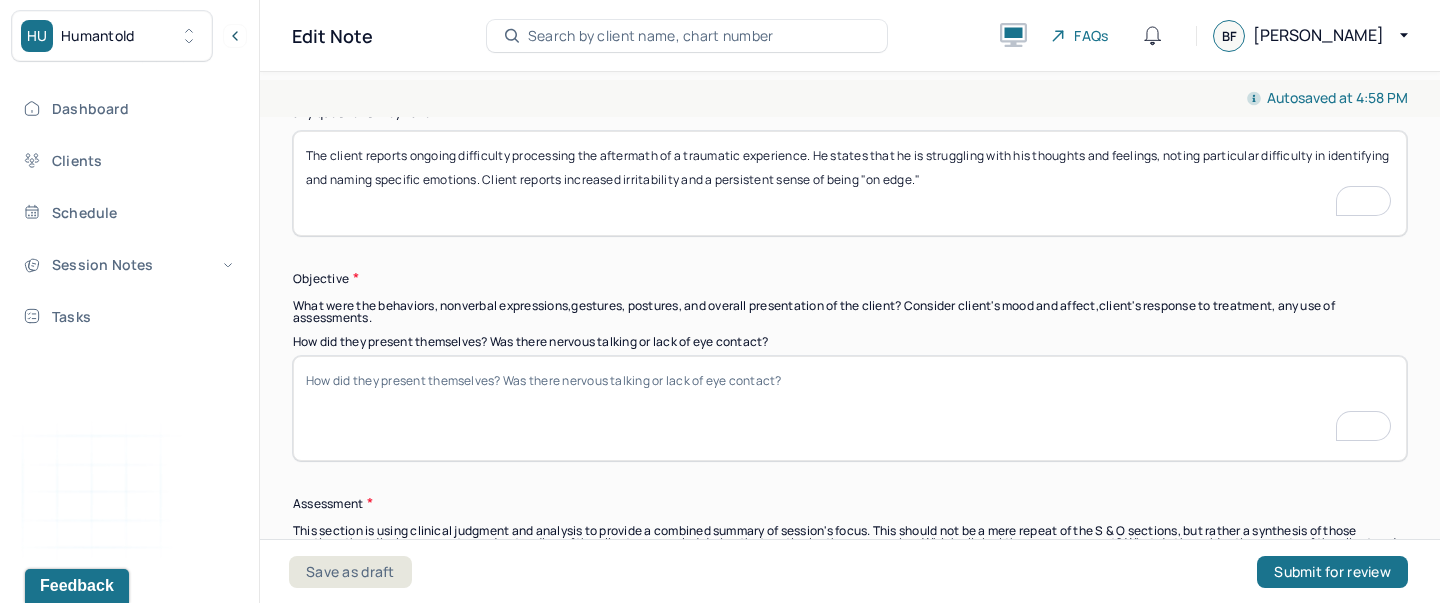 scroll, scrollTop: 1492, scrollLeft: 0, axis: vertical 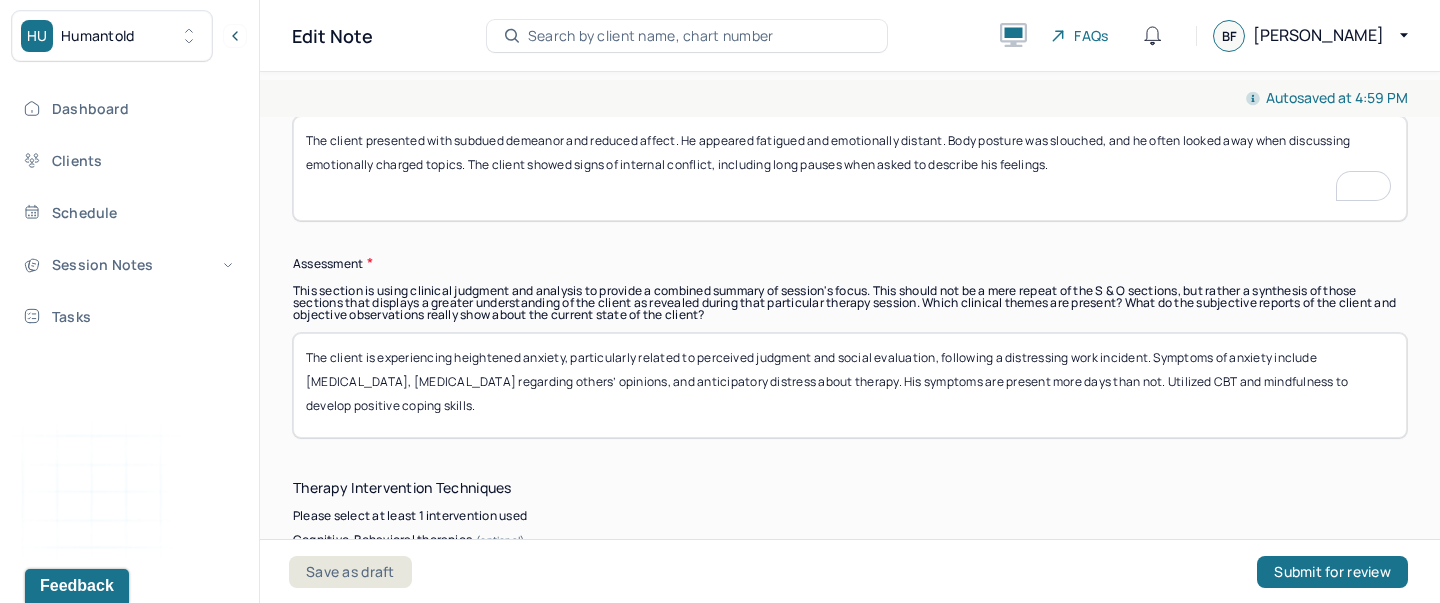 type on "The client presented with subdued demeanor and reduced affect. He appeared fatigued and emotionally distant. Body posture was slouched, and he often looked away when discussing emotionally charged topics. The client showed signs of internal conflict, including long pauses when asked to describe his feelings." 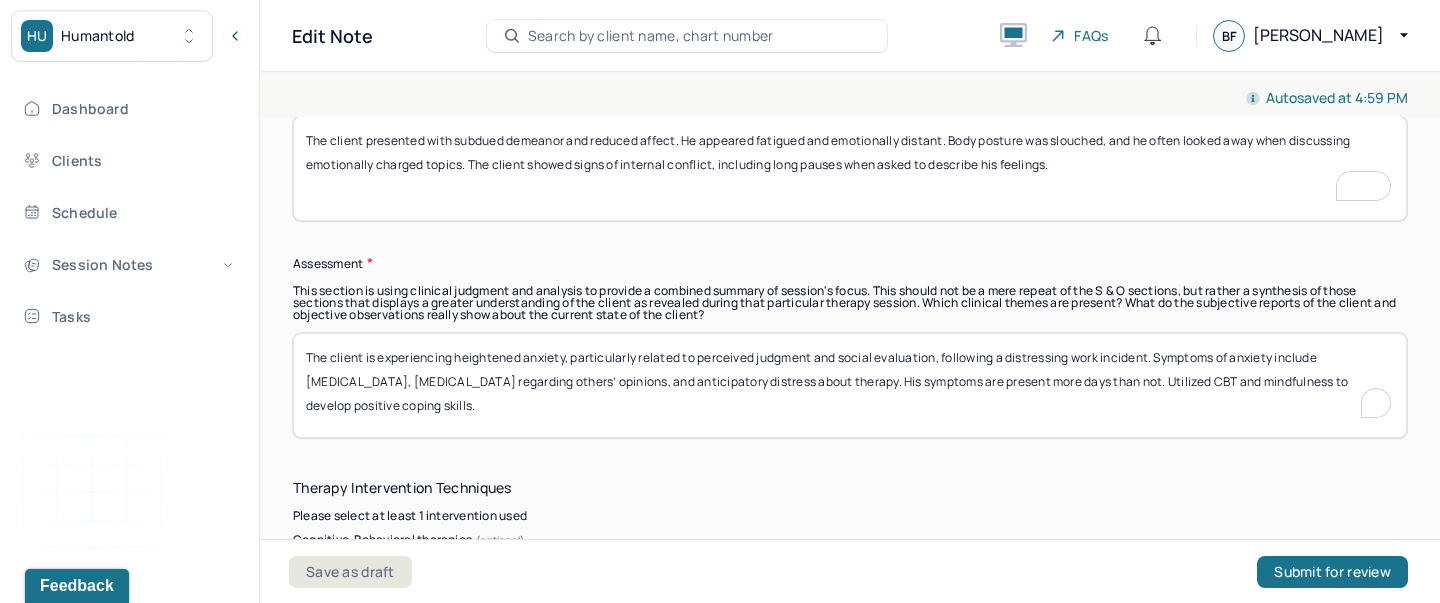 click on "The client is experiencing heightened anxiety, particularly related to perceived judgment and social evaluation, following a distressing work incident. Symptoms of anxiety include [MEDICAL_DATA], [MEDICAL_DATA] regarding others’ opinions, and anticipatory distress about therapy. His symptoms are present more days than not. Utilized CBT and mindfulness to develop positive coping skills." at bounding box center [850, 385] 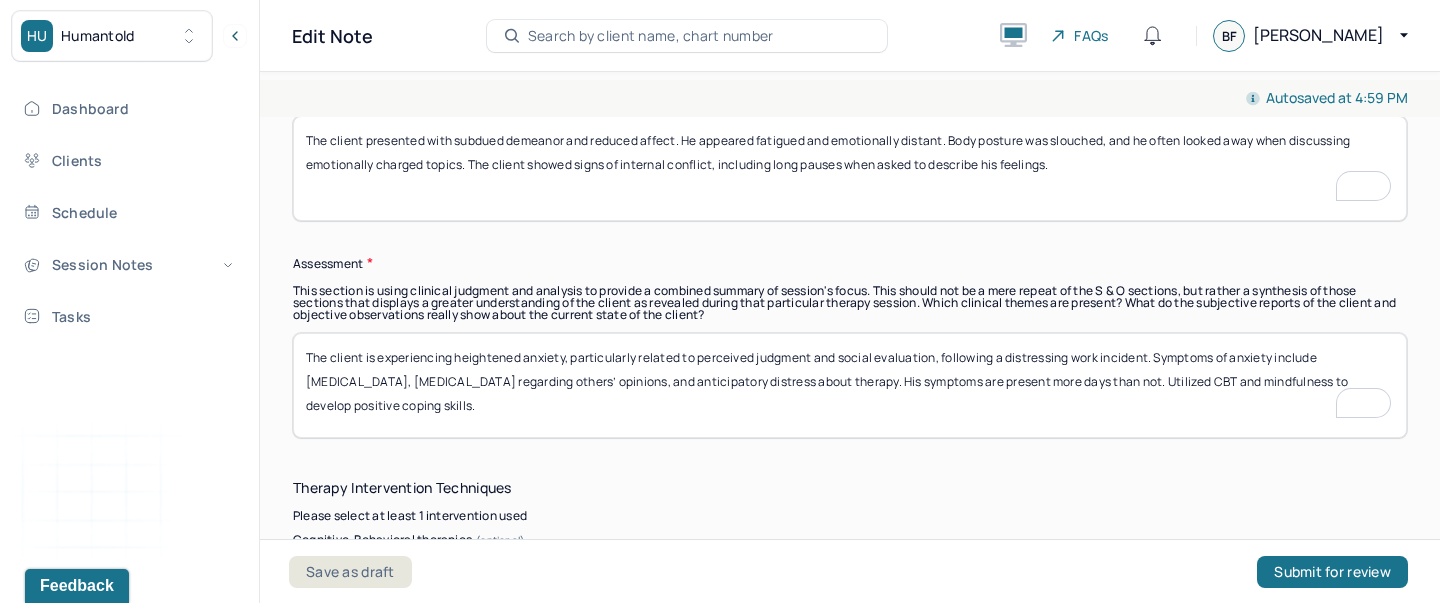 scroll, scrollTop: 1732, scrollLeft: 0, axis: vertical 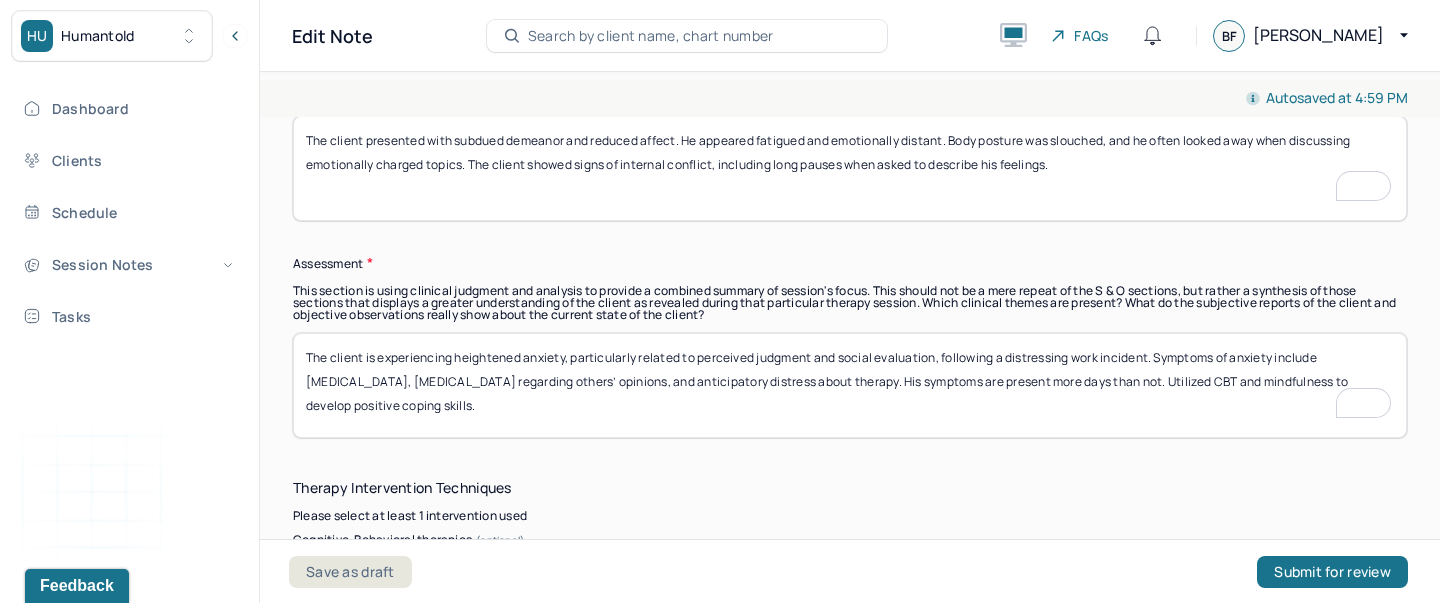 click on "The client is experiencing heightened anxiety, particularly related to perceived judgment and social evaluation, following a distressing work incident. Symptoms of anxiety include [MEDICAL_DATA], [MEDICAL_DATA] regarding others’ opinions, and anticipatory distress about therapy. His symptoms are present more days than not. Utilized CBT and mindfulness to develop positive coping skills." at bounding box center (850, 385) 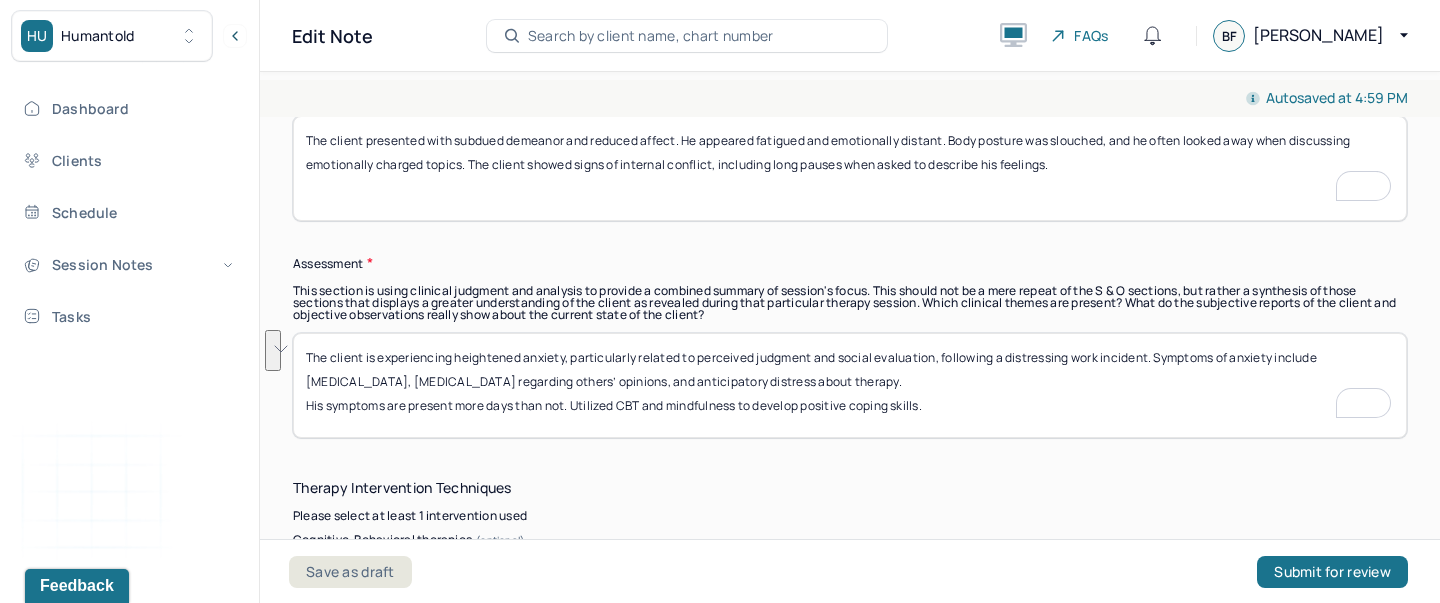 drag, startPoint x: 785, startPoint y: 381, endPoint x: 263, endPoint y: 349, distance: 522.9799 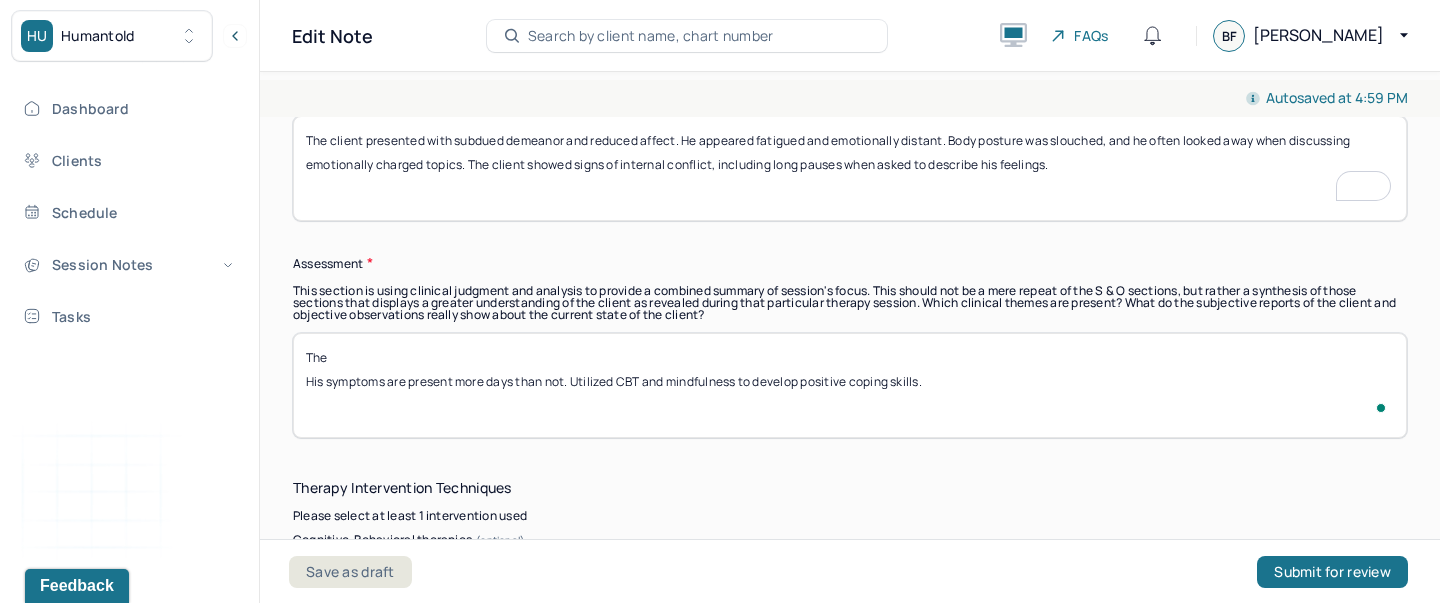 paste on "Client is exhibiting symptoms consistent with acute stress response or possible PTSD, including emotional numbing, hyperarousal (e.g., irritability, edginess), cognitive distortions (e.g., self-doubt, moral questioning), and difficulties with emotional regulation." 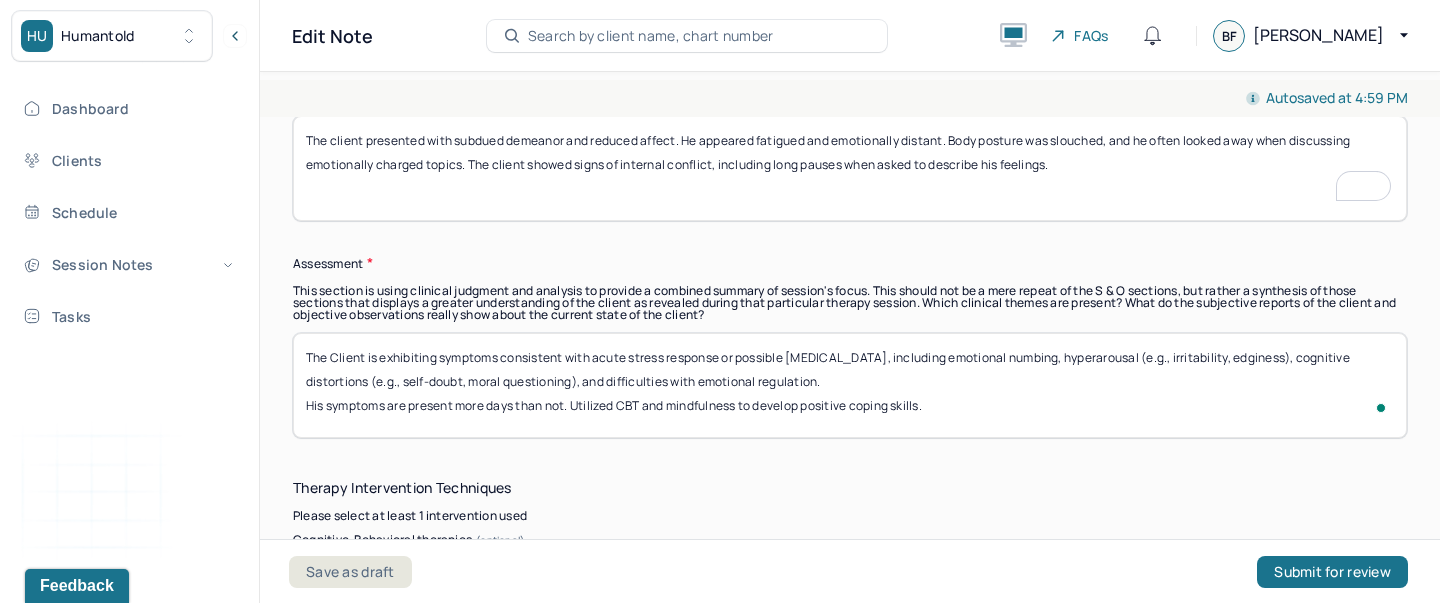 drag, startPoint x: 336, startPoint y: 358, endPoint x: 439, endPoint y: 355, distance: 103.04368 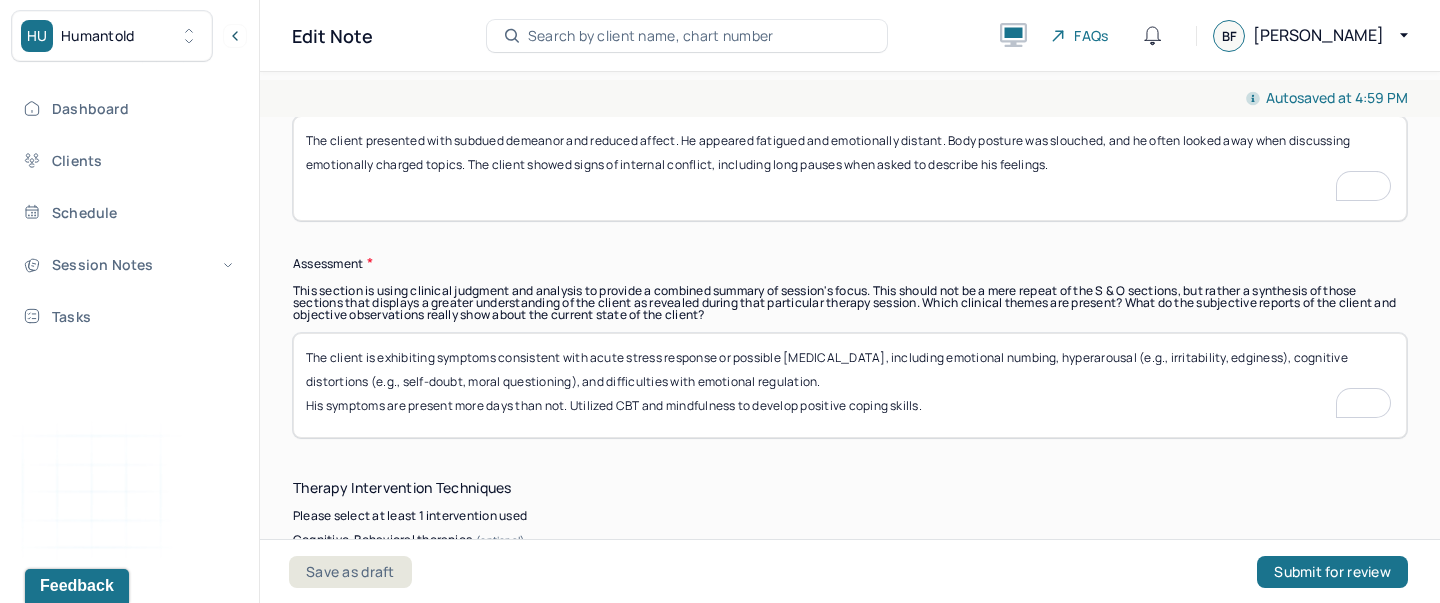 click on "The client is experiencing heightened anxiety, particularly related to perceived judgment and social evaluation, following a distressing work incident. Symptoms of anxiety include insomnia, hypervigilance regarding others’ opinions, and anticipatory distress about therapy.
His symptoms are present more days than not. Utilized CBT and mindfulness to develop positive coping skills." at bounding box center [850, 385] 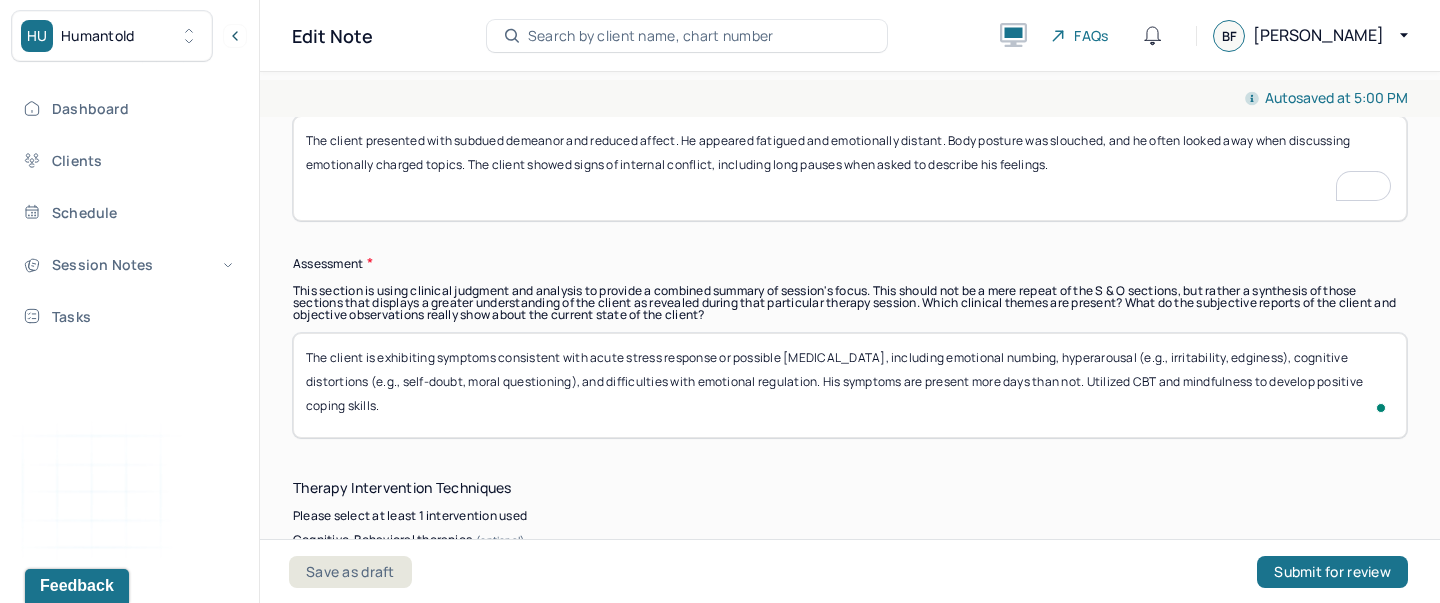 click on "The client is exhibiting symptoms consistent with acute stress response or possible PTSD, including emotional numbing, hyperarousal (e.g., irritability, edginess), cognitive distortions (e.g., self-doubt, moral questioning), and difficulties with emotional regulation.
His symptoms are present more days than not. Utilized CBT and mindfulness to develop positive coping skills." at bounding box center [850, 385] 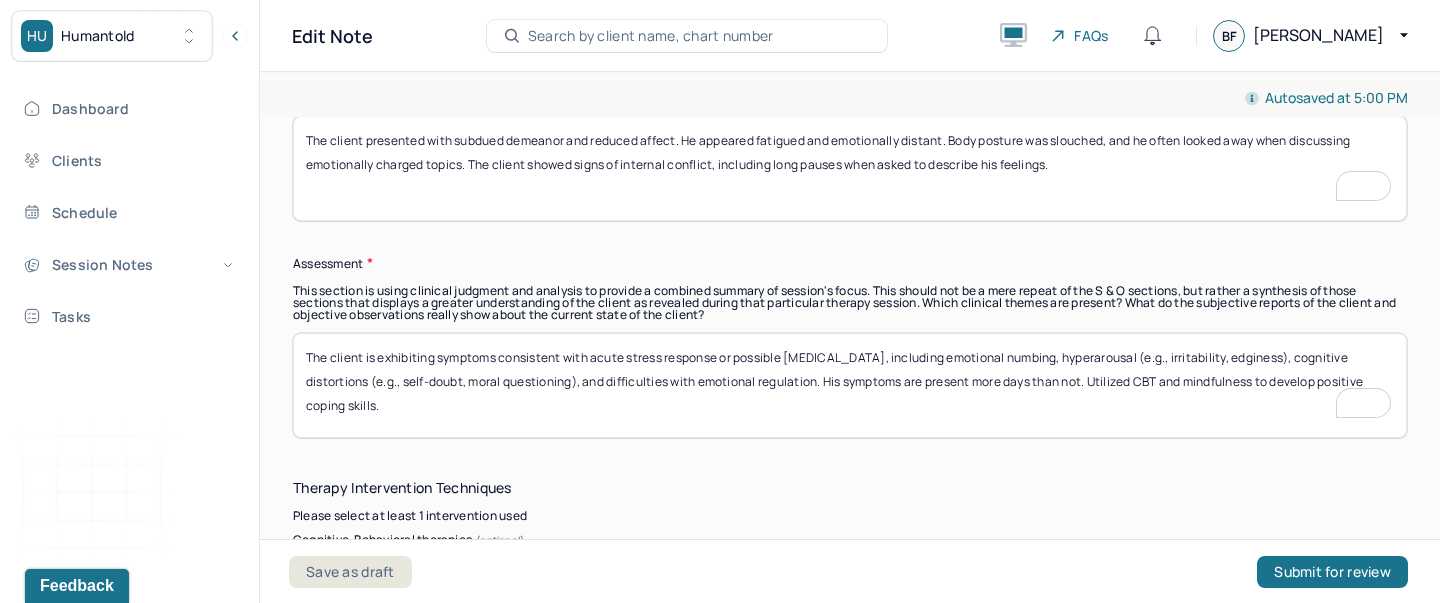 scroll, scrollTop: 2101, scrollLeft: 0, axis: vertical 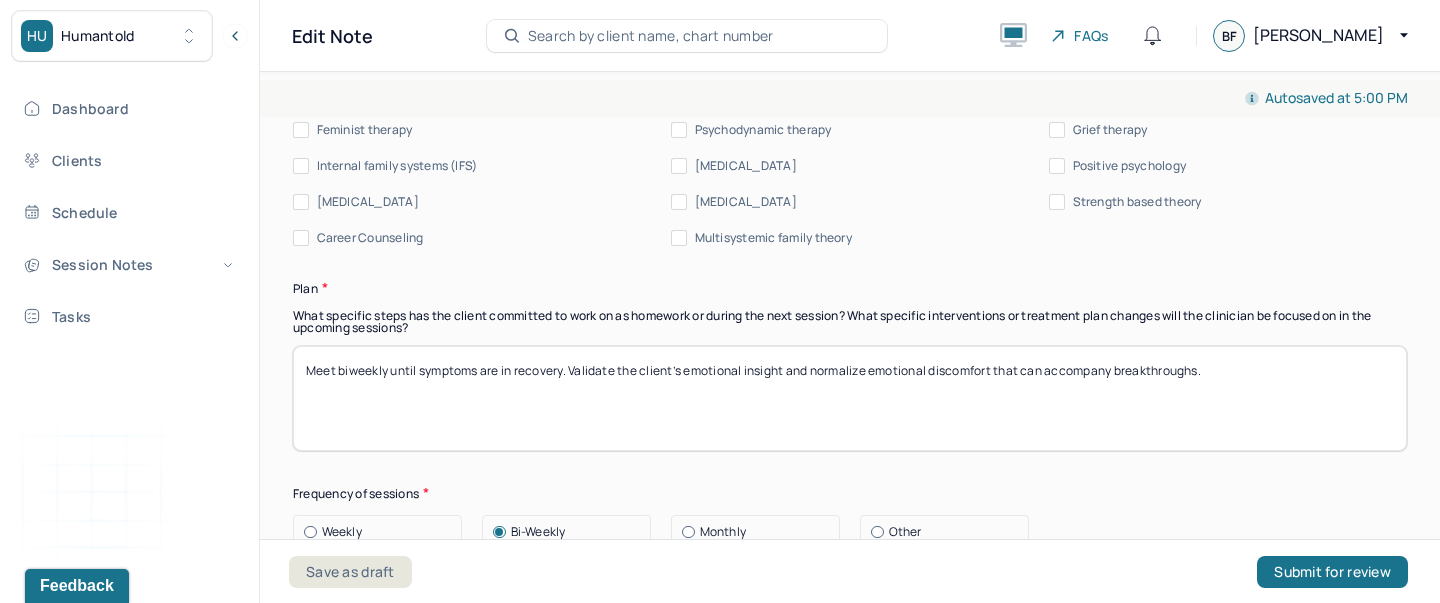 type on "The client is exhibiting symptoms consistent with acute stress response or possible PTSD, including emotional numbing, hyperarousal (e.g., irritability, edginess), cognitive distortions (e.g., self-doubt, moral questioning), and difficulties with emotional regulation. His symptoms are present more days than not. Utilized CBT and mindfulness to develop positive coping skills." 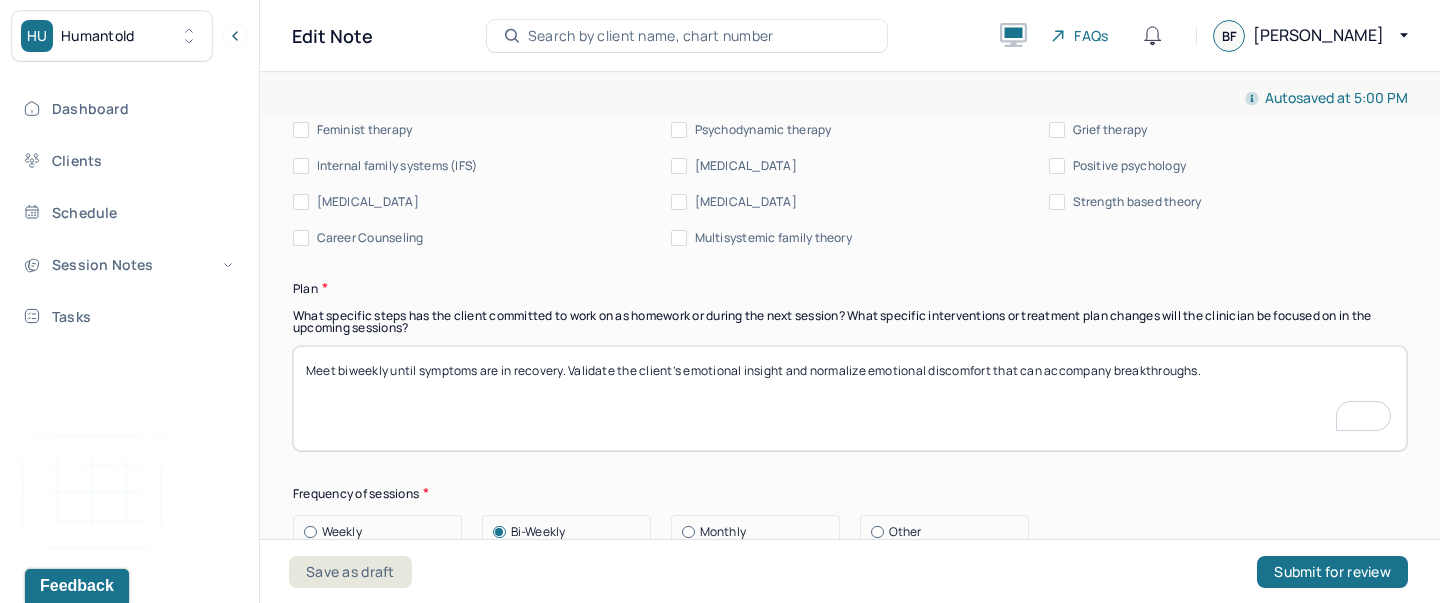 drag, startPoint x: 1221, startPoint y: 370, endPoint x: 584, endPoint y: 365, distance: 637.01965 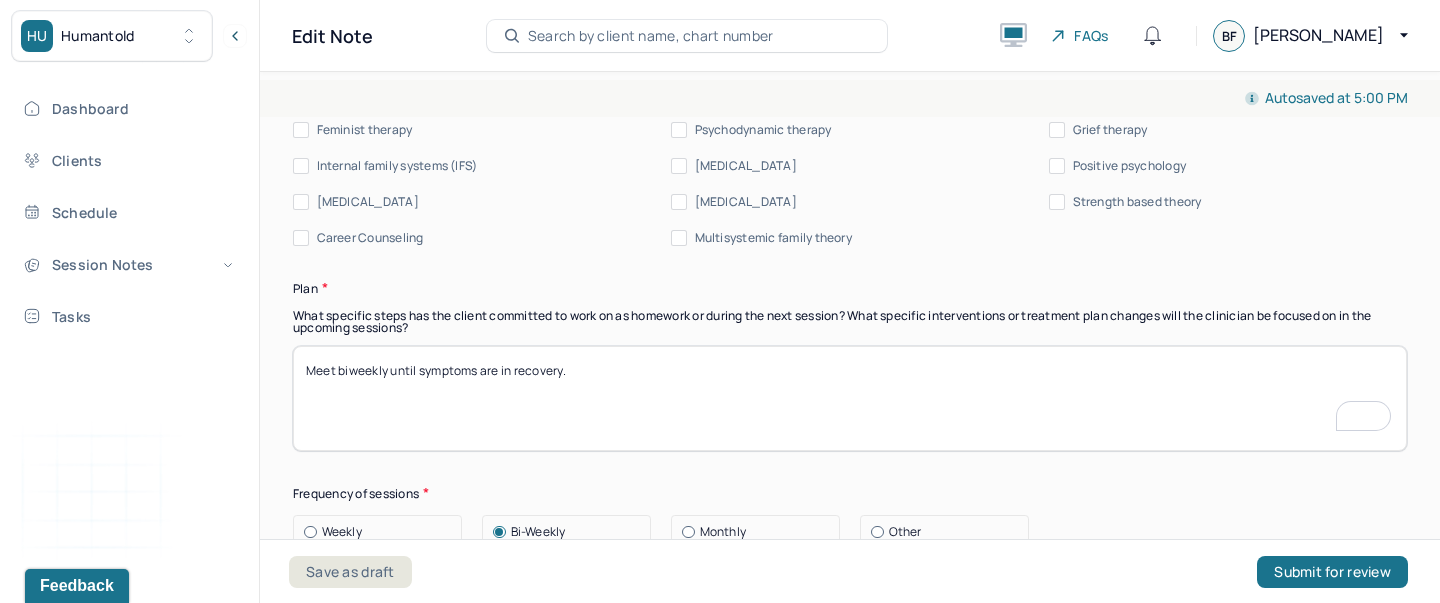 paste on "Continue building therapeutic alliance to create a safe space for emotional exploration." 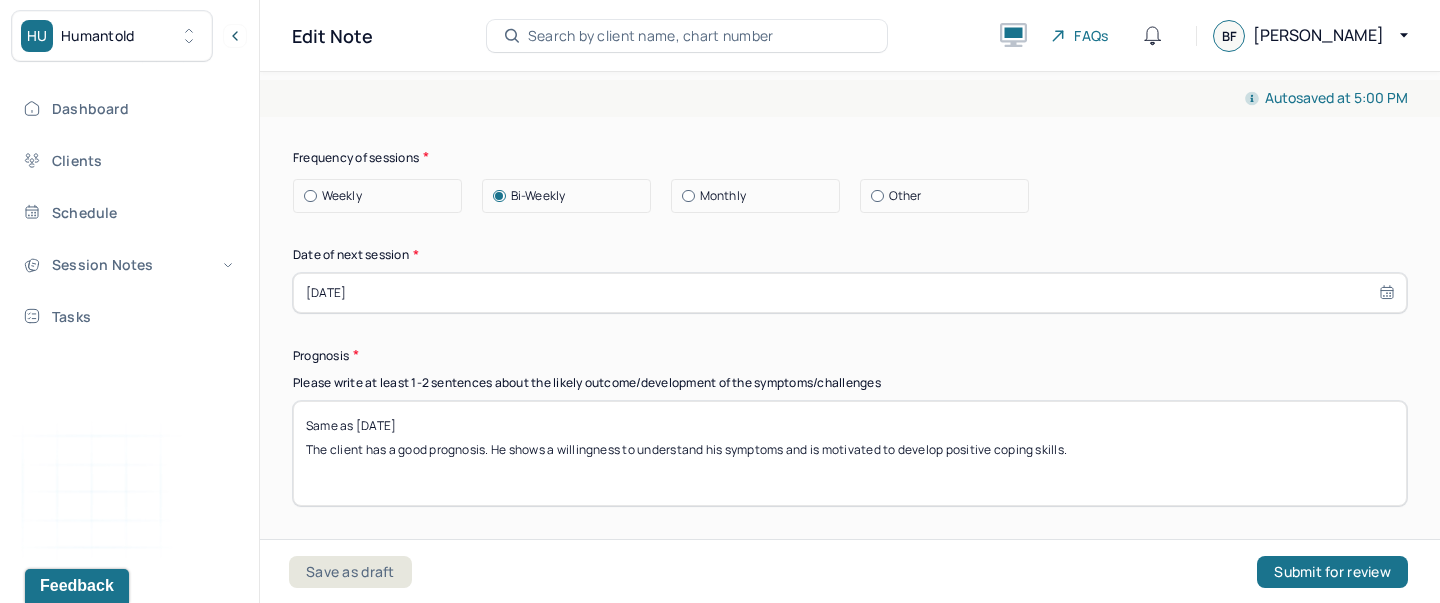 type on "Meet biweekly until symptoms are in recovery. Continue building therapeutic alliance to create a safe space for emotional exploration." 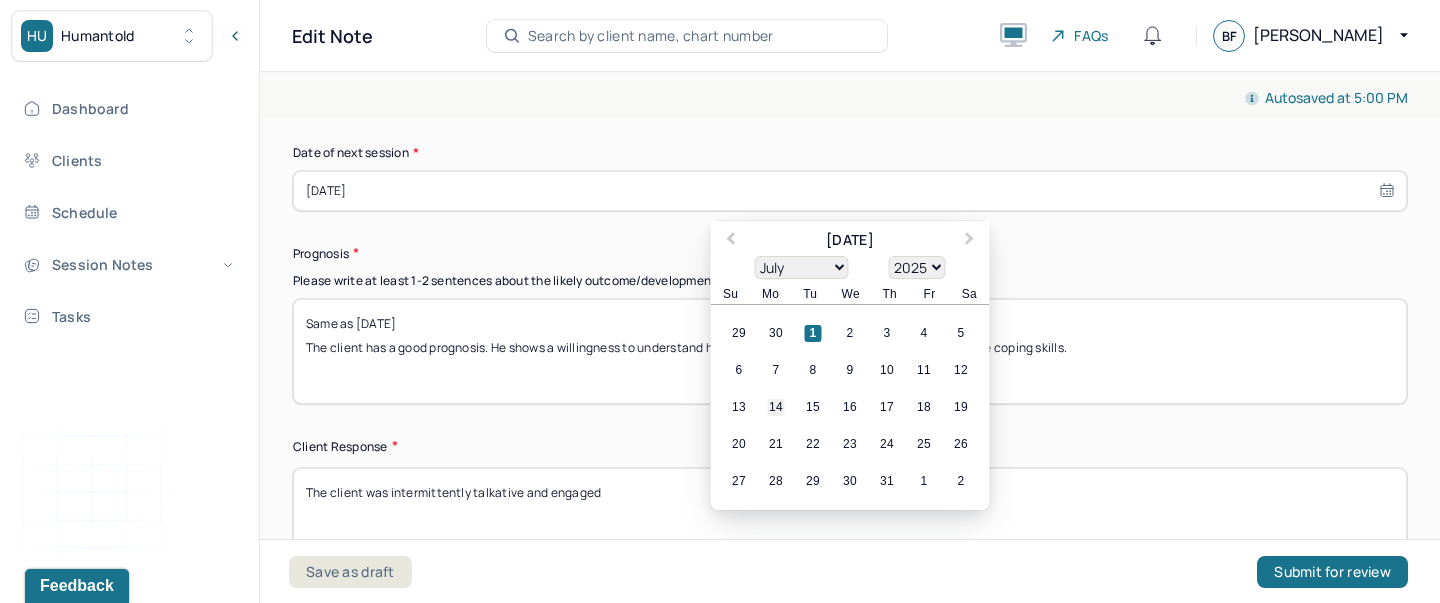 click on "14" at bounding box center (776, 407) 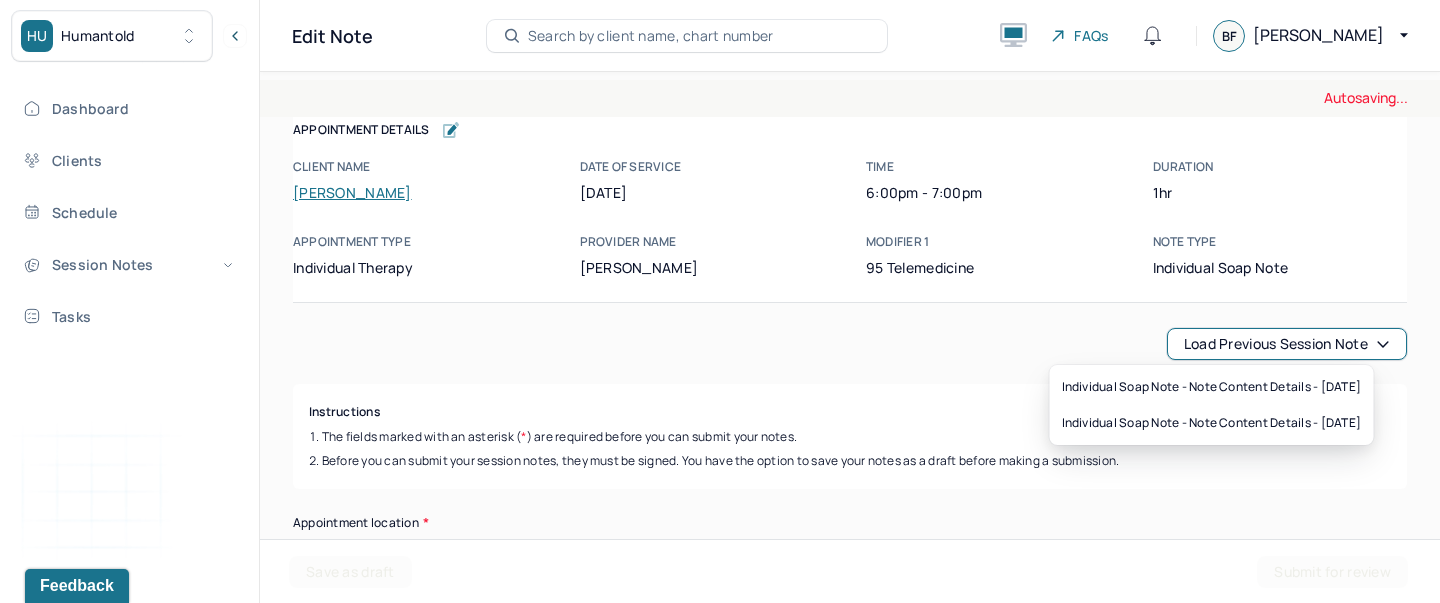 click on "Load previous session note" at bounding box center (1287, 344) 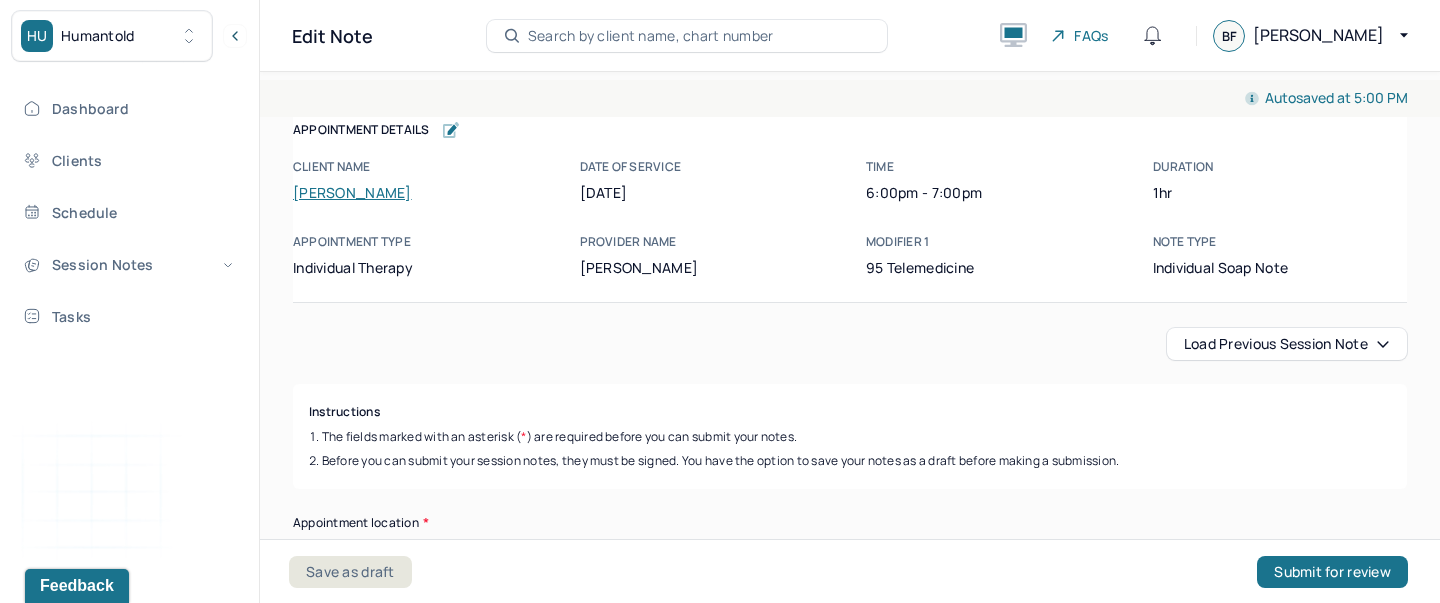 click on "Load previous session note" at bounding box center (850, 344) 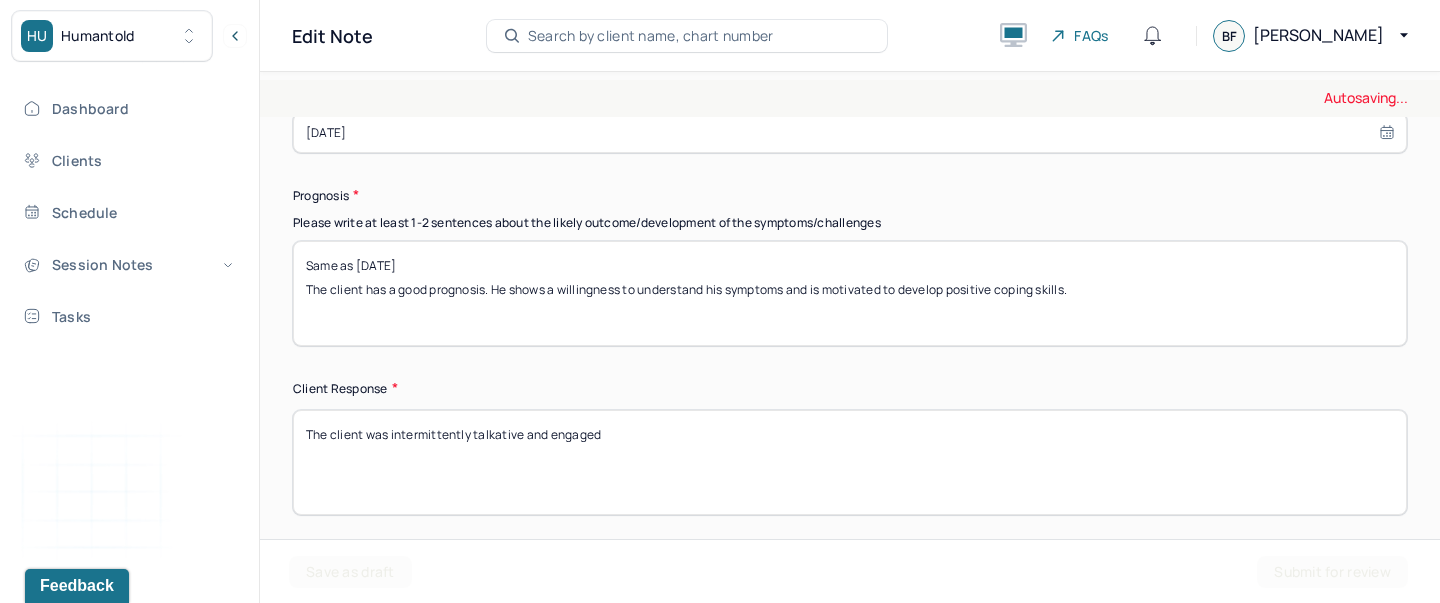 type on "Meet biweekly until symptoms are in recovery. Continue building a therapeutic alliance to create a safe space for emotional exploration." 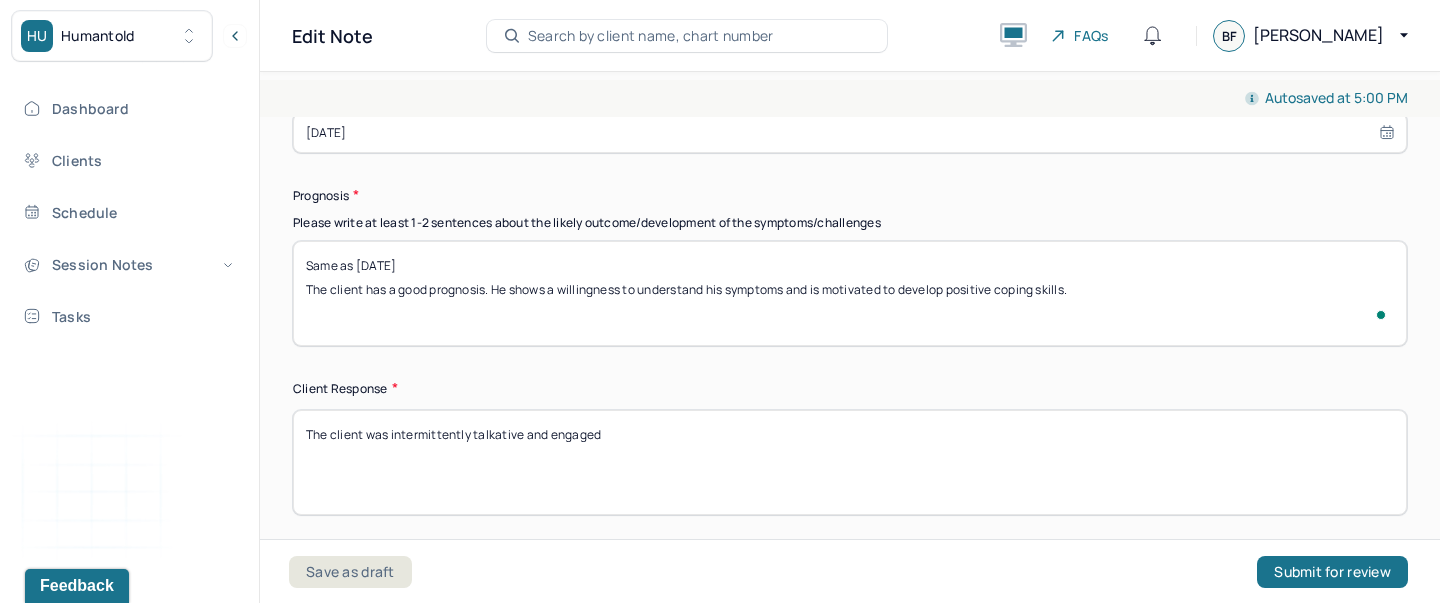 click on "Same as [DATE]
The client has a good prognosis. He shows a willingness to understand his symptoms and is motivated to develop positive coping skills." at bounding box center [850, 293] 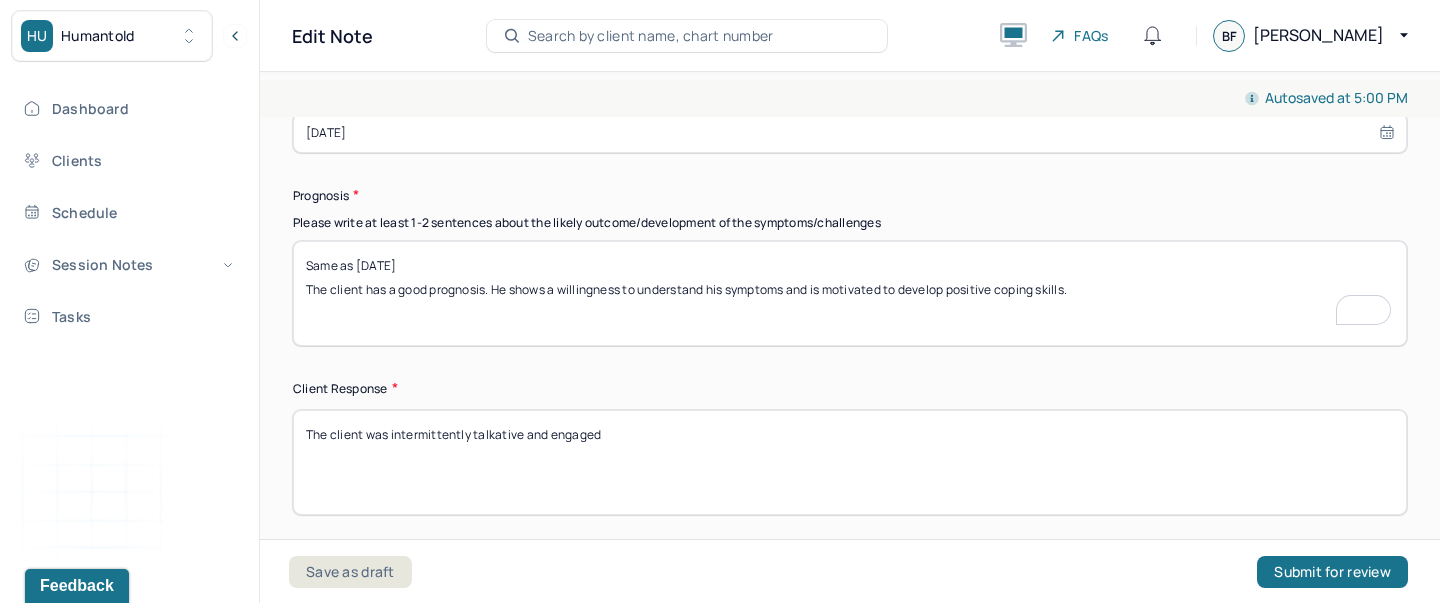 click on "Same as [DATE]
The client has a good prognosis. He shows a willingness to understand his symptoms and is motivated to develop positive coping skills." at bounding box center [850, 293] 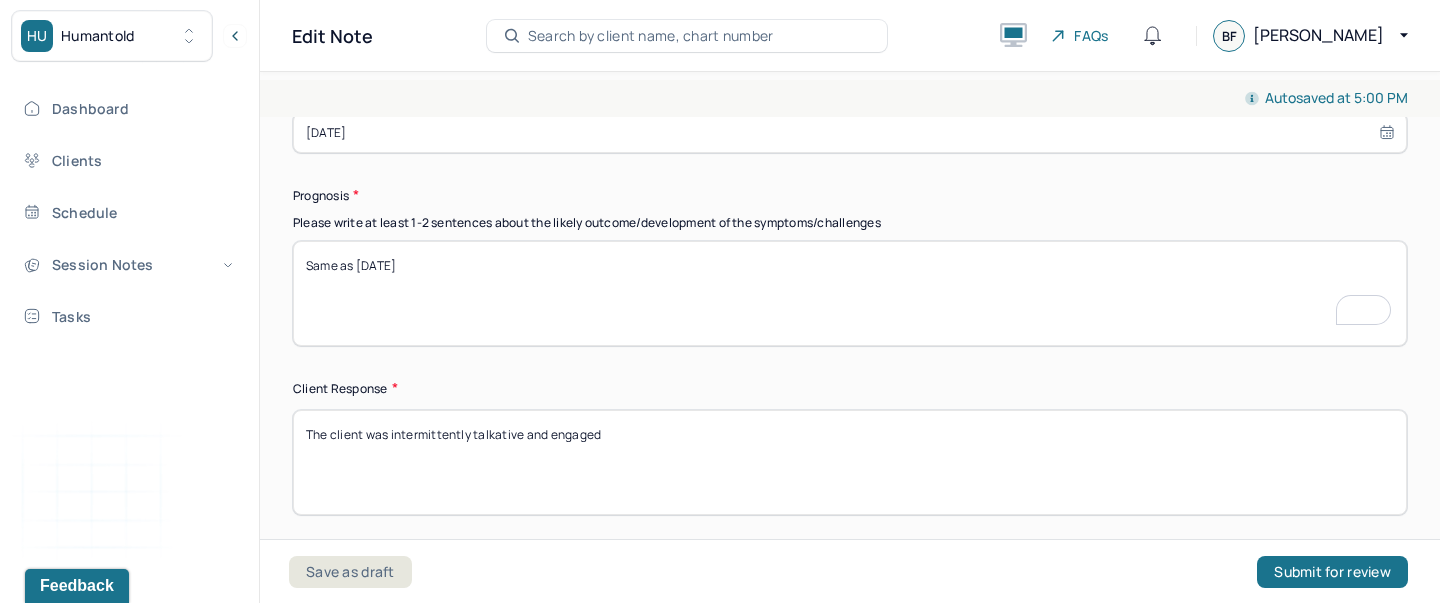 type on "Same as 06/16/2025" 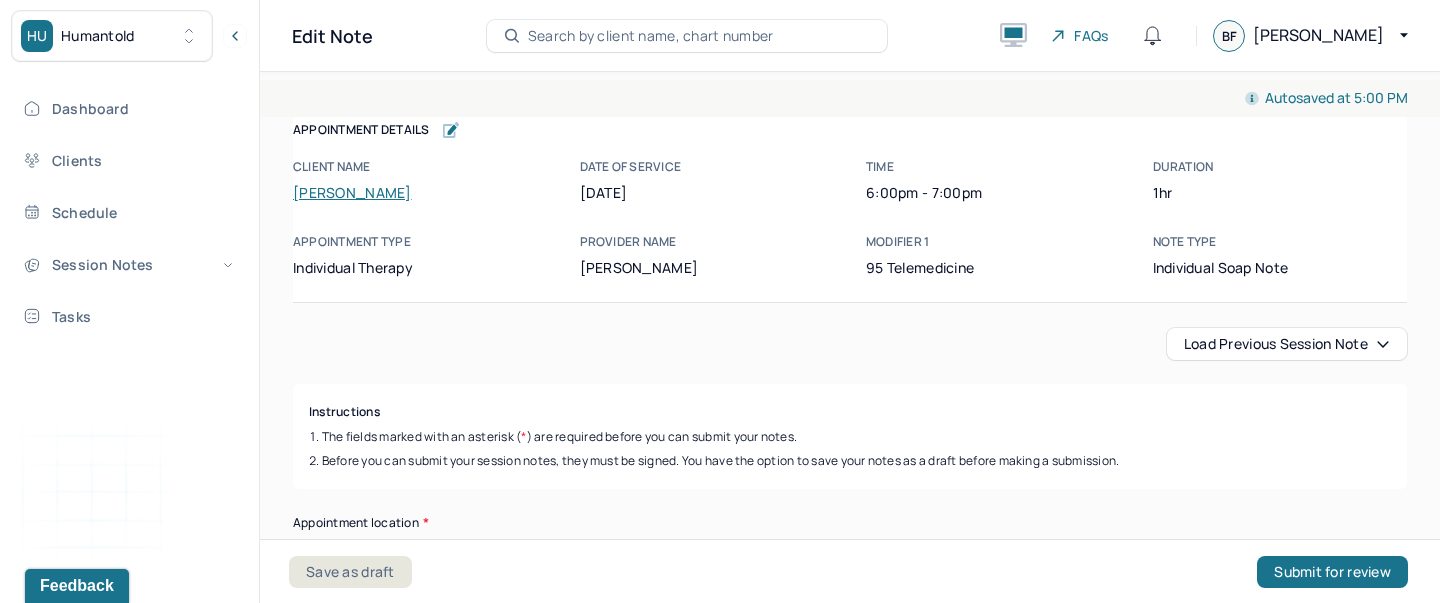 scroll, scrollTop: 0, scrollLeft: 0, axis: both 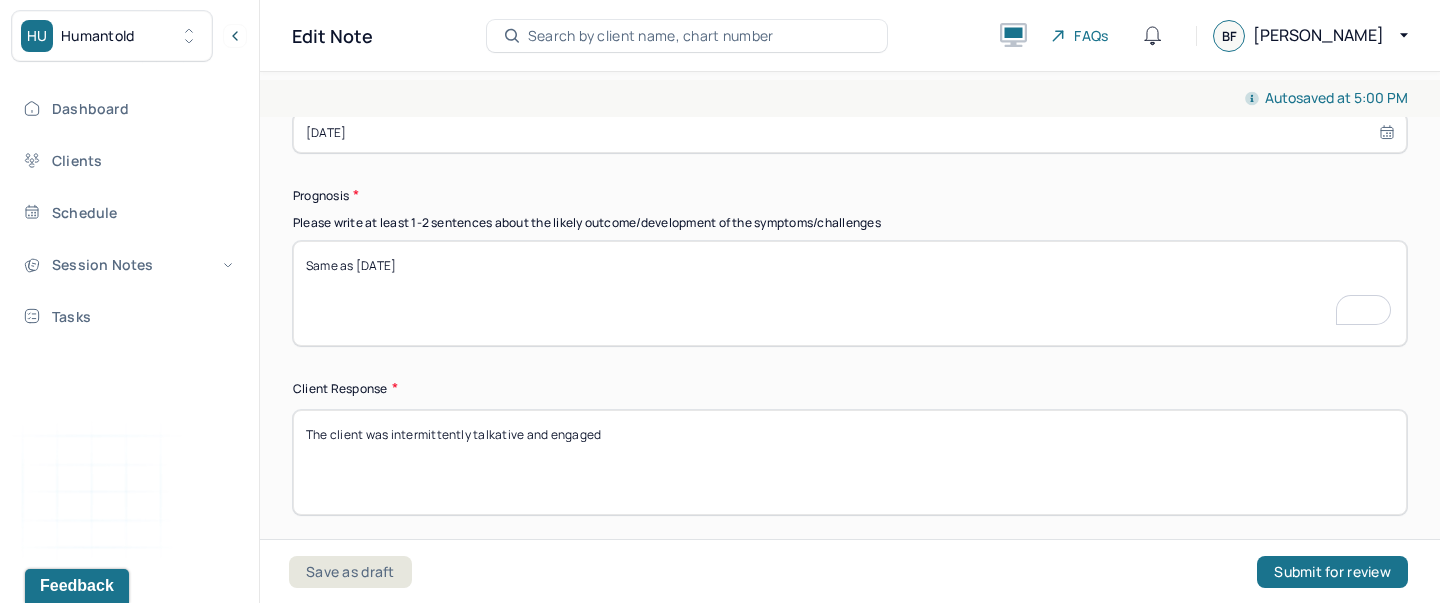 paste on "The client’s commitment to change and focus on goal attainment are encouraging signs of future progress." 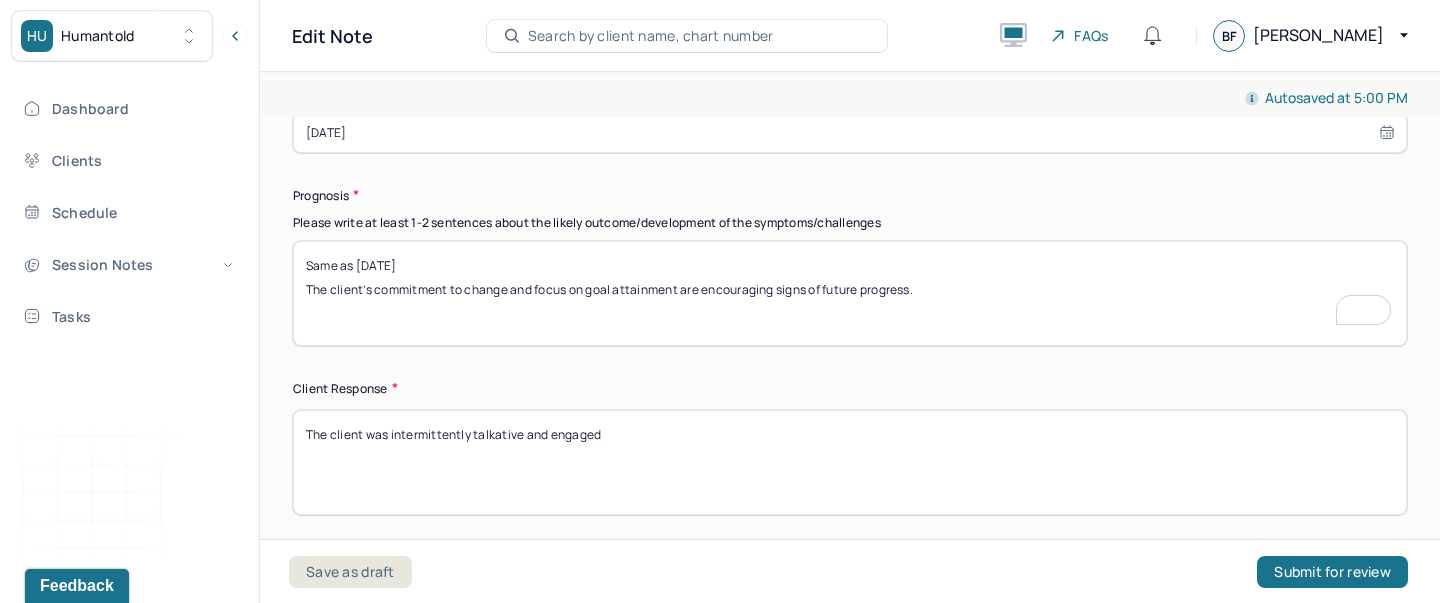scroll, scrollTop: 3042, scrollLeft: 0, axis: vertical 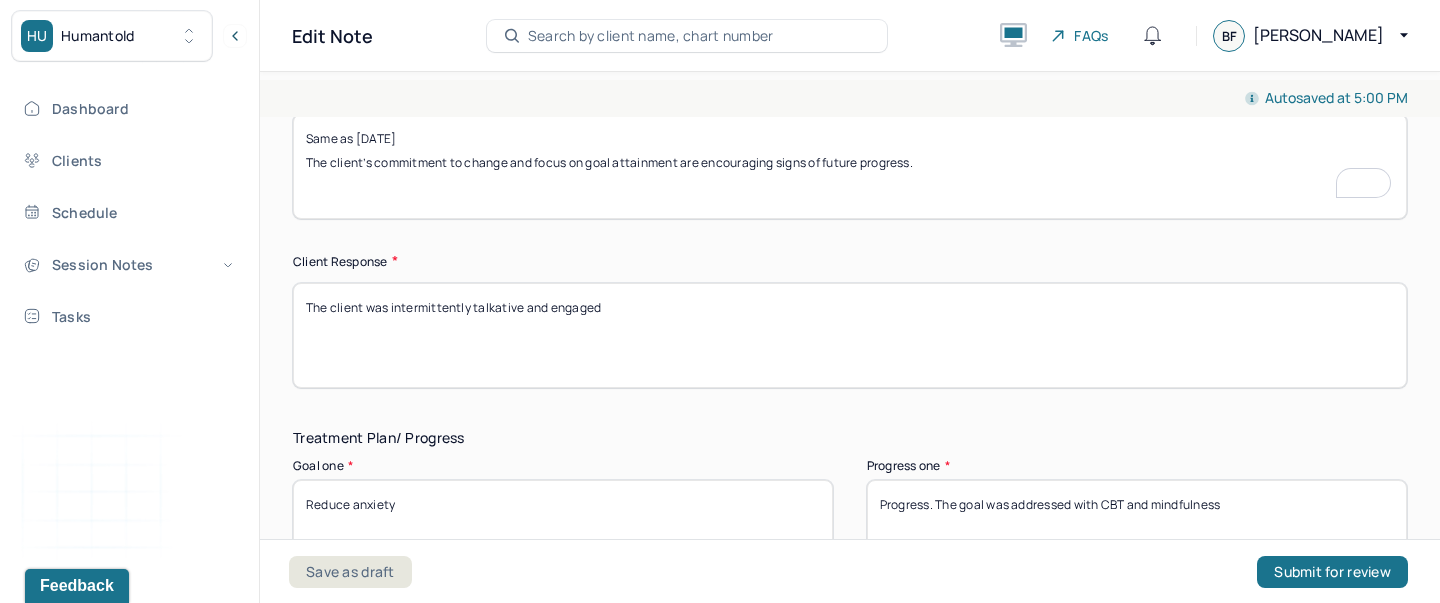 type on "Same as 06/16/2025
The client’s commitment to change and focus on goal attainment are encouraging signs of future progress." 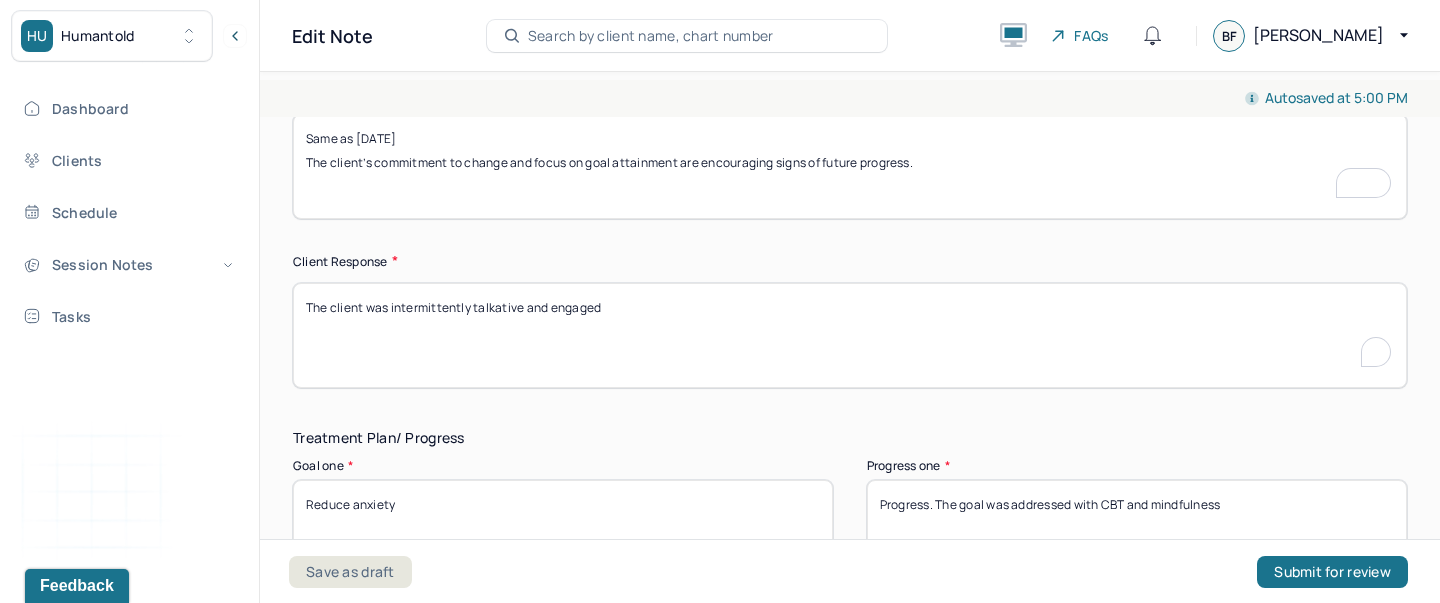 drag, startPoint x: 627, startPoint y: 310, endPoint x: 398, endPoint y: 292, distance: 229.70633 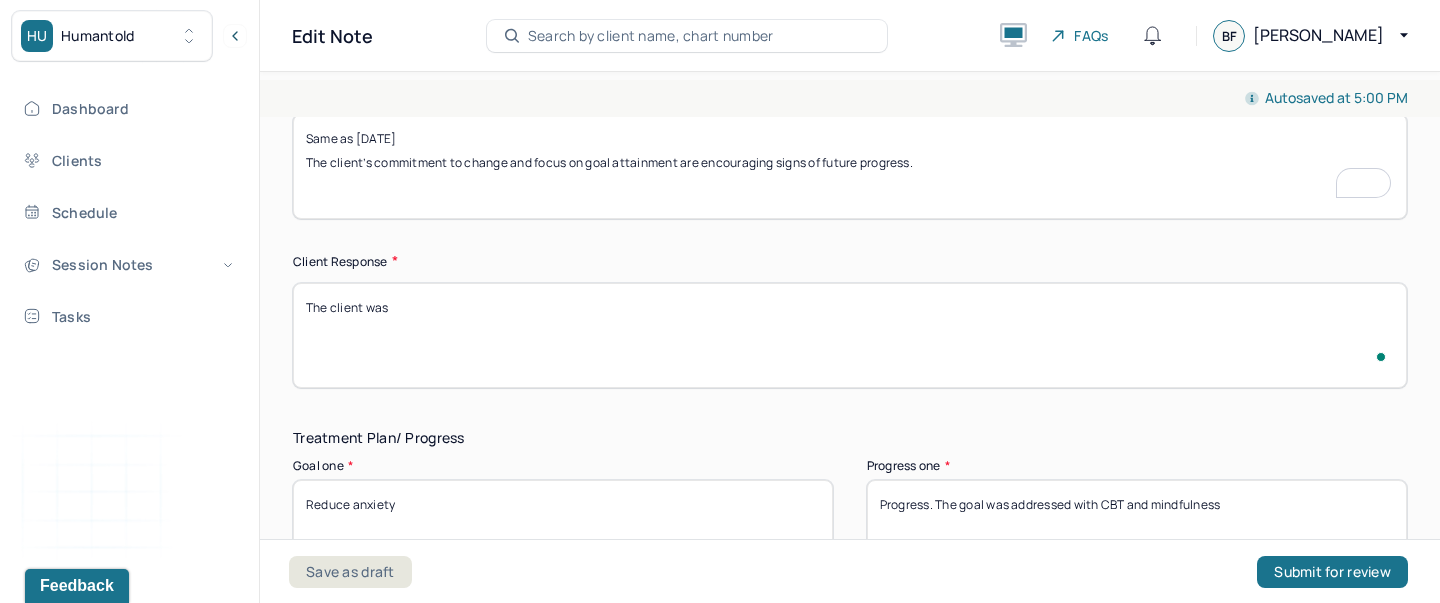 scroll, scrollTop: 3043, scrollLeft: 0, axis: vertical 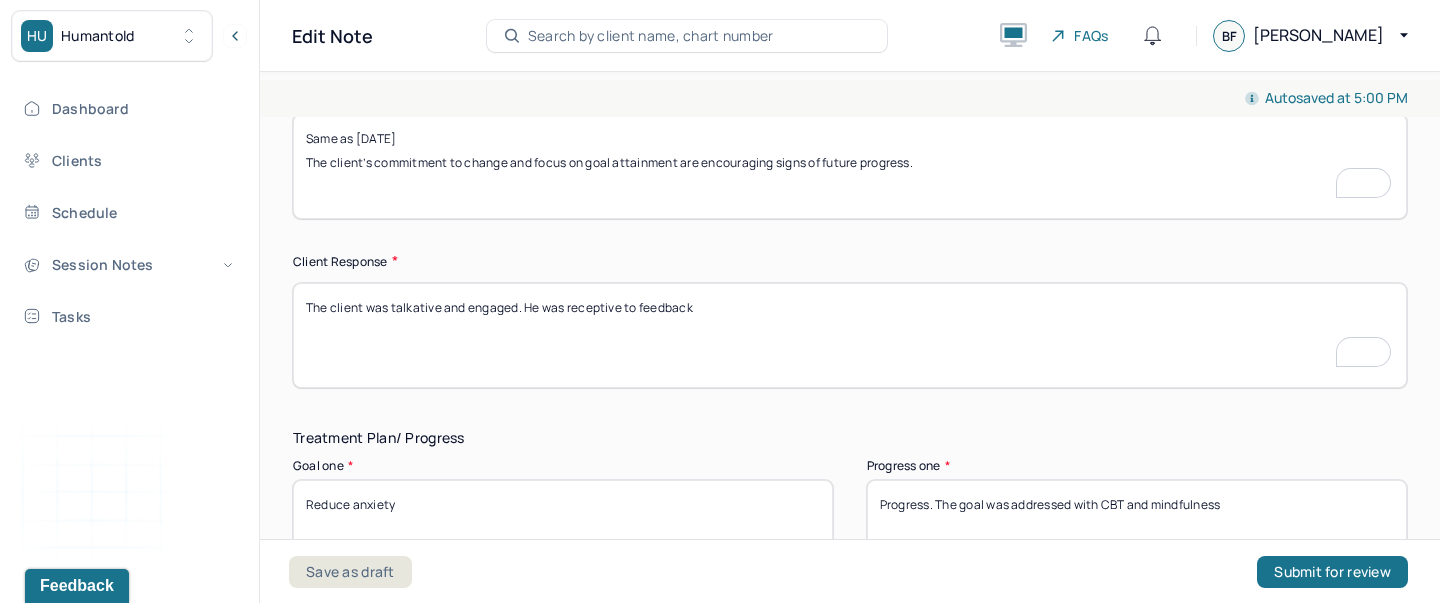 type on "The client was talkative and engaged. He was receptive to feedback" 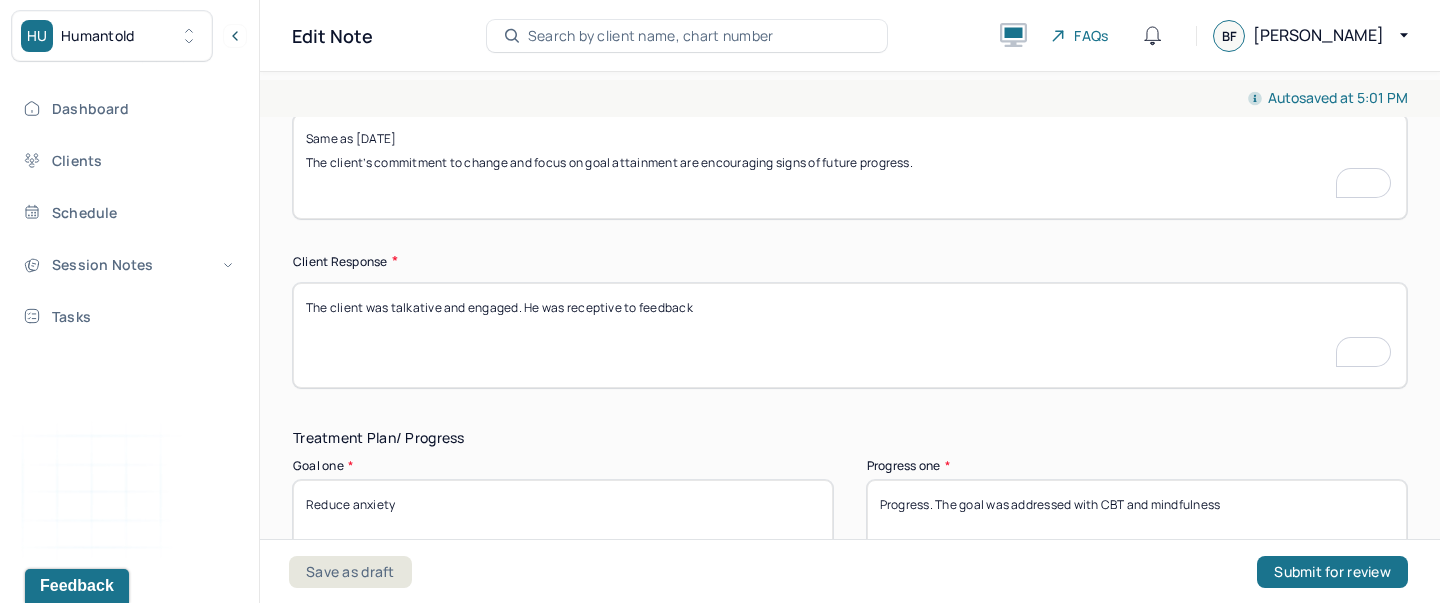 scroll, scrollTop: 3247, scrollLeft: 0, axis: vertical 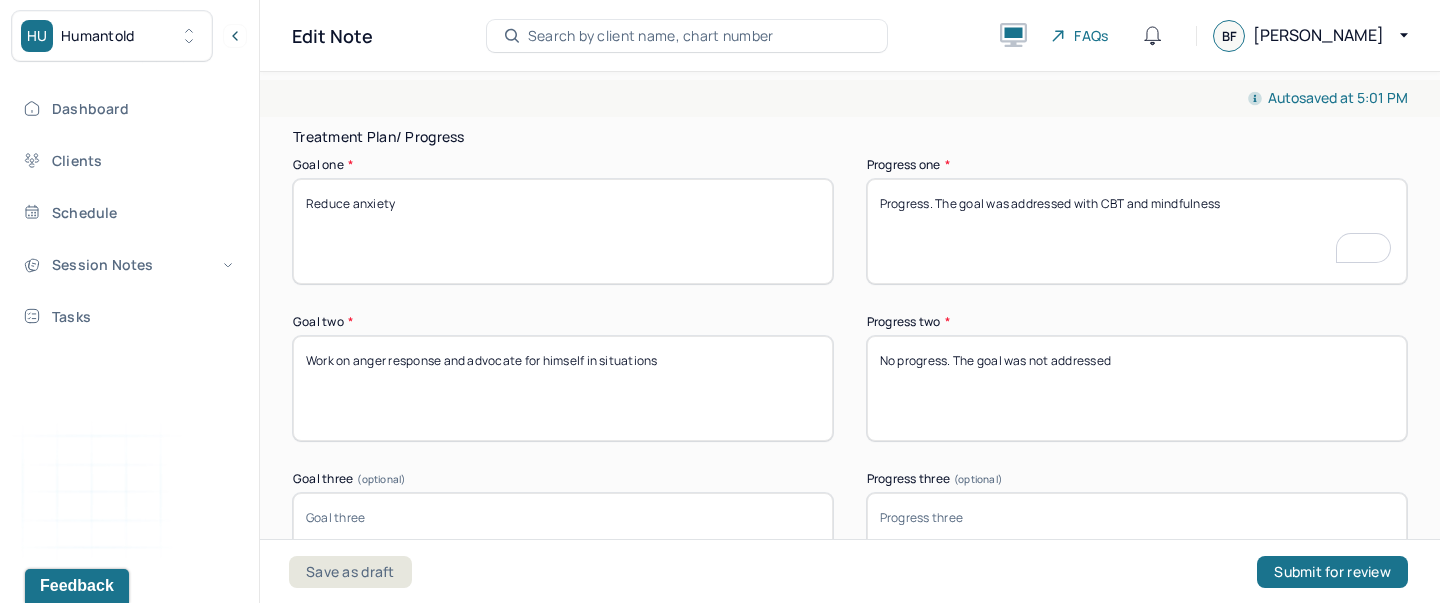 drag, startPoint x: 1234, startPoint y: 197, endPoint x: 1163, endPoint y: 190, distance: 71.34424 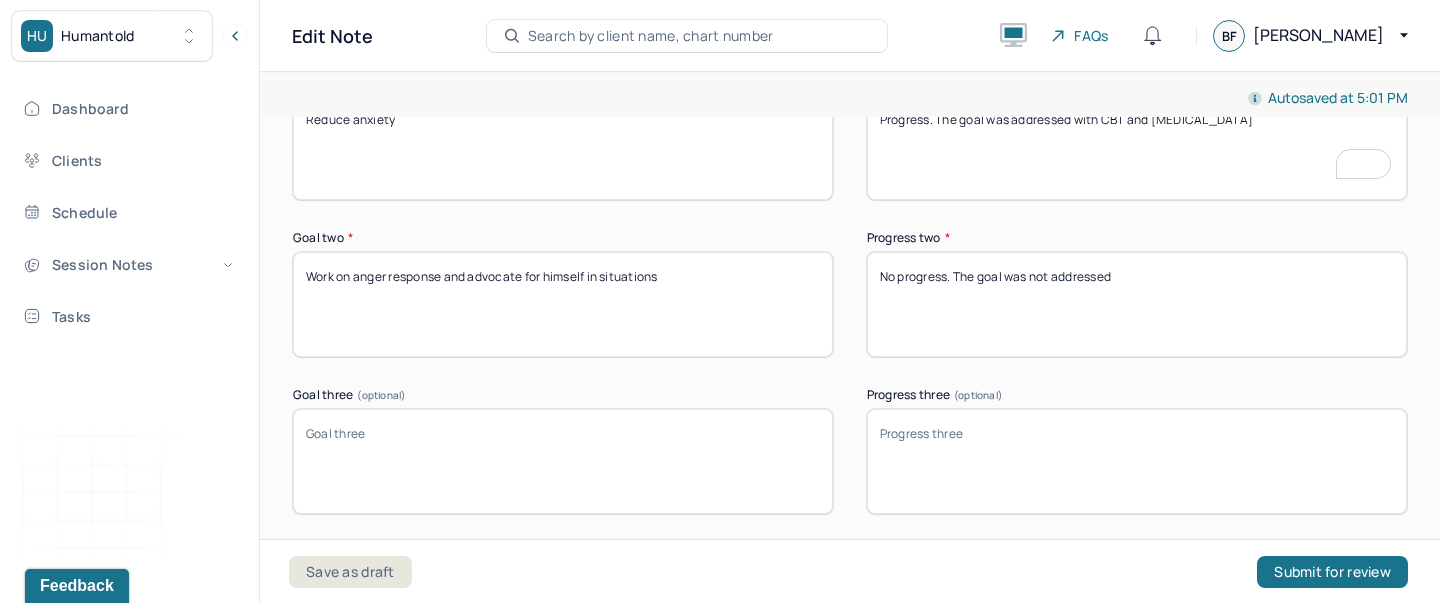 type on "Progress. The goal was addressed with CBT and psychoeducation" 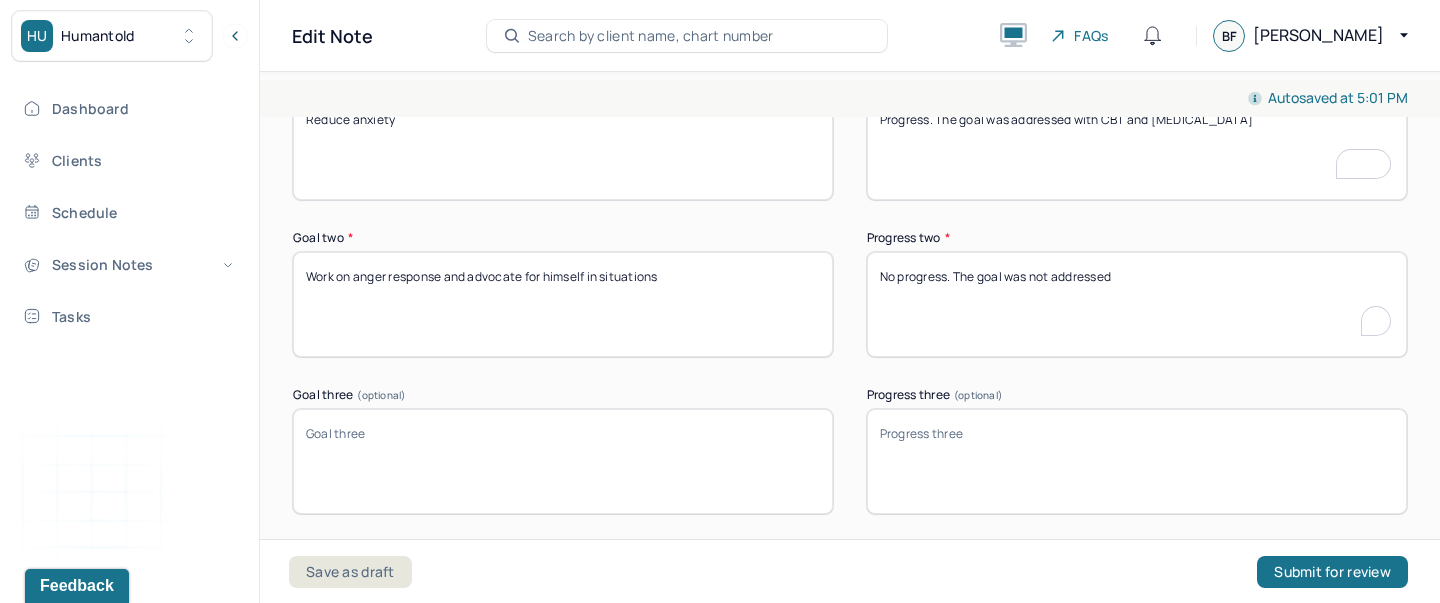click on "No progress. The goal was not addressed" at bounding box center [1137, 304] 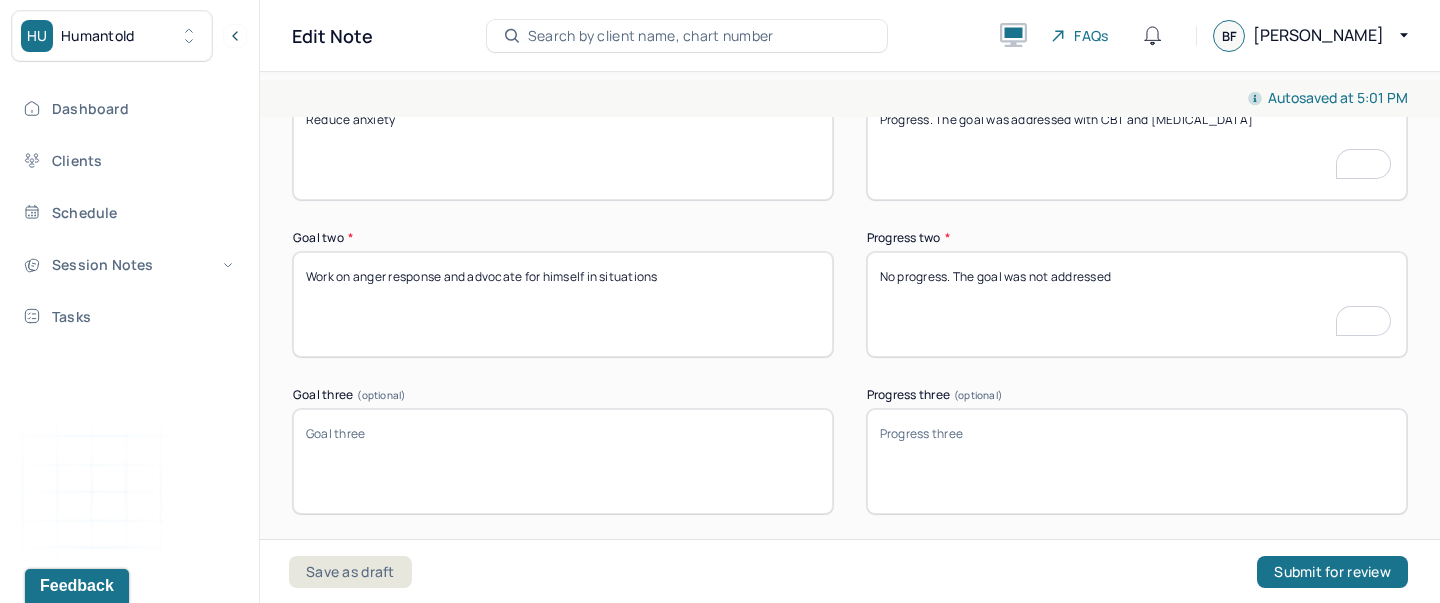 click on "No progress. The goal was not addressed" at bounding box center [1137, 304] 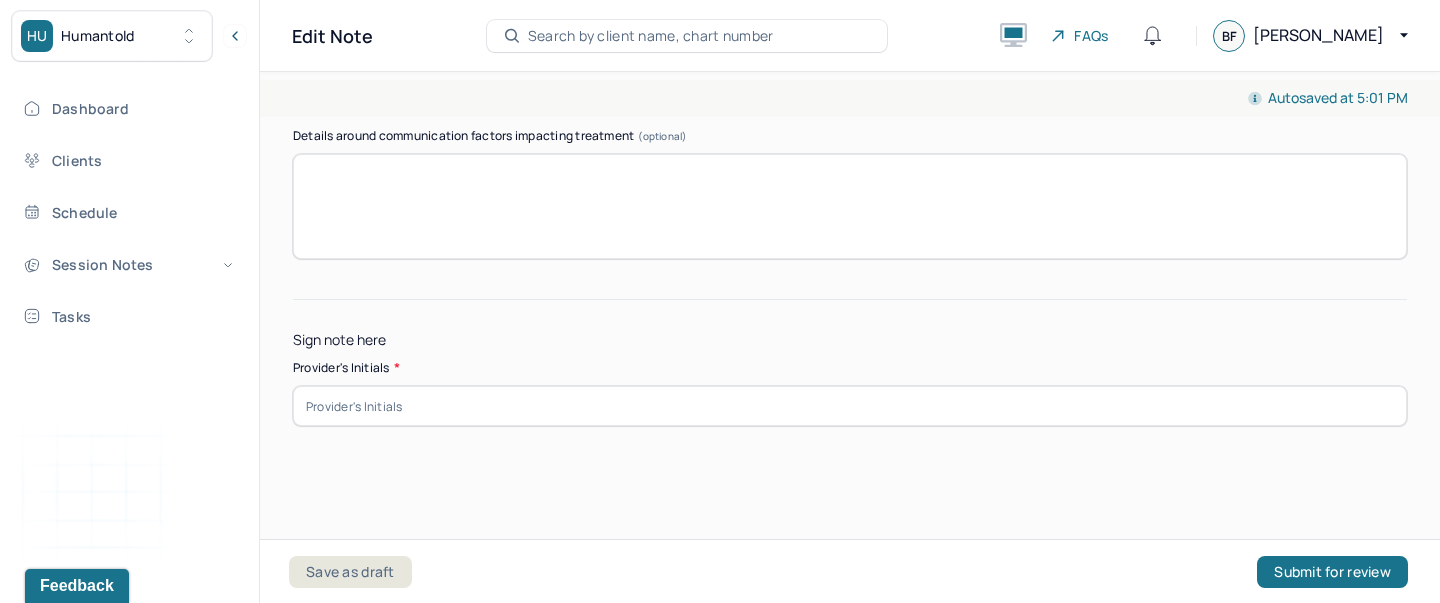 type on "Progress. The goal was addressed with CBT and psychoeducation" 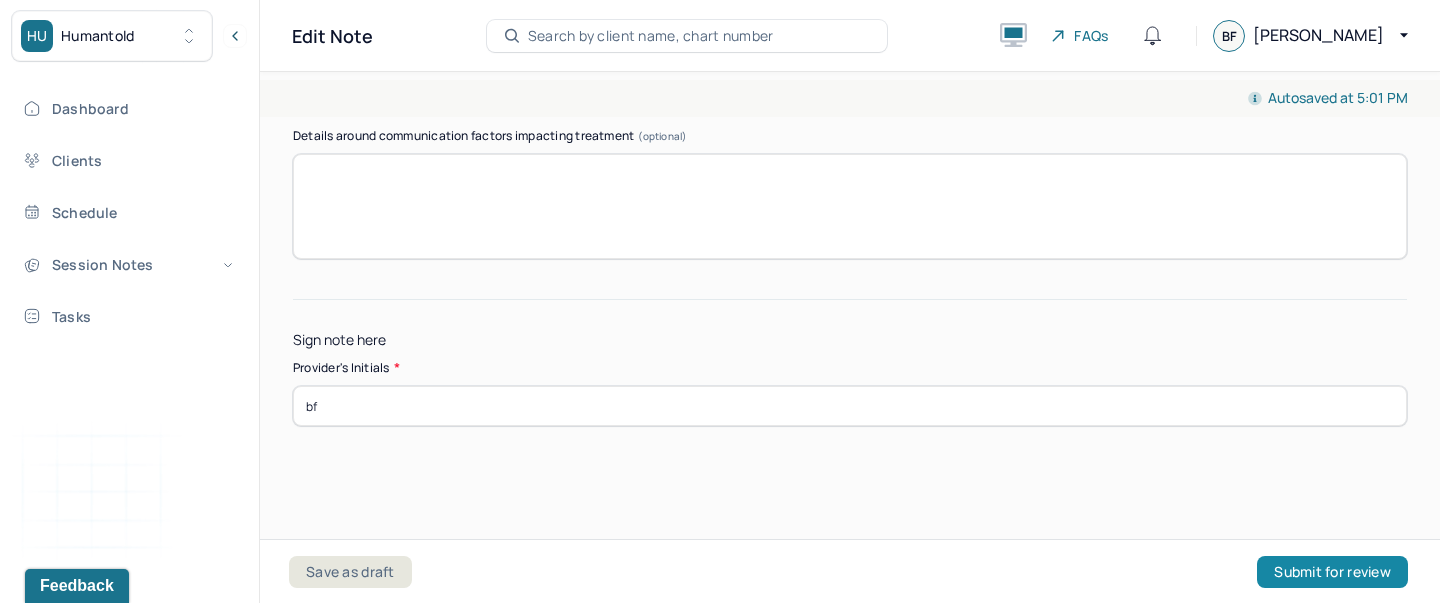 type on "bf" 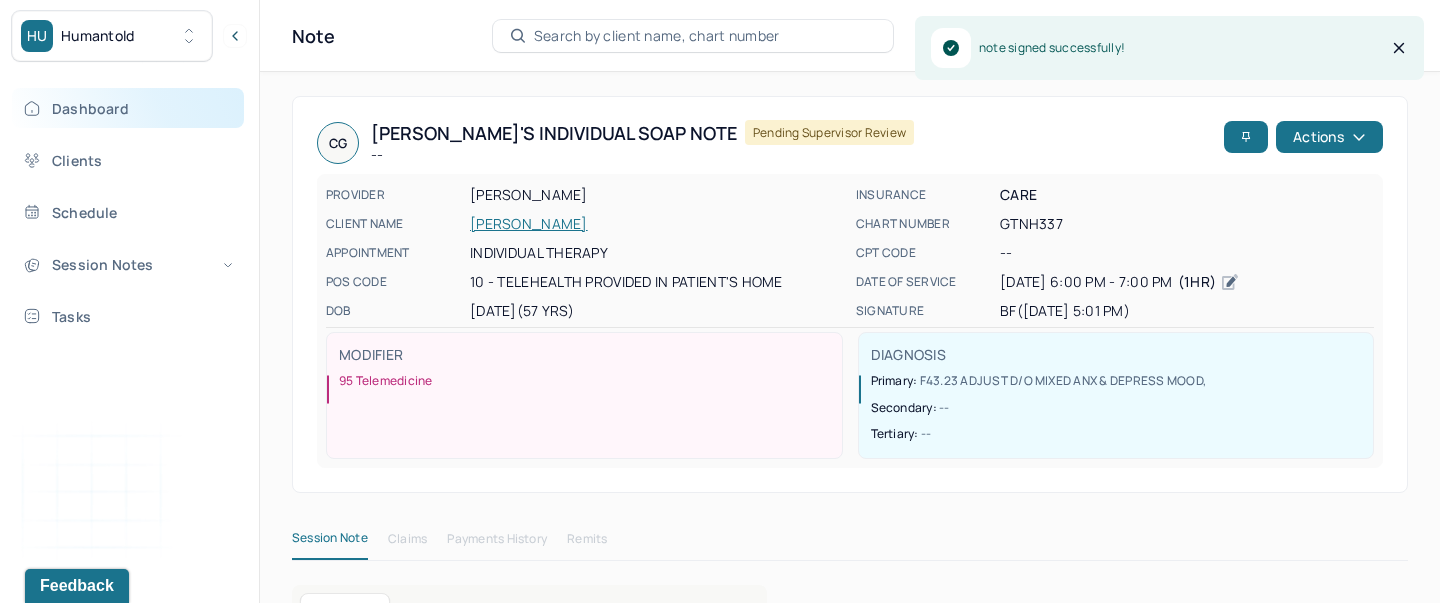 click on "Dashboard" at bounding box center (128, 108) 